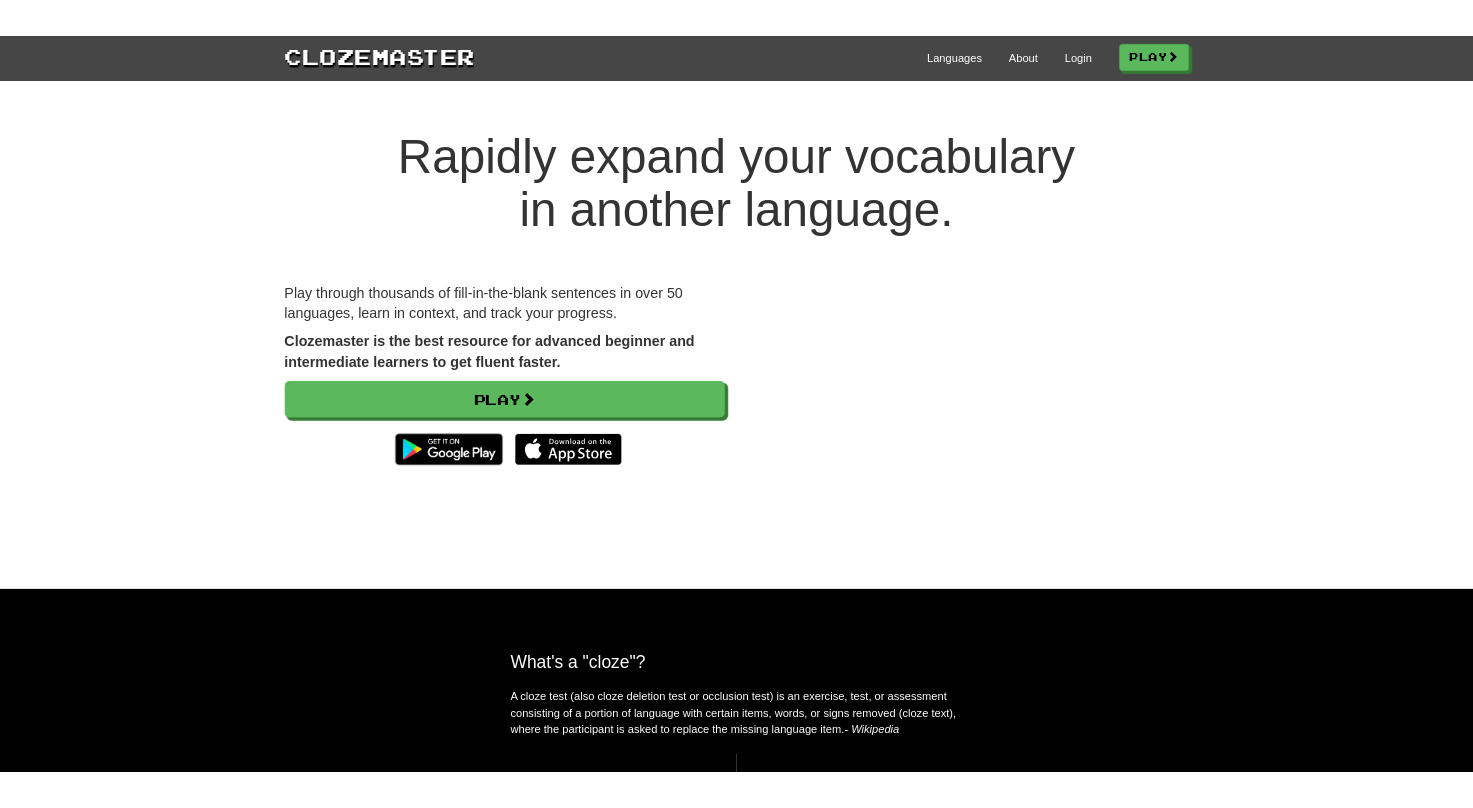 scroll, scrollTop: 0, scrollLeft: 0, axis: both 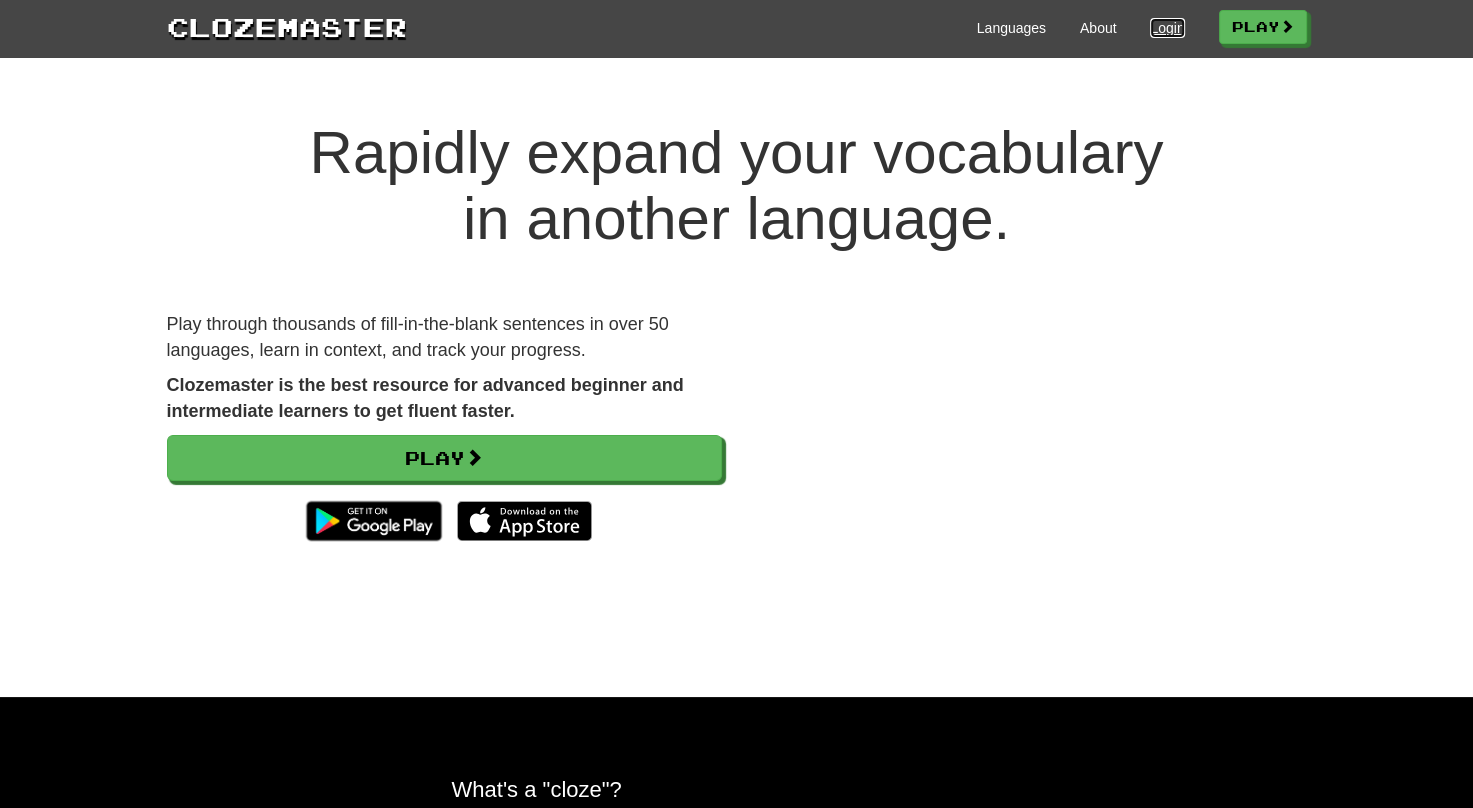 click on "Login" at bounding box center [1167, 28] 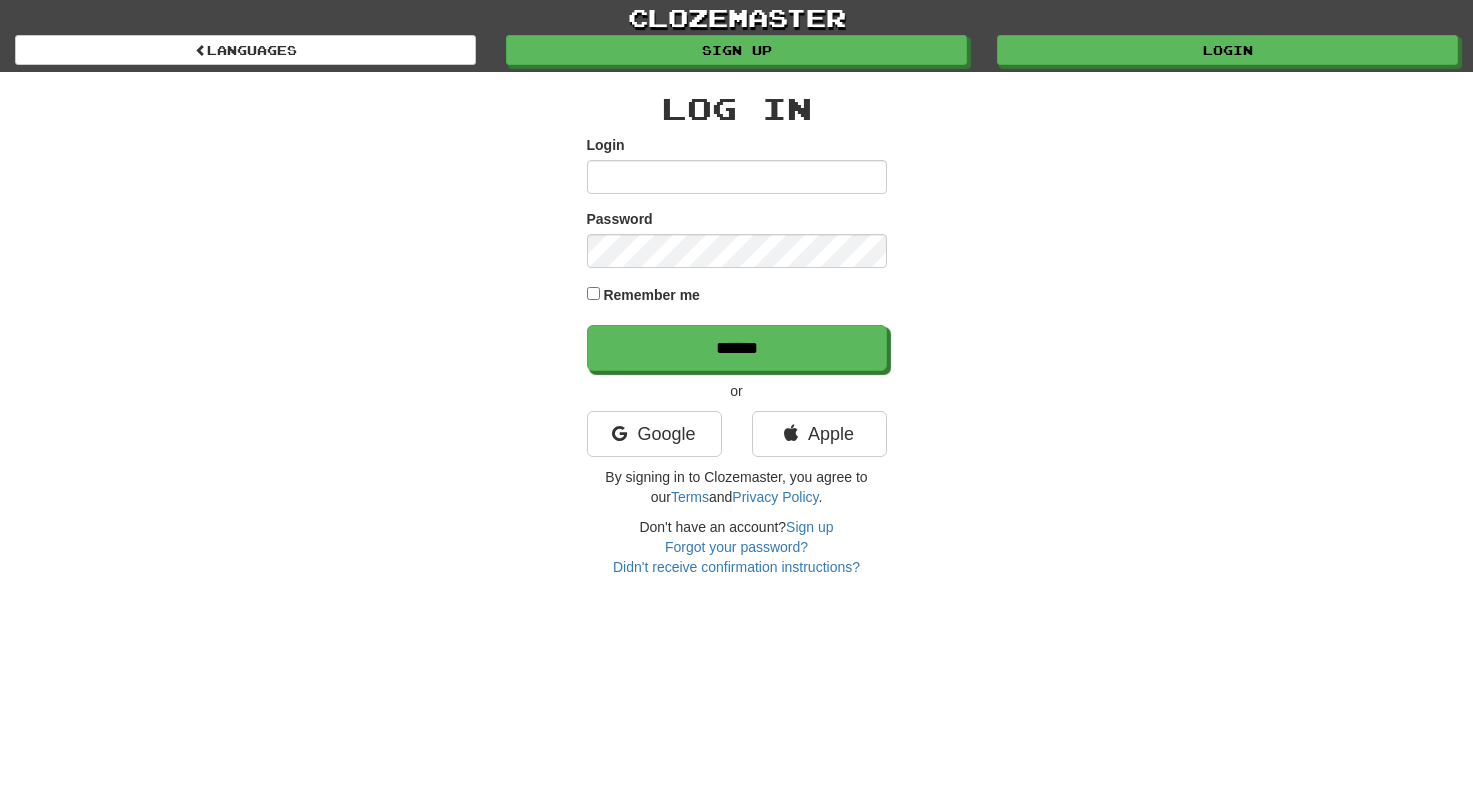 scroll, scrollTop: 0, scrollLeft: 0, axis: both 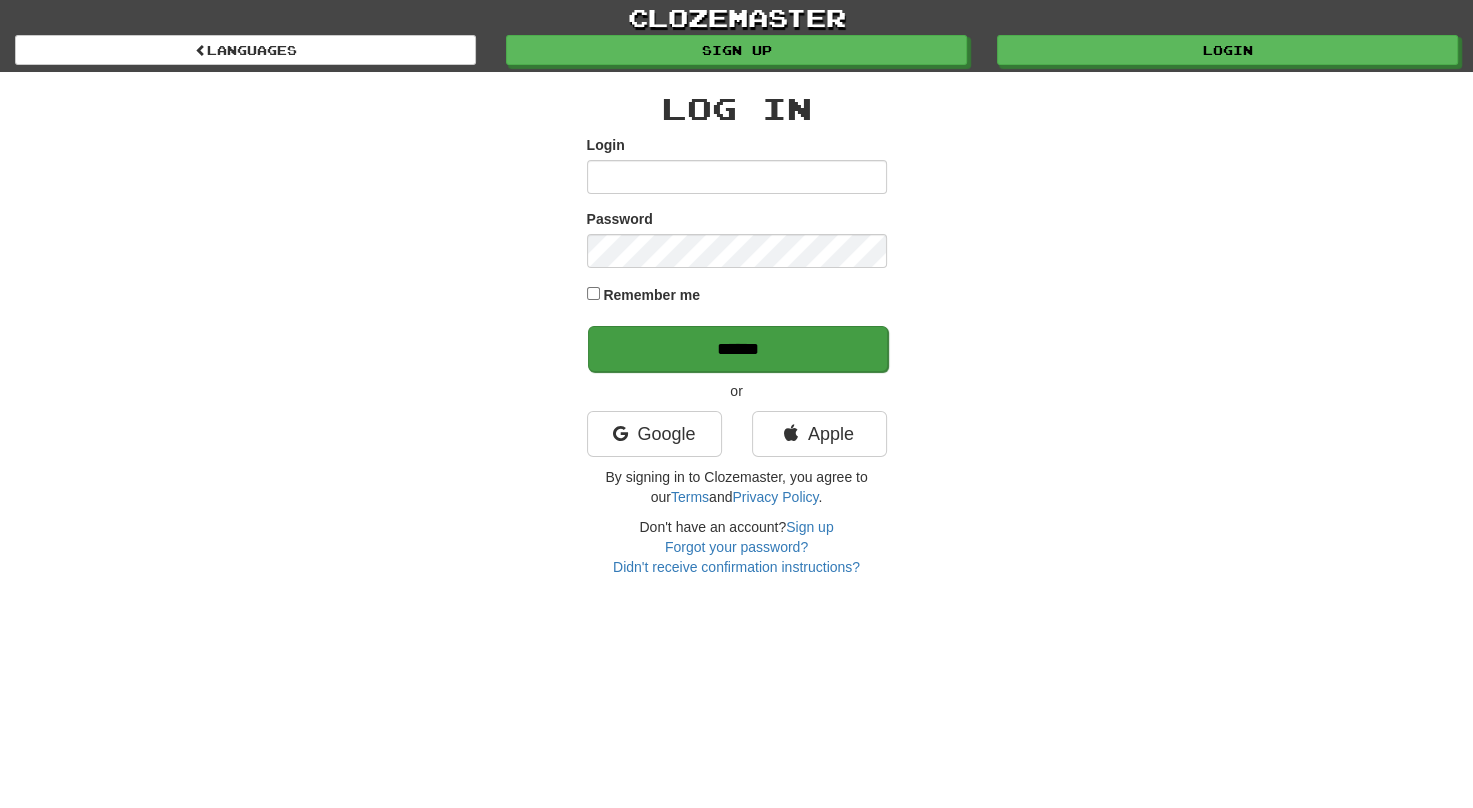 type on "**********" 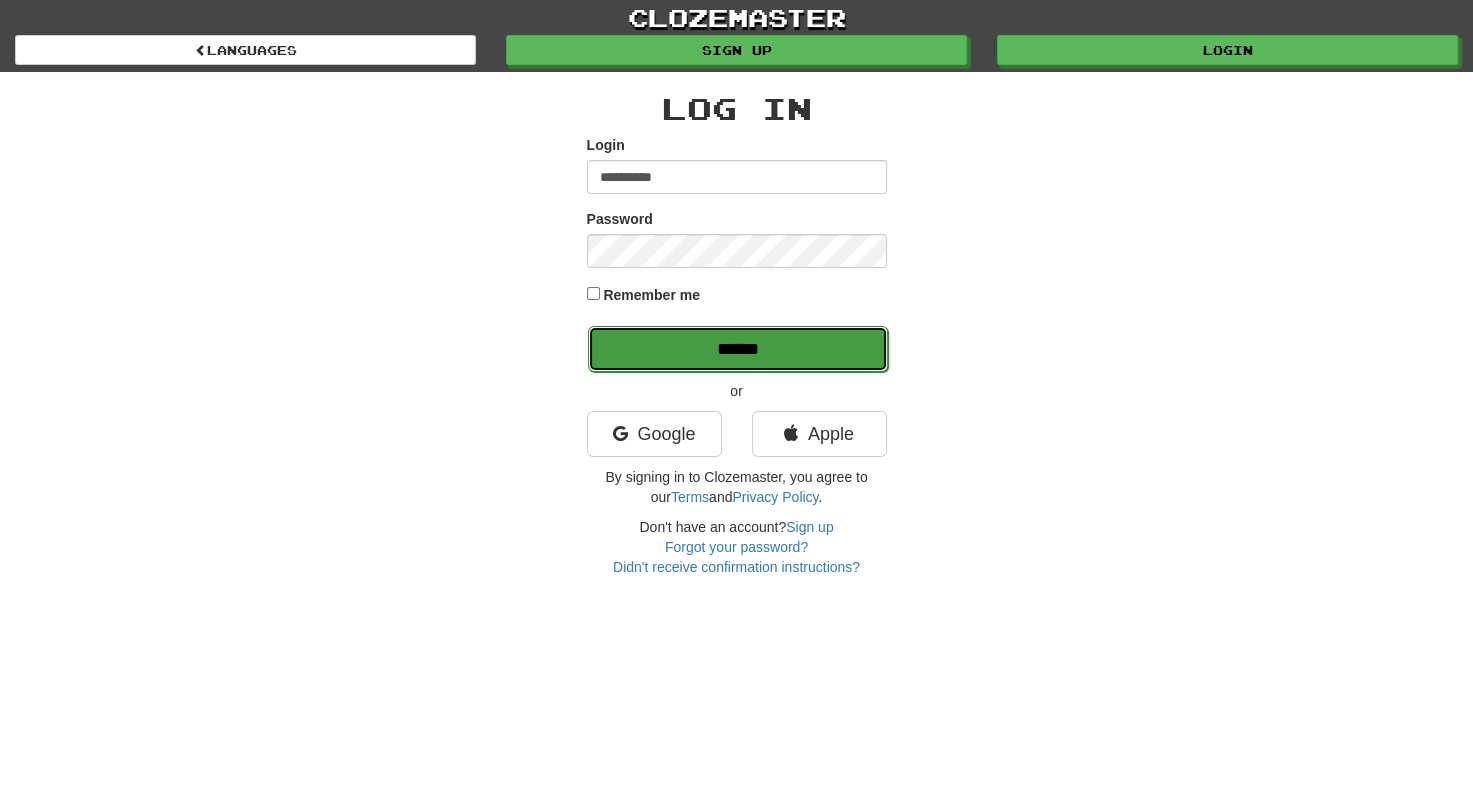 click on "******" at bounding box center [738, 349] 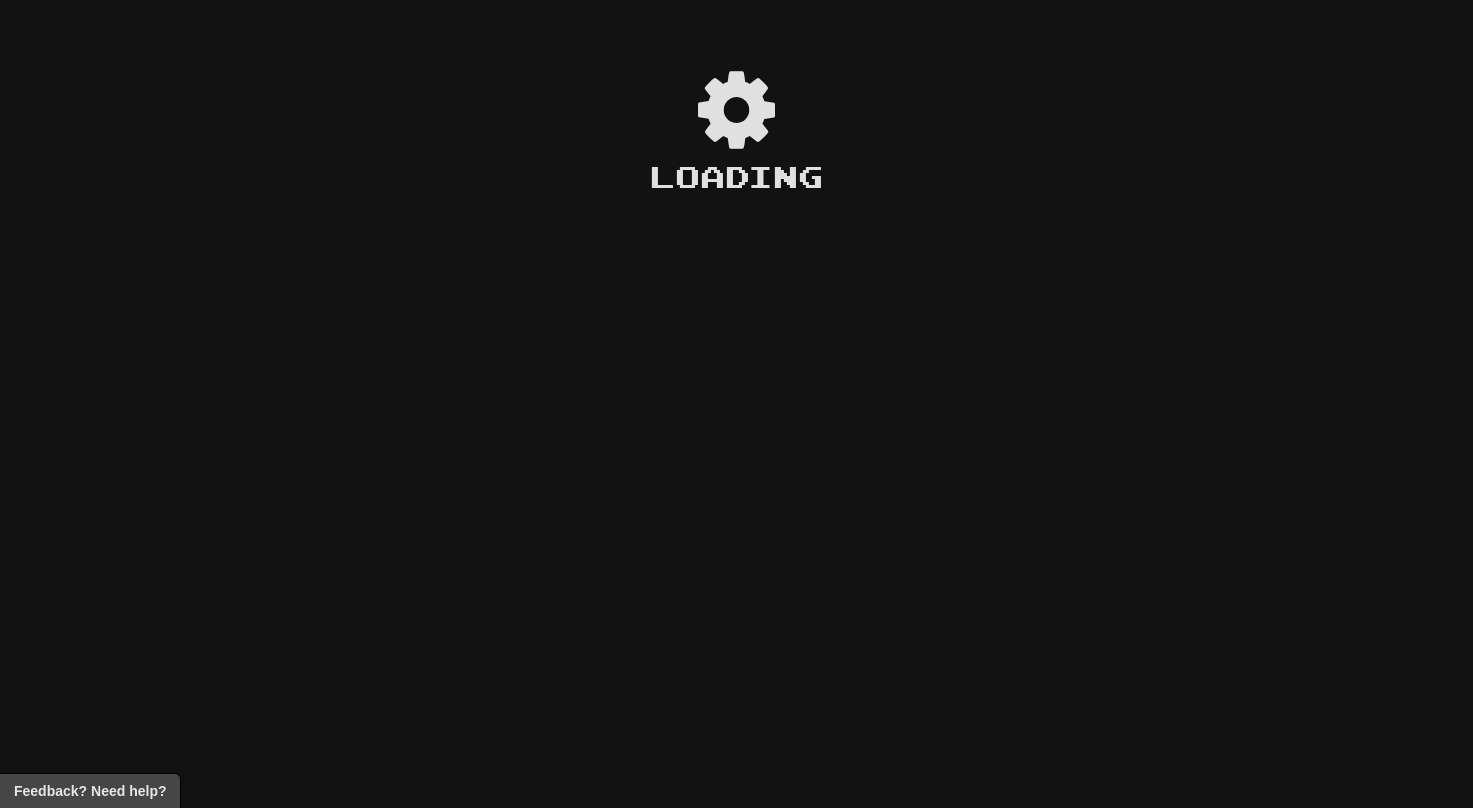 scroll, scrollTop: 0, scrollLeft: 0, axis: both 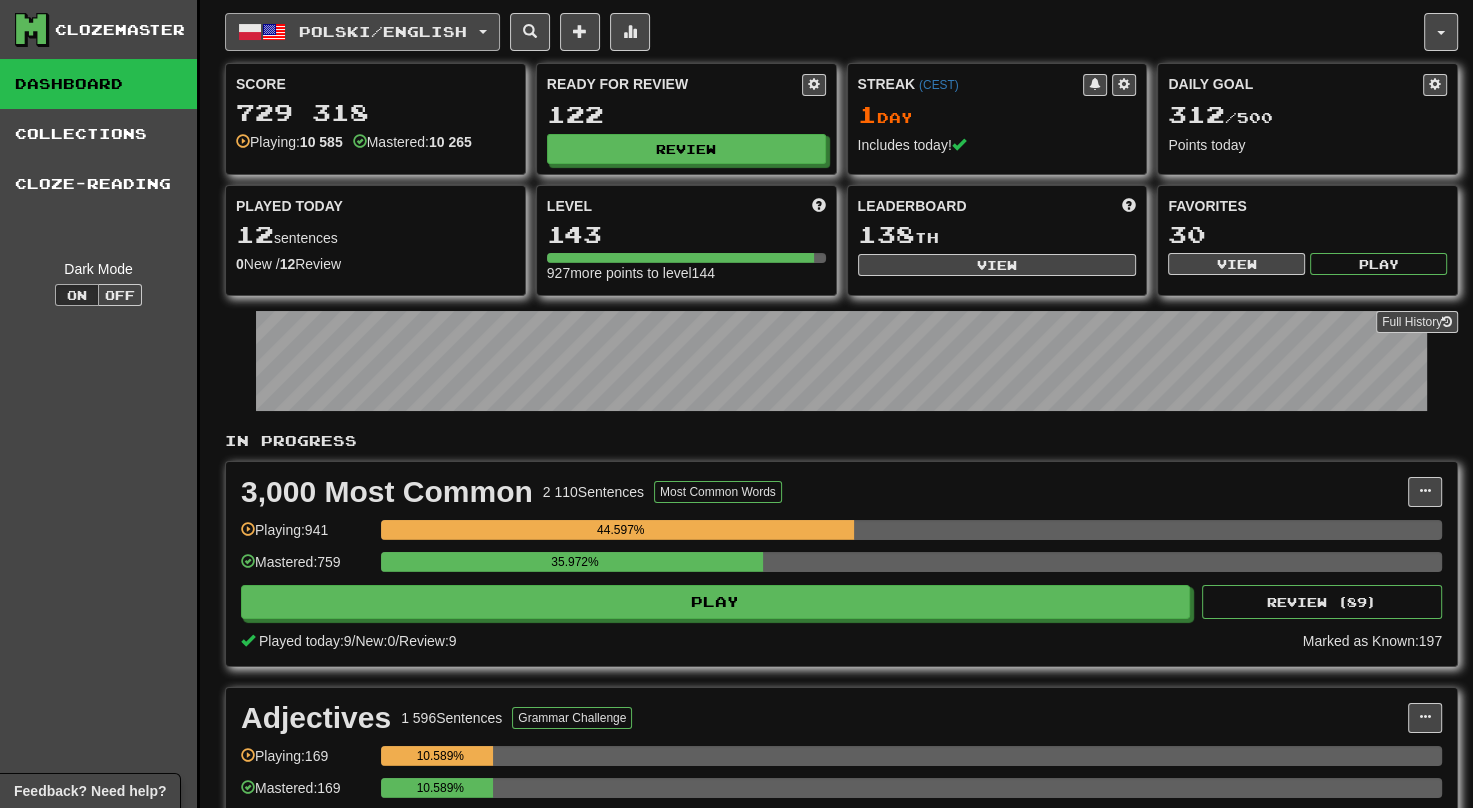 click on "Polski  /  English" at bounding box center (362, 32) 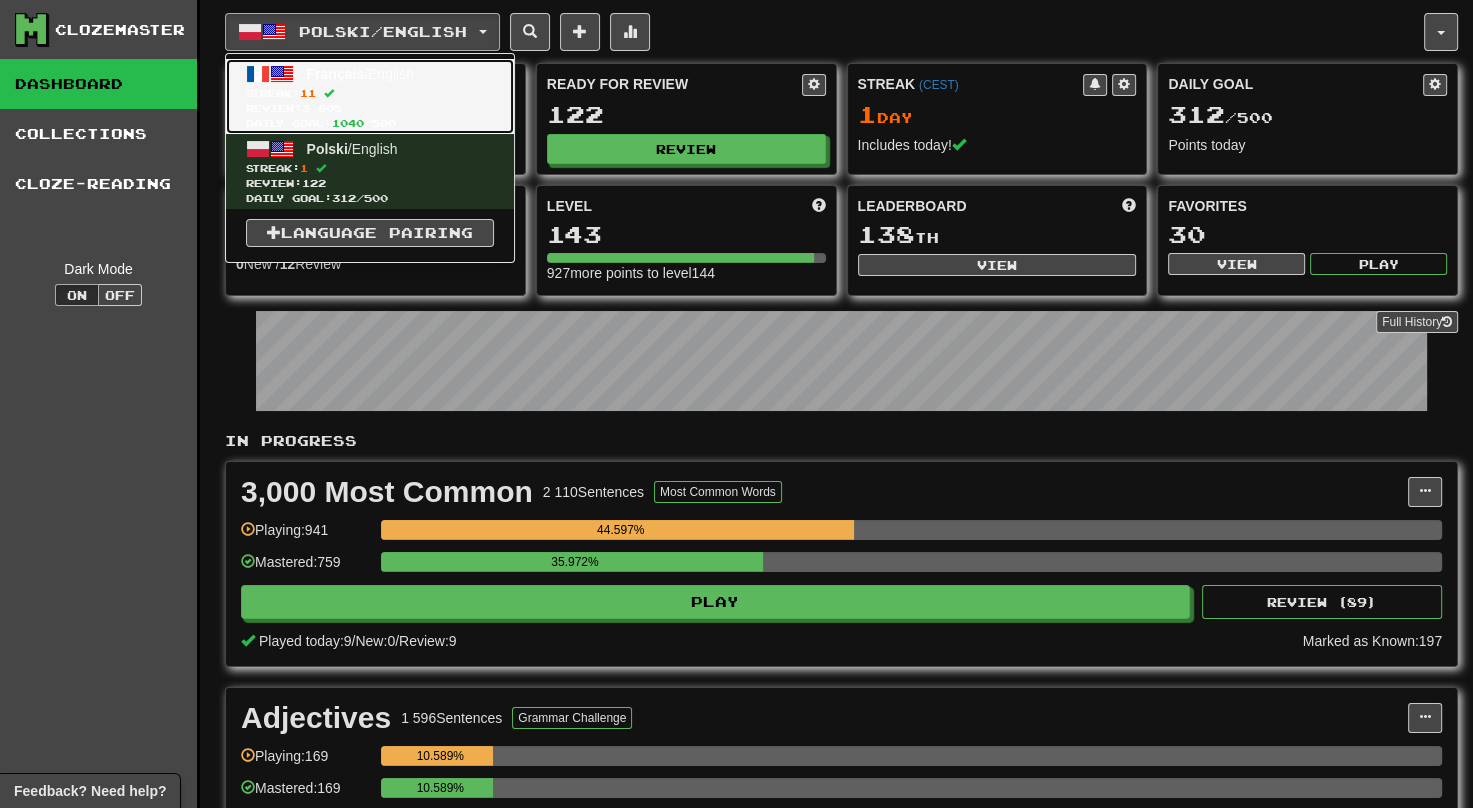 click on "Français  /  English Streak:  [NUMBER]   Review:  [NUMBER] Daily Goal:  [NUMBER]  /  [NUMBER]" at bounding box center [370, 96] 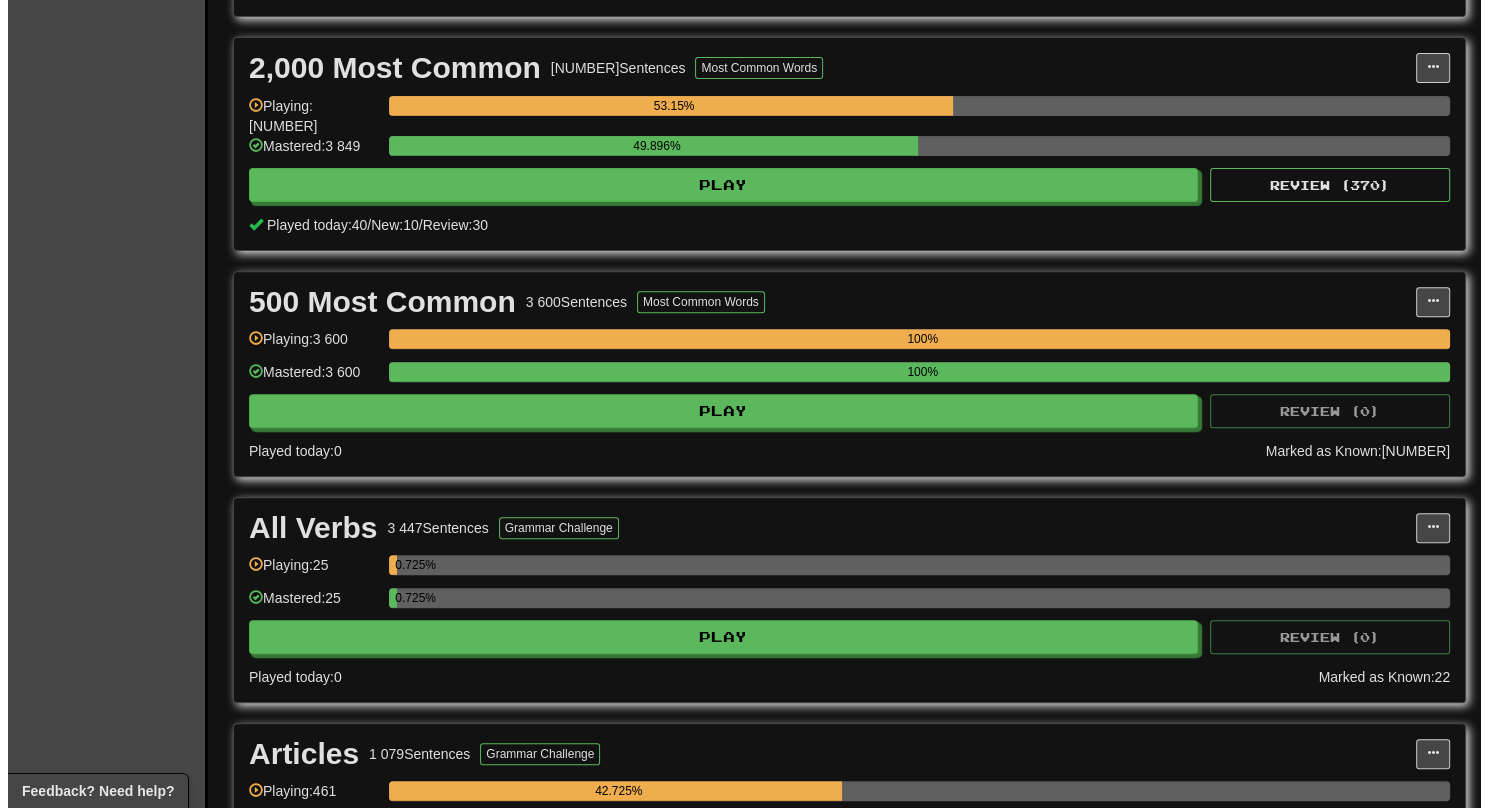 scroll, scrollTop: 333, scrollLeft: 0, axis: vertical 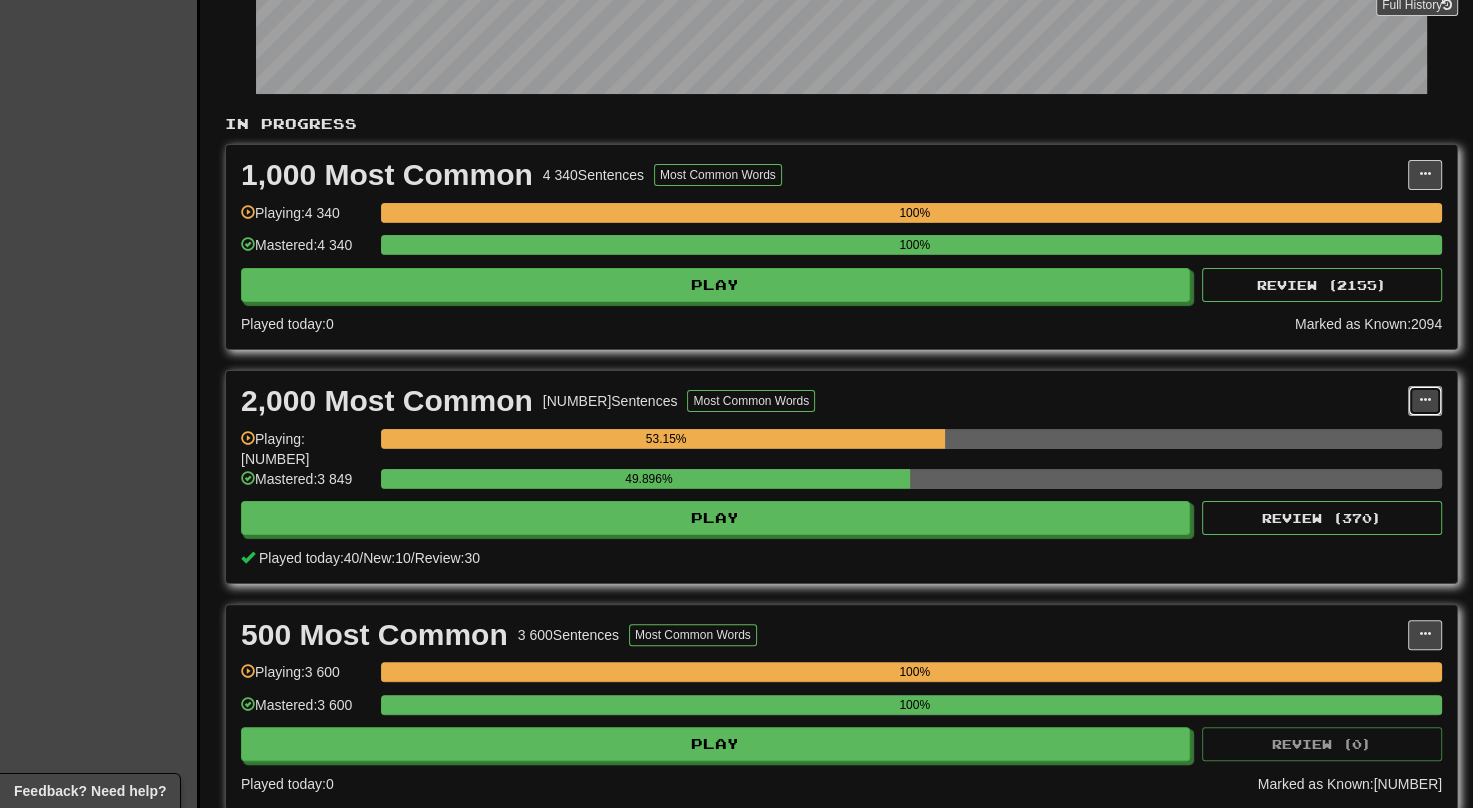 click at bounding box center [1425, 400] 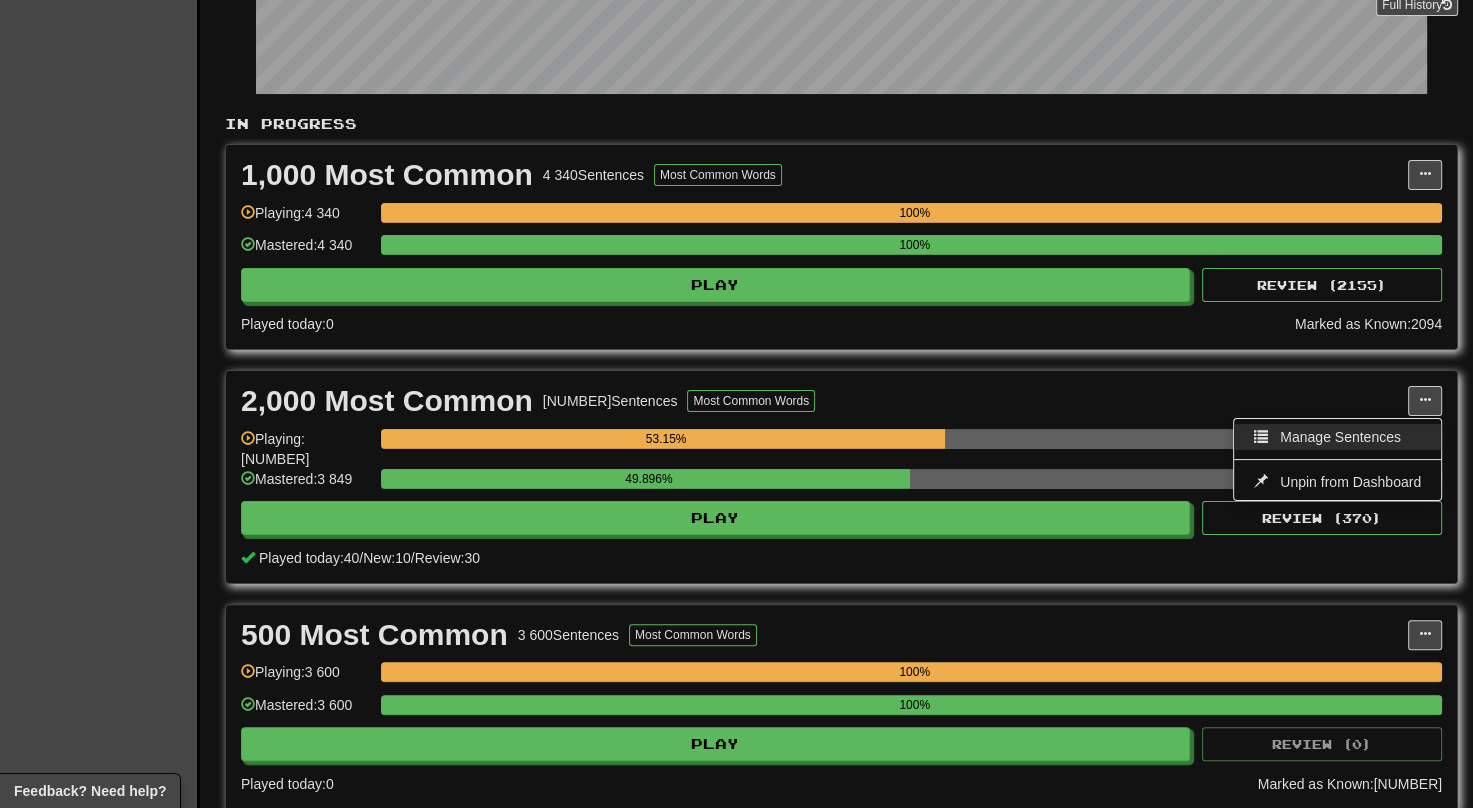 click on "Manage Sentences" at bounding box center [1340, 437] 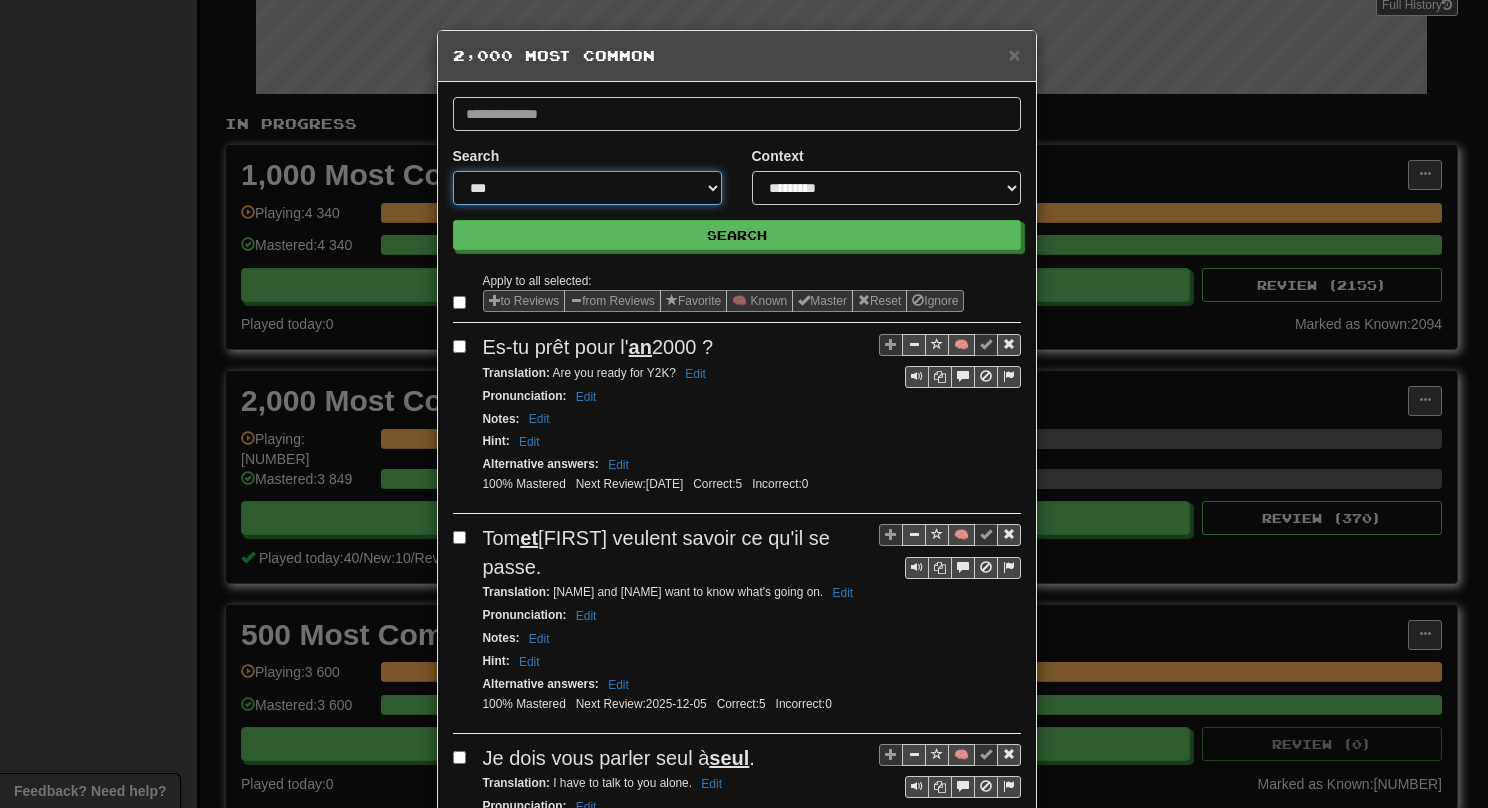 click on "**********" at bounding box center [587, 188] 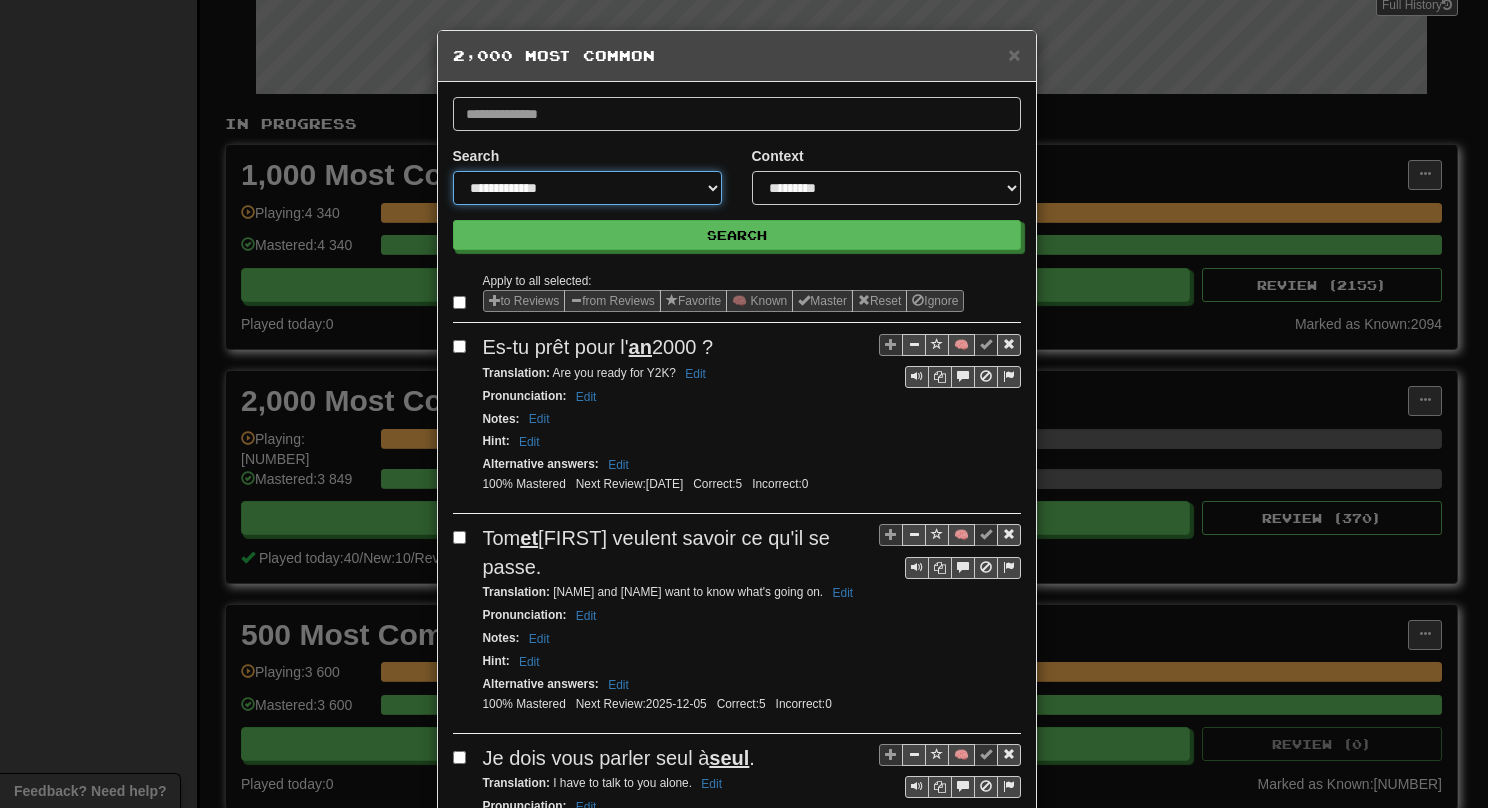 click on "**********" at bounding box center [587, 188] 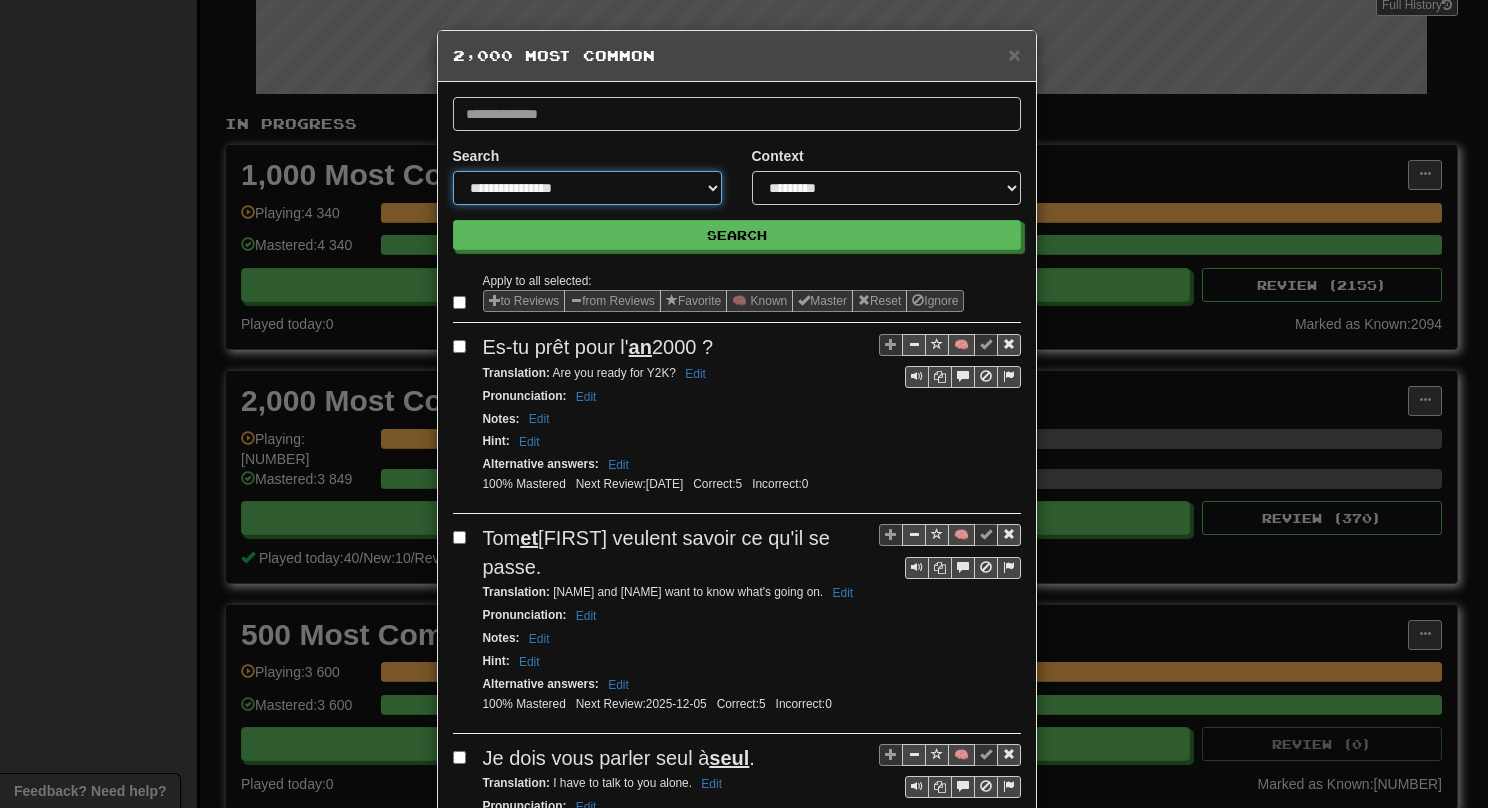 click on "**********" at bounding box center [587, 188] 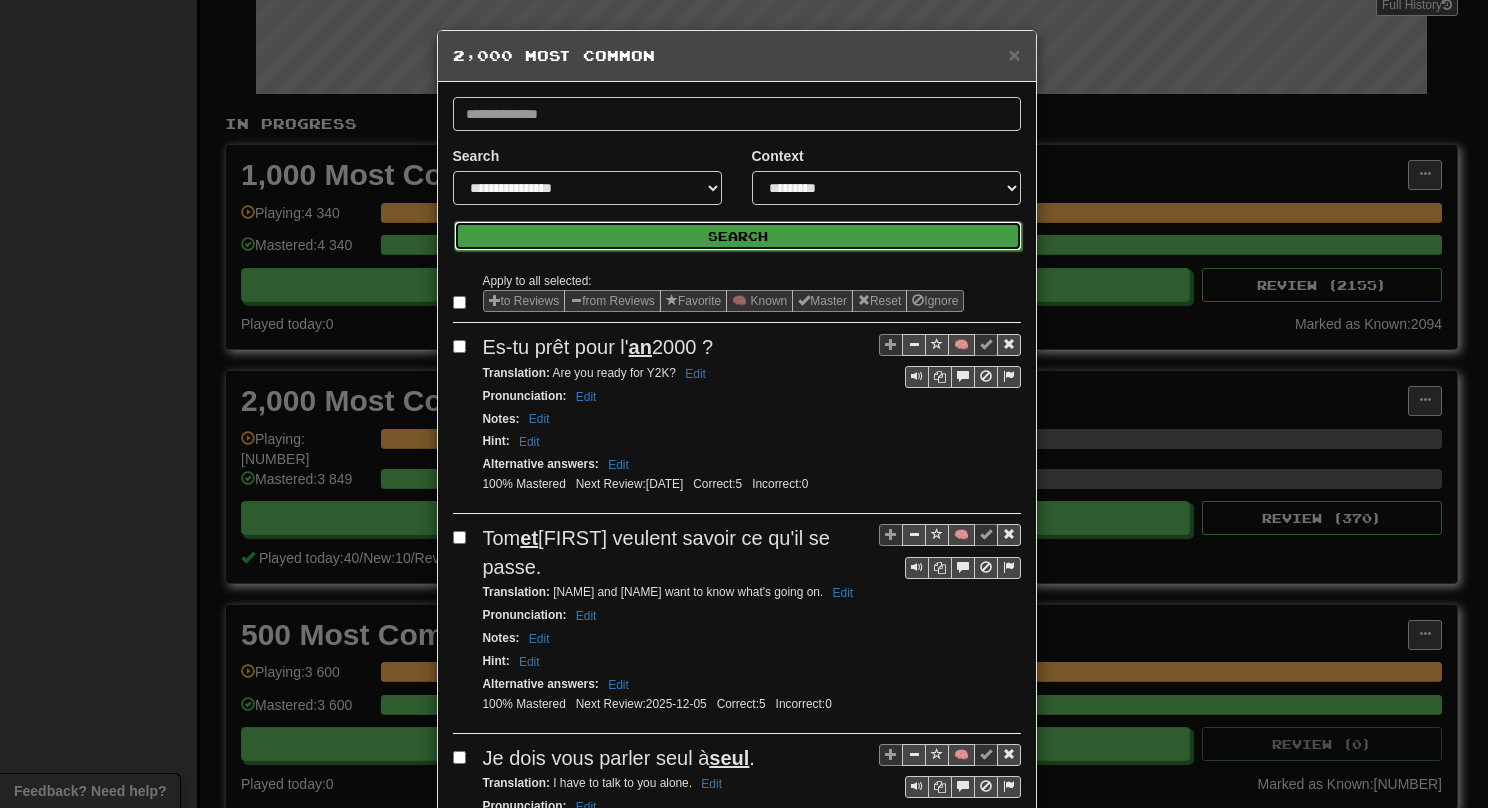 click on "Search" at bounding box center [738, 236] 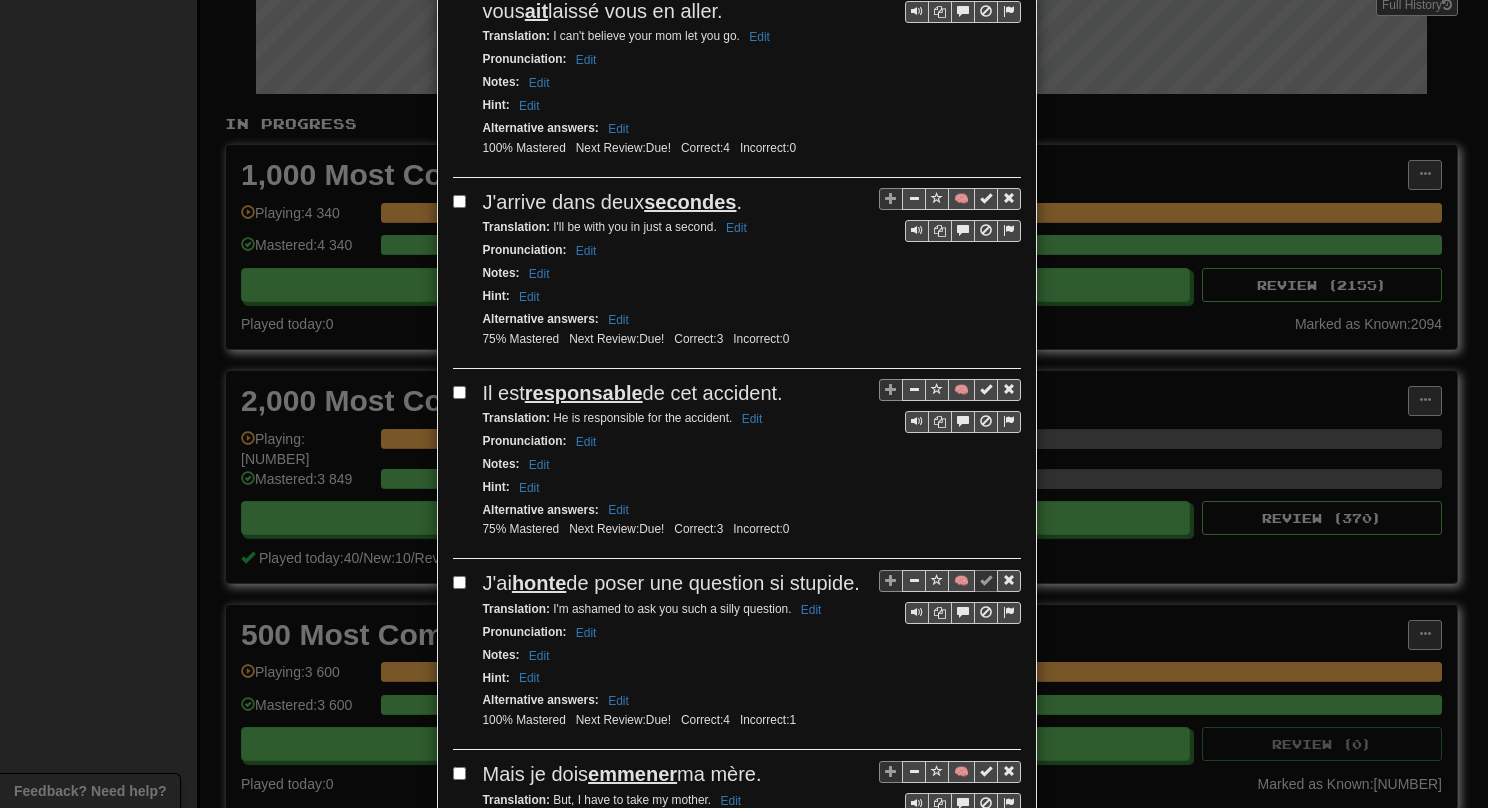 scroll, scrollTop: 166, scrollLeft: 0, axis: vertical 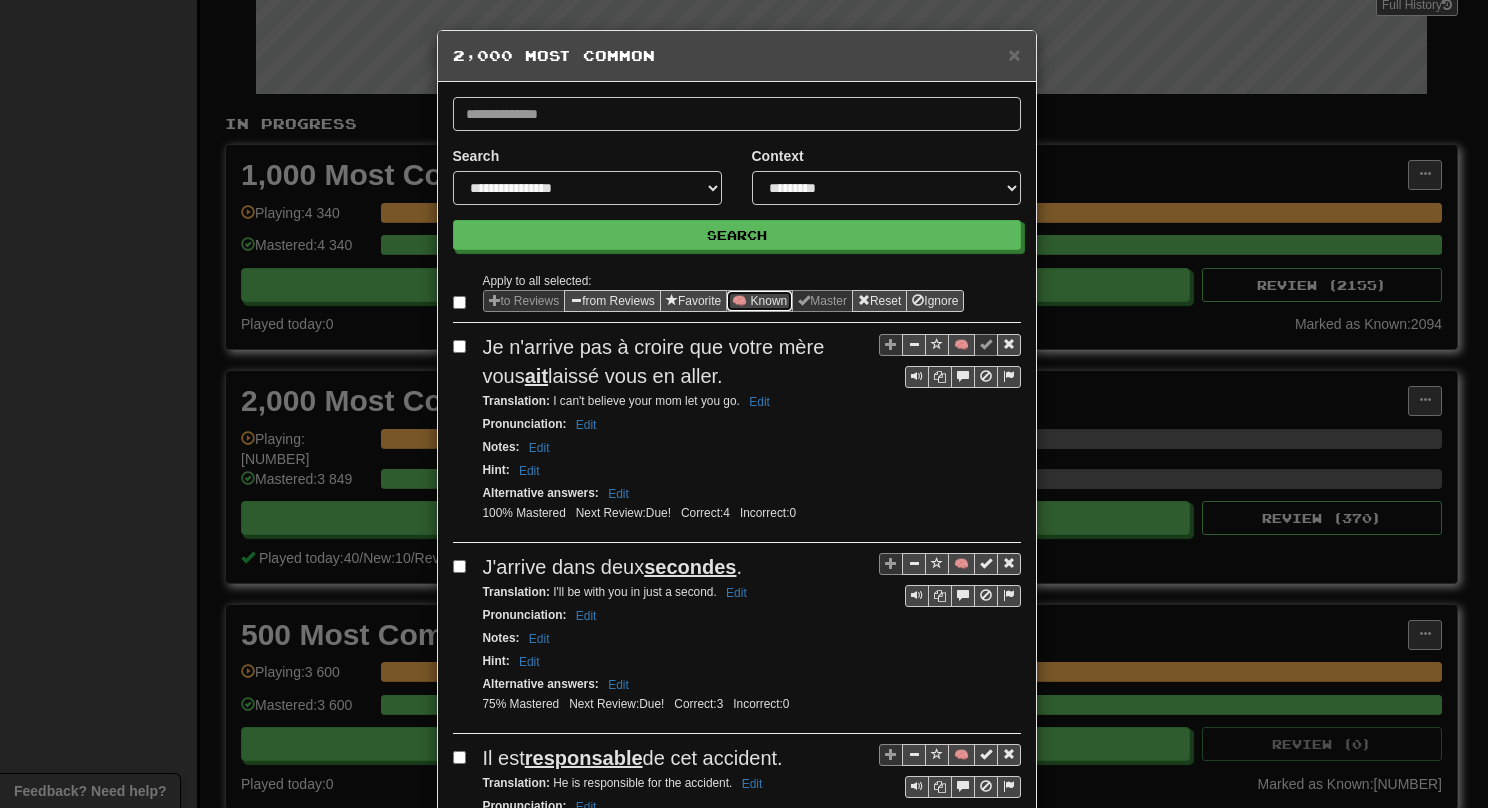 click on "🧠 Known" at bounding box center [759, 301] 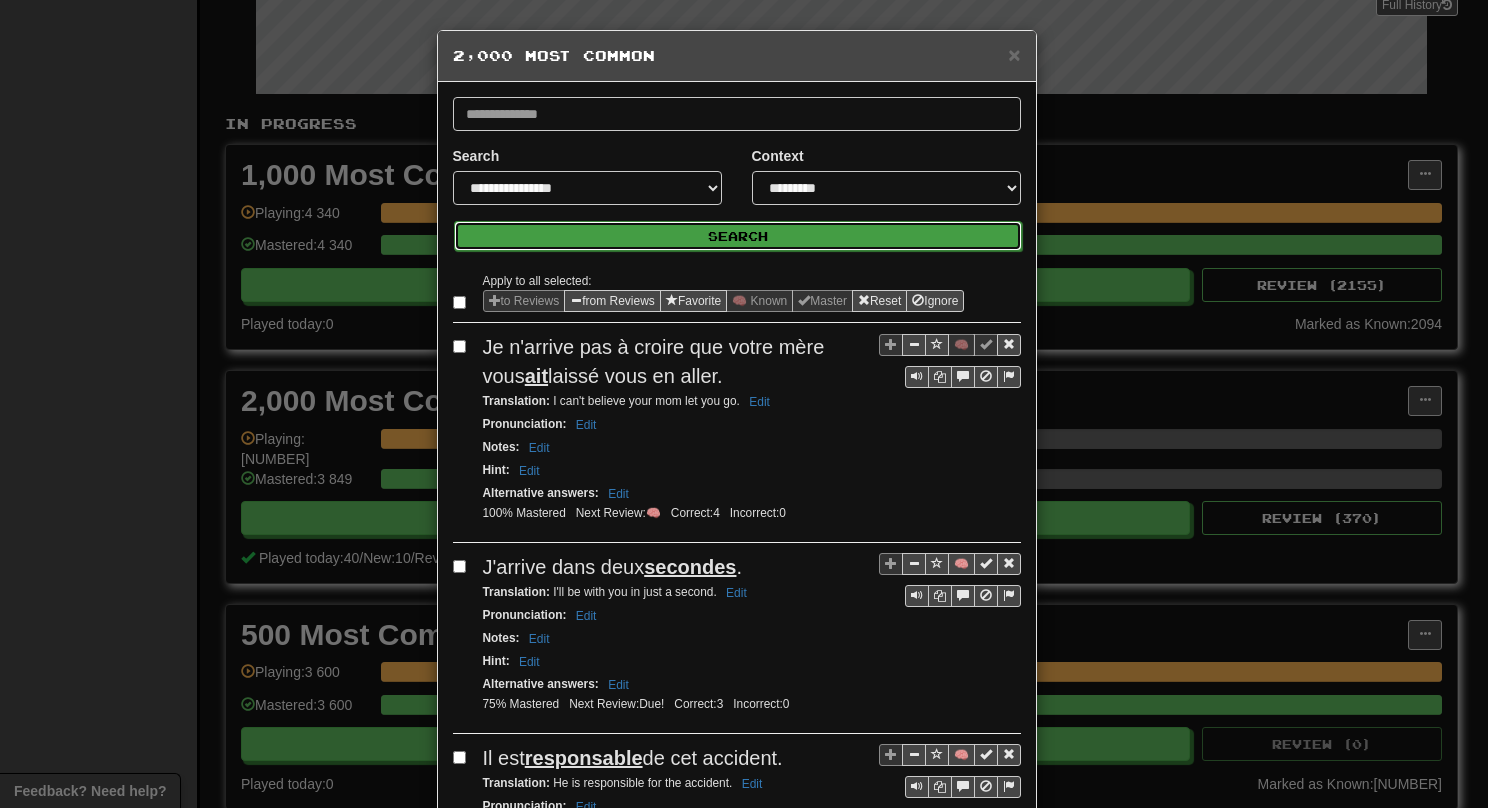 click on "Search" at bounding box center [738, 236] 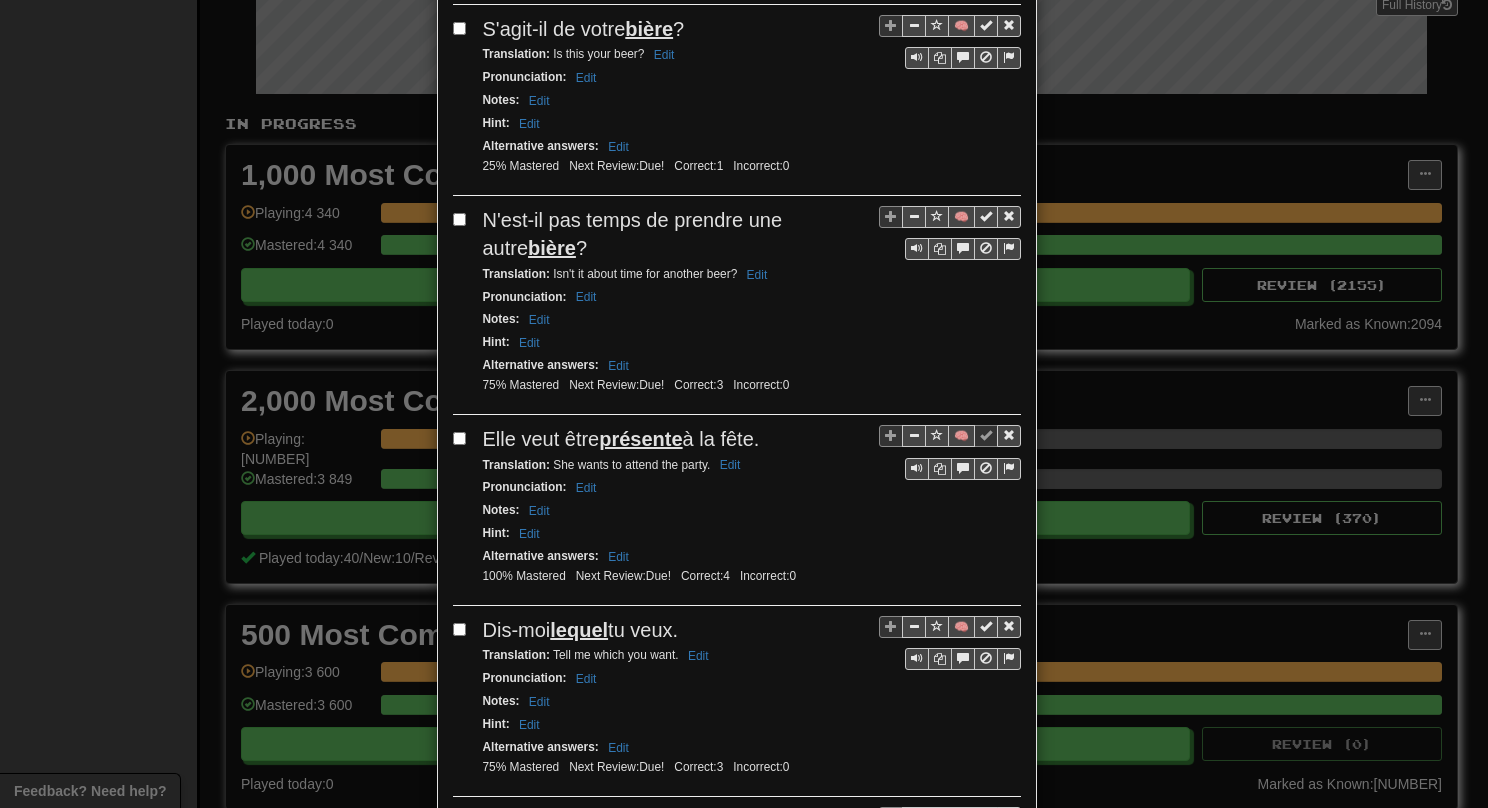 scroll, scrollTop: 2833, scrollLeft: 0, axis: vertical 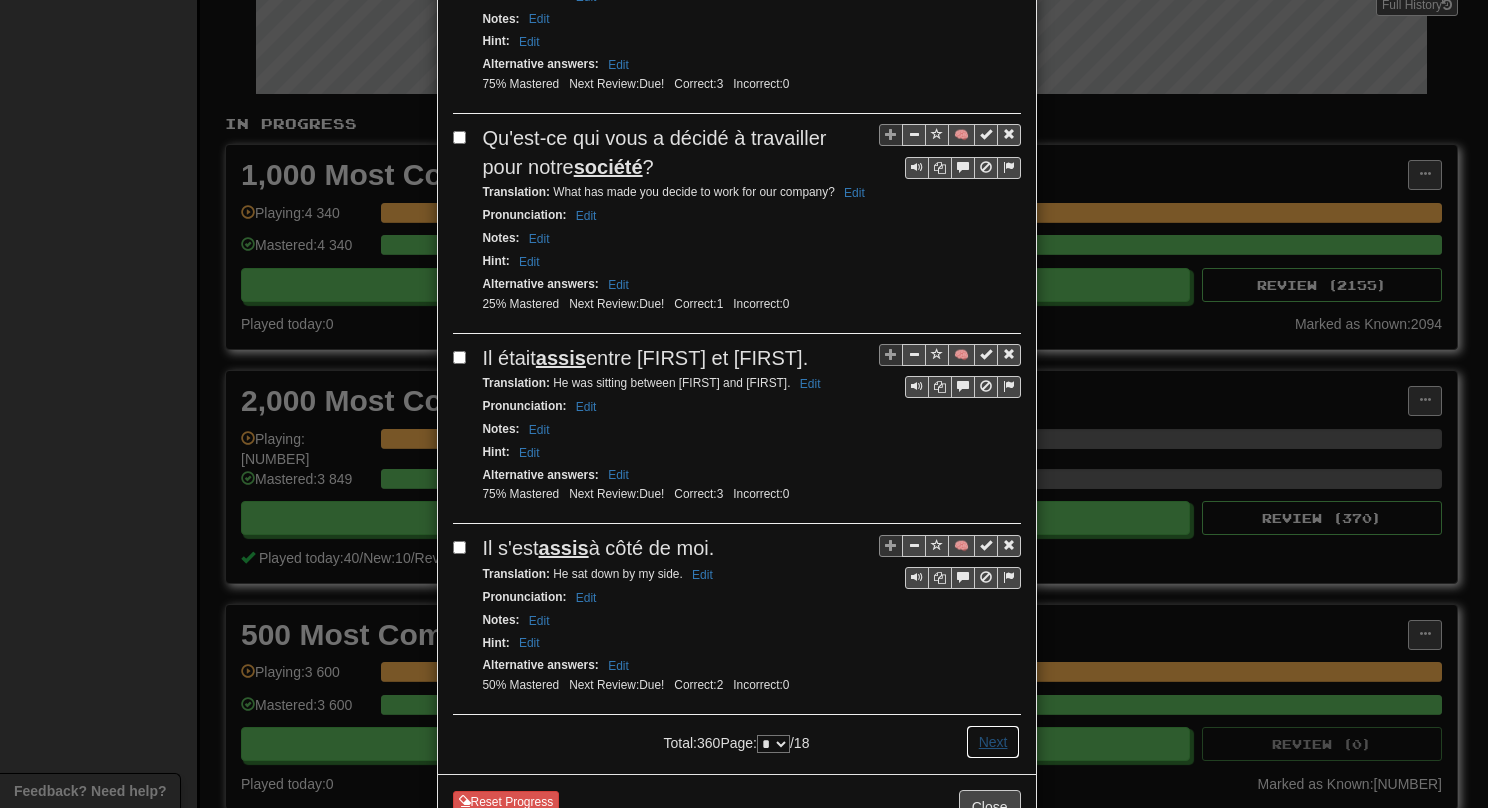 click on "Next" at bounding box center [993, 742] 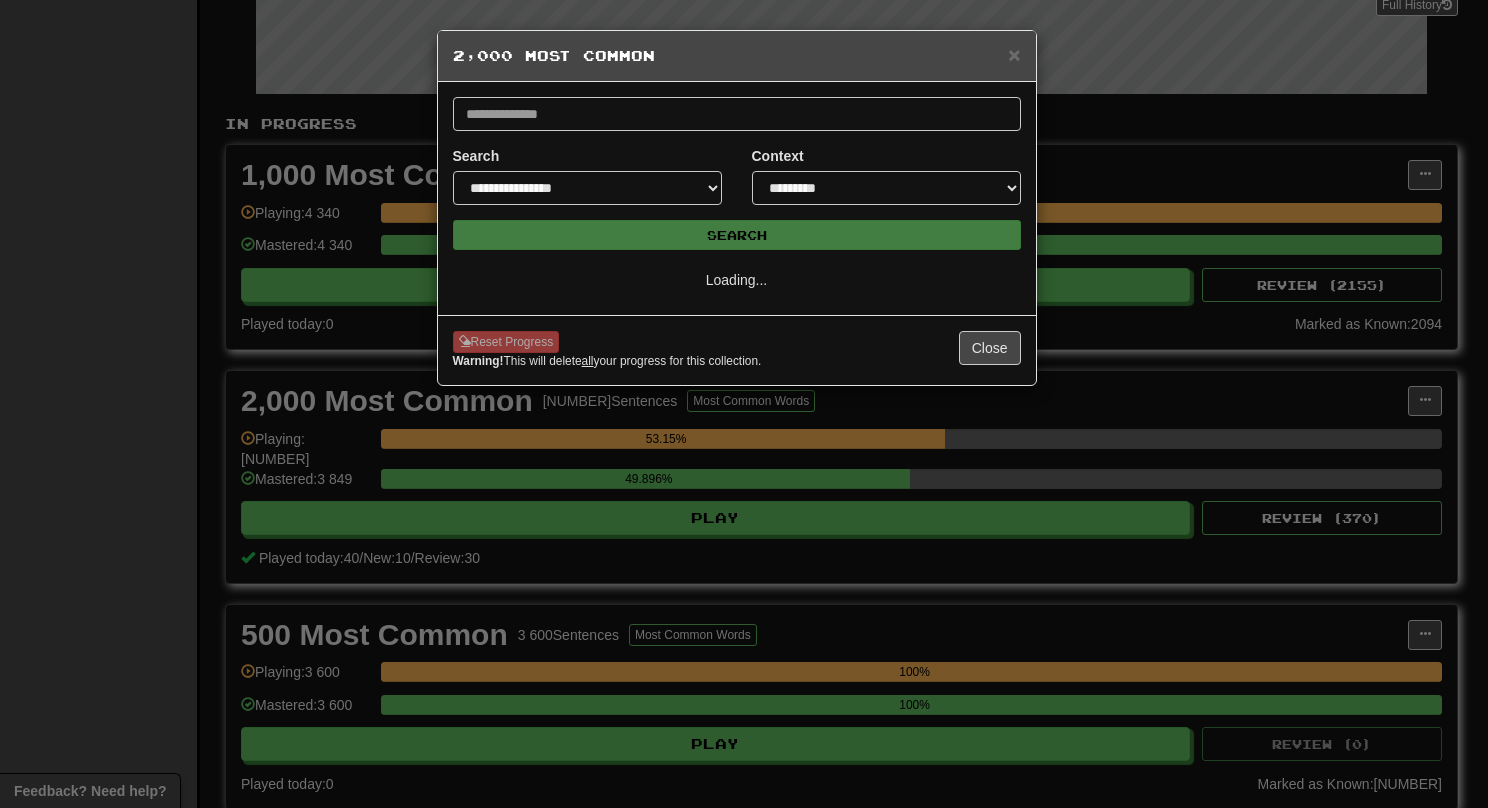 scroll, scrollTop: 0, scrollLeft: 0, axis: both 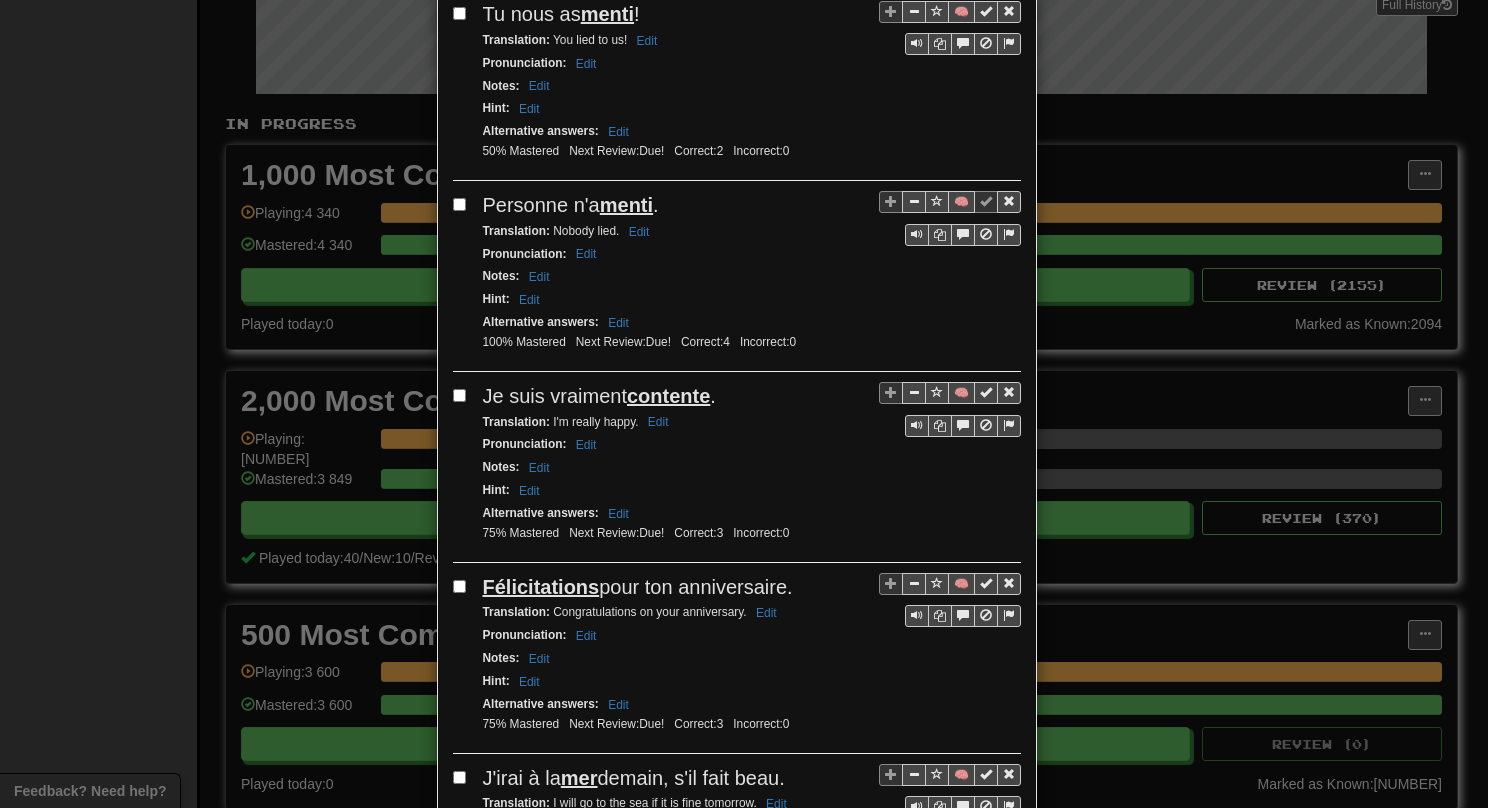 click on "You lied to us! Nobody lied. I'm really happy. Félicitations pour ton anniversaire." at bounding box center [737, 1865] 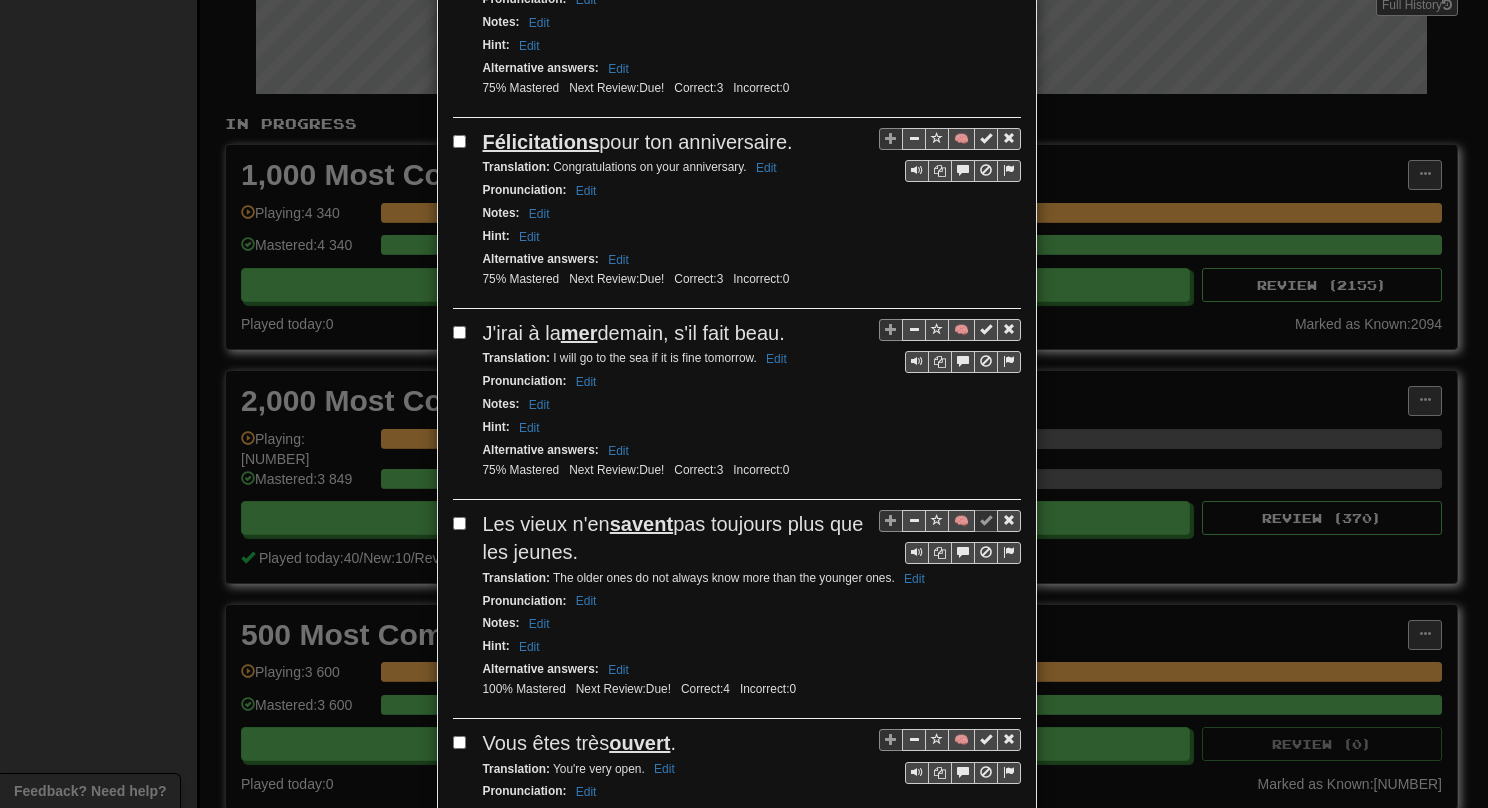 scroll, scrollTop: 1000, scrollLeft: 0, axis: vertical 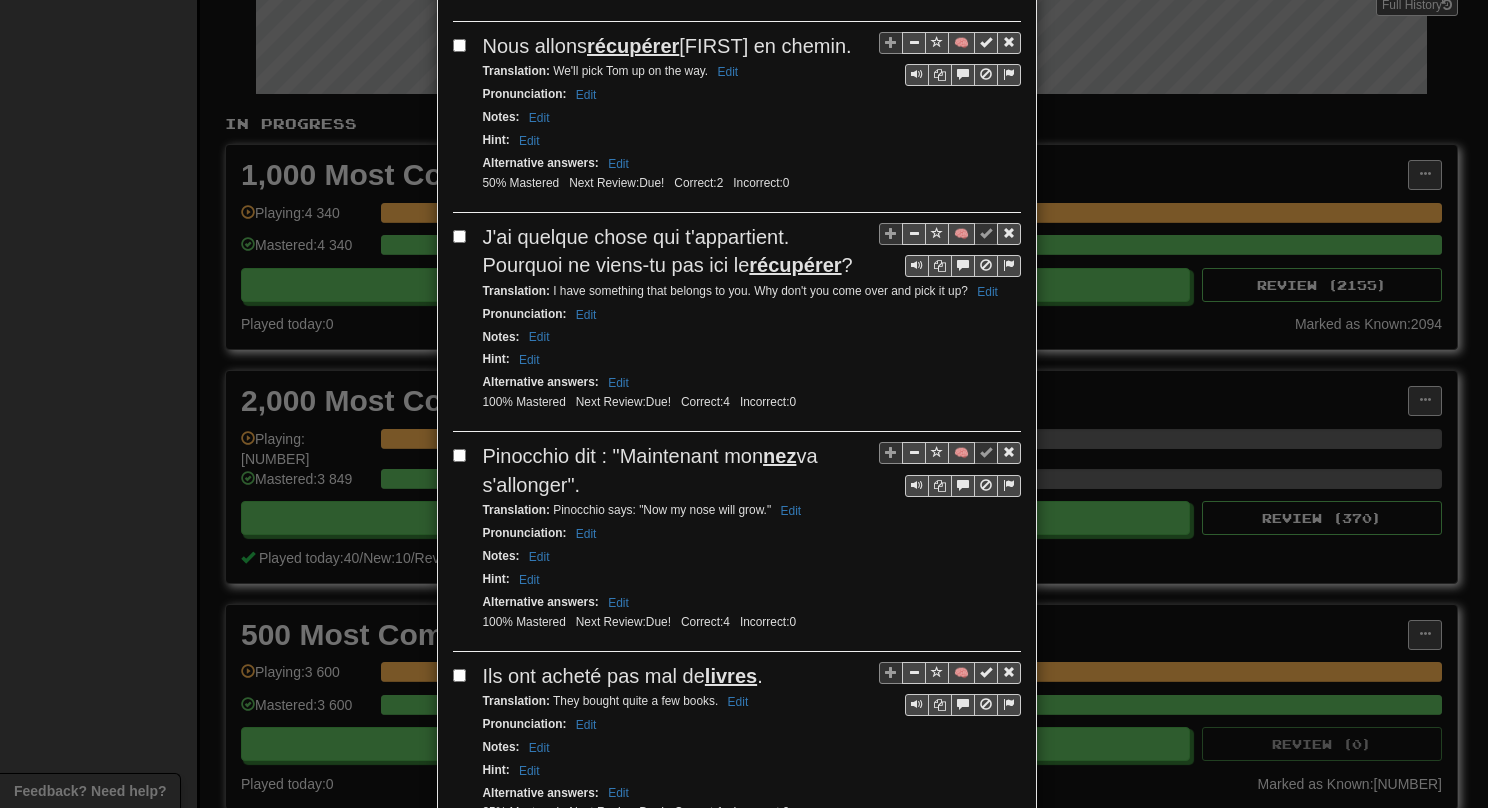 drag, startPoint x: 652, startPoint y: 492, endPoint x: 868, endPoint y: 537, distance: 220.63771 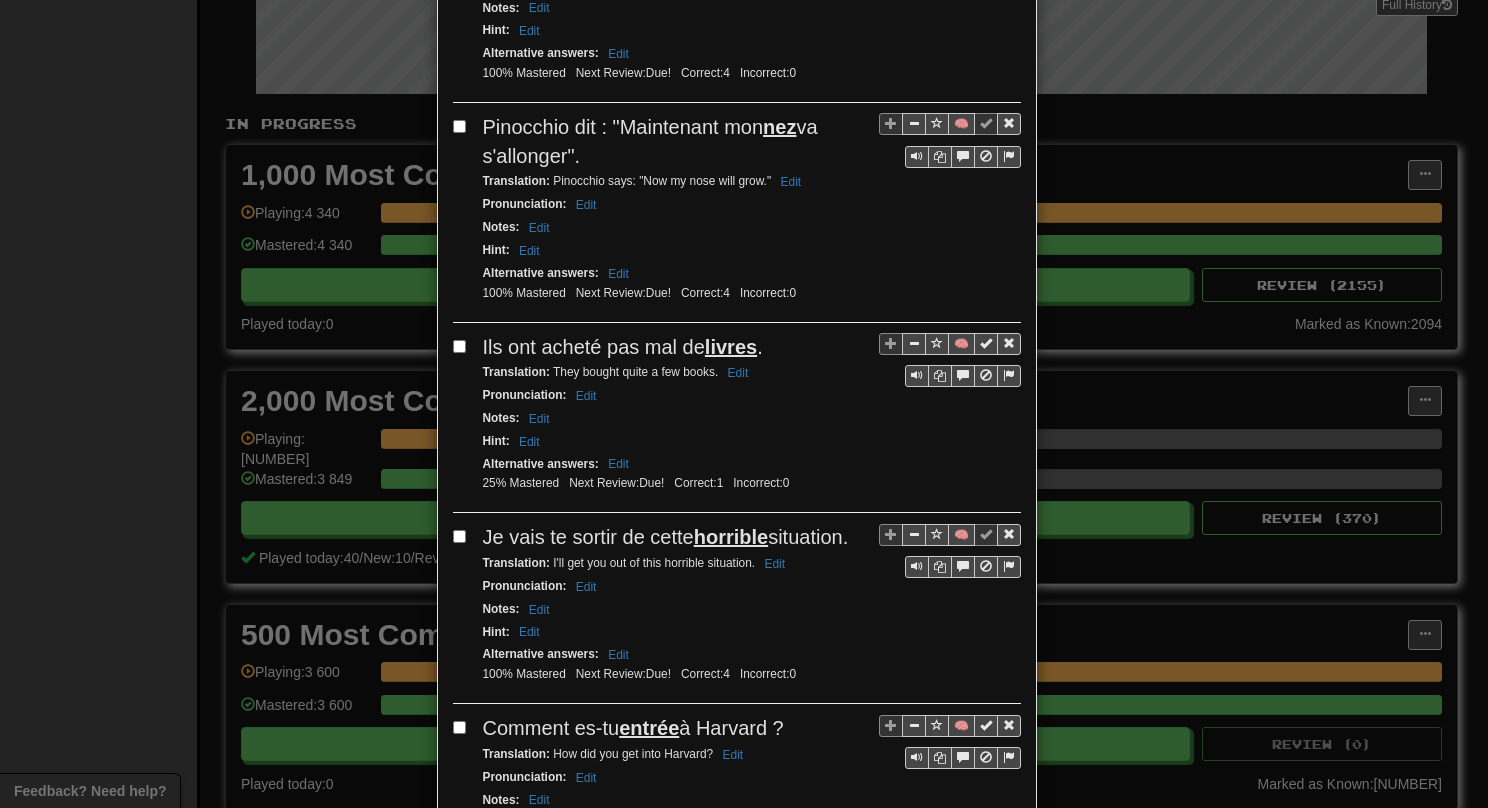 scroll, scrollTop: 2000, scrollLeft: 0, axis: vertical 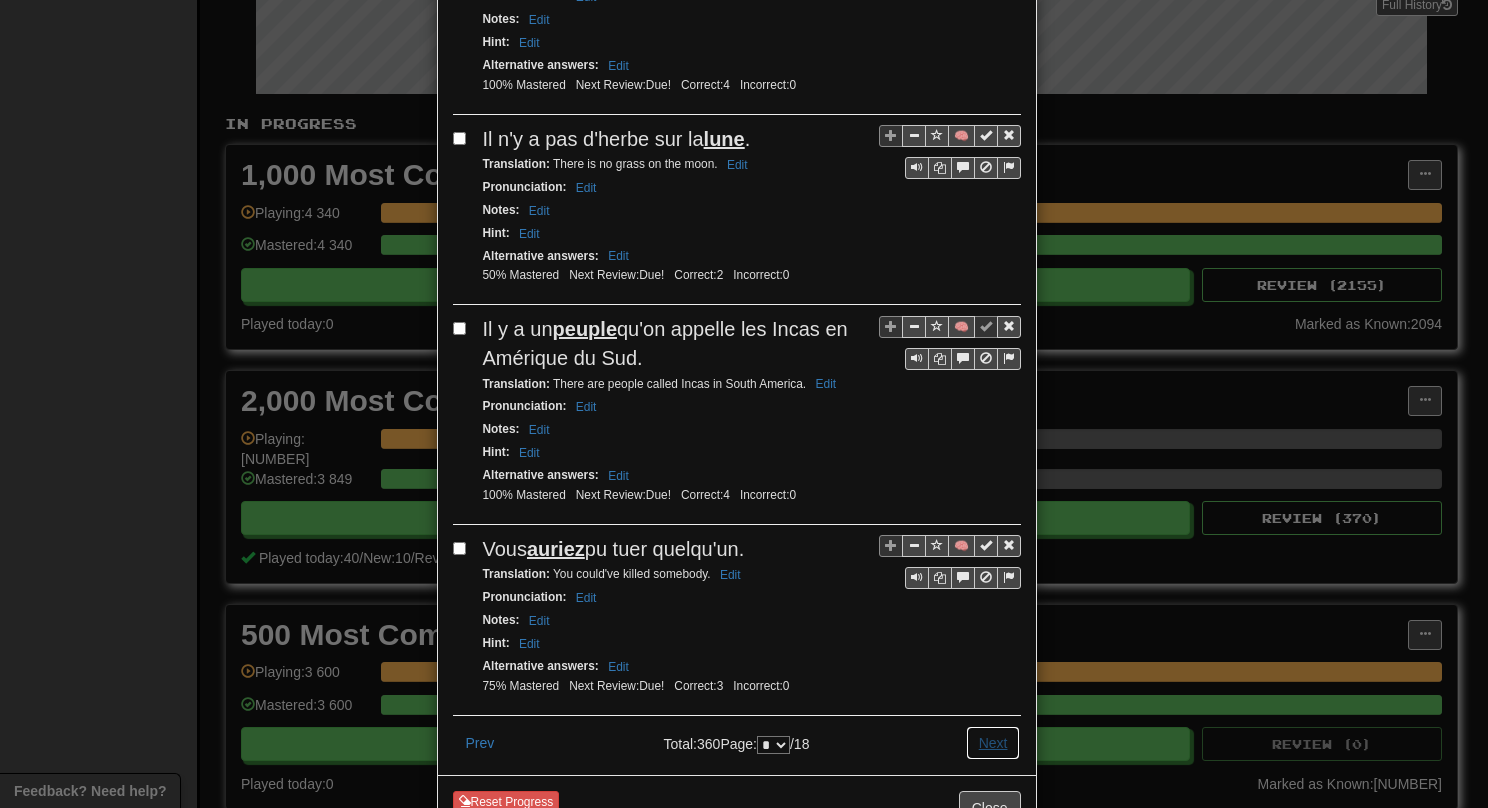 click on "Next" at bounding box center (993, 743) 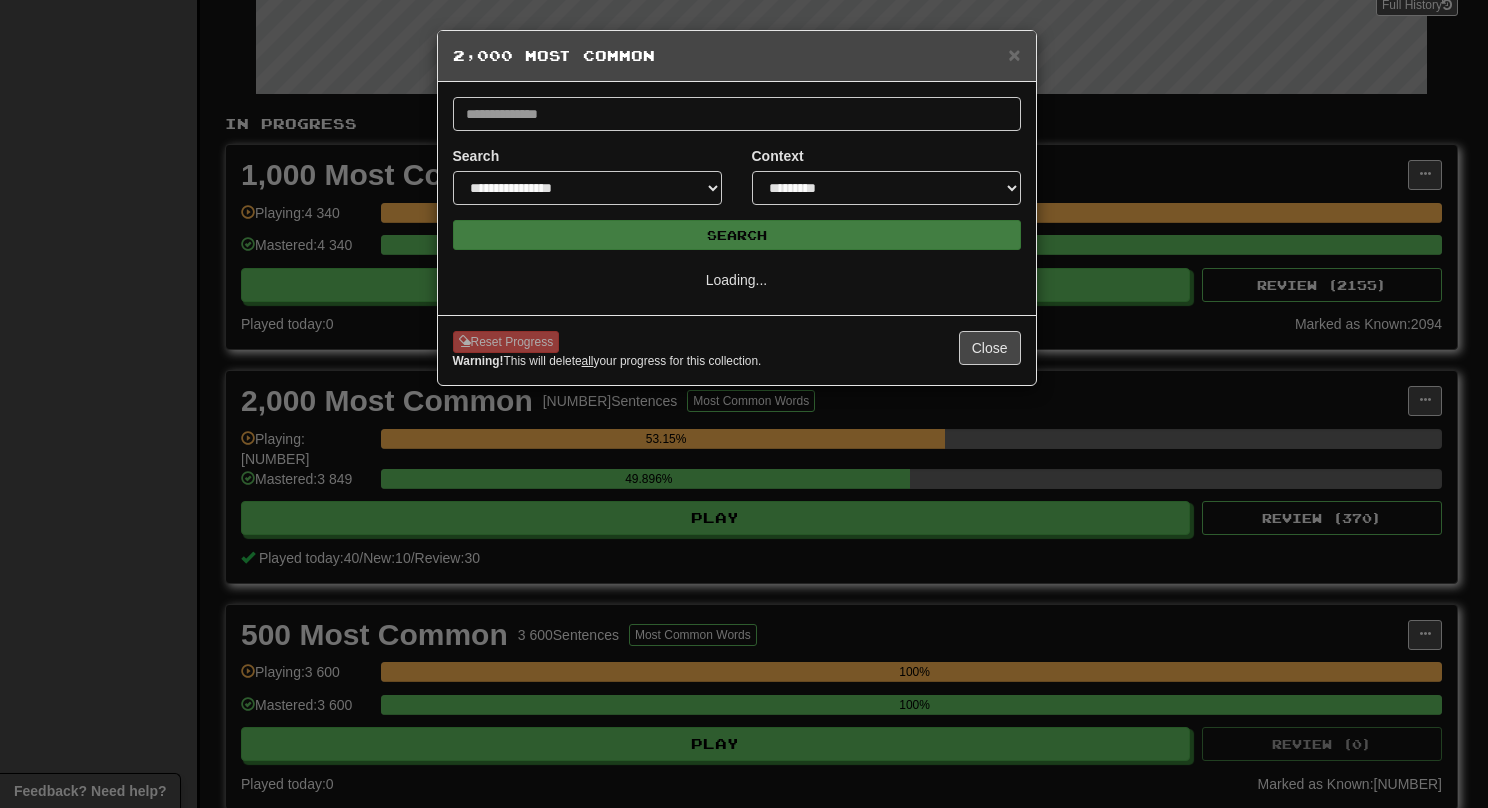 scroll, scrollTop: 0, scrollLeft: 0, axis: both 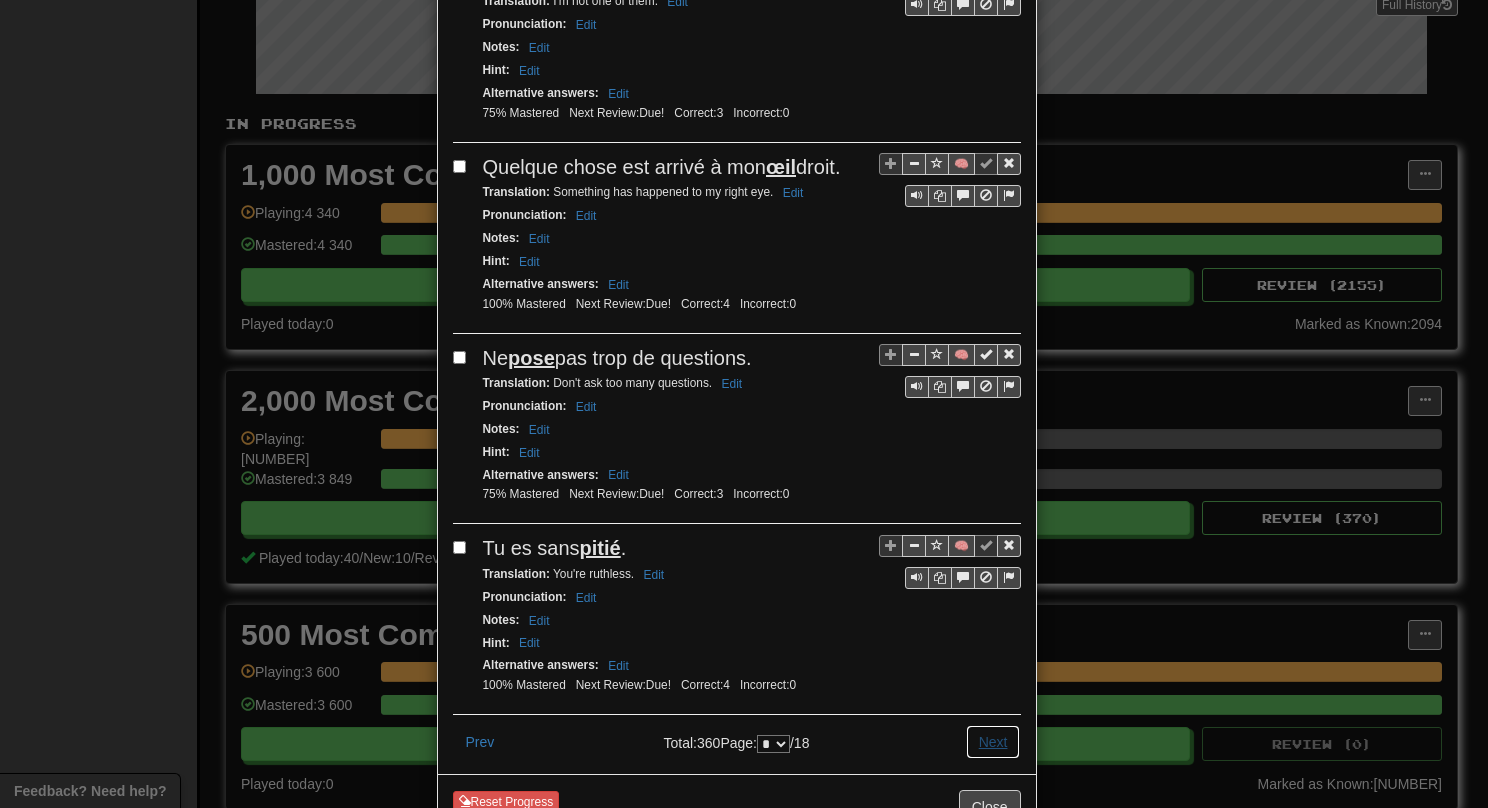 click on "Next" at bounding box center [993, 742] 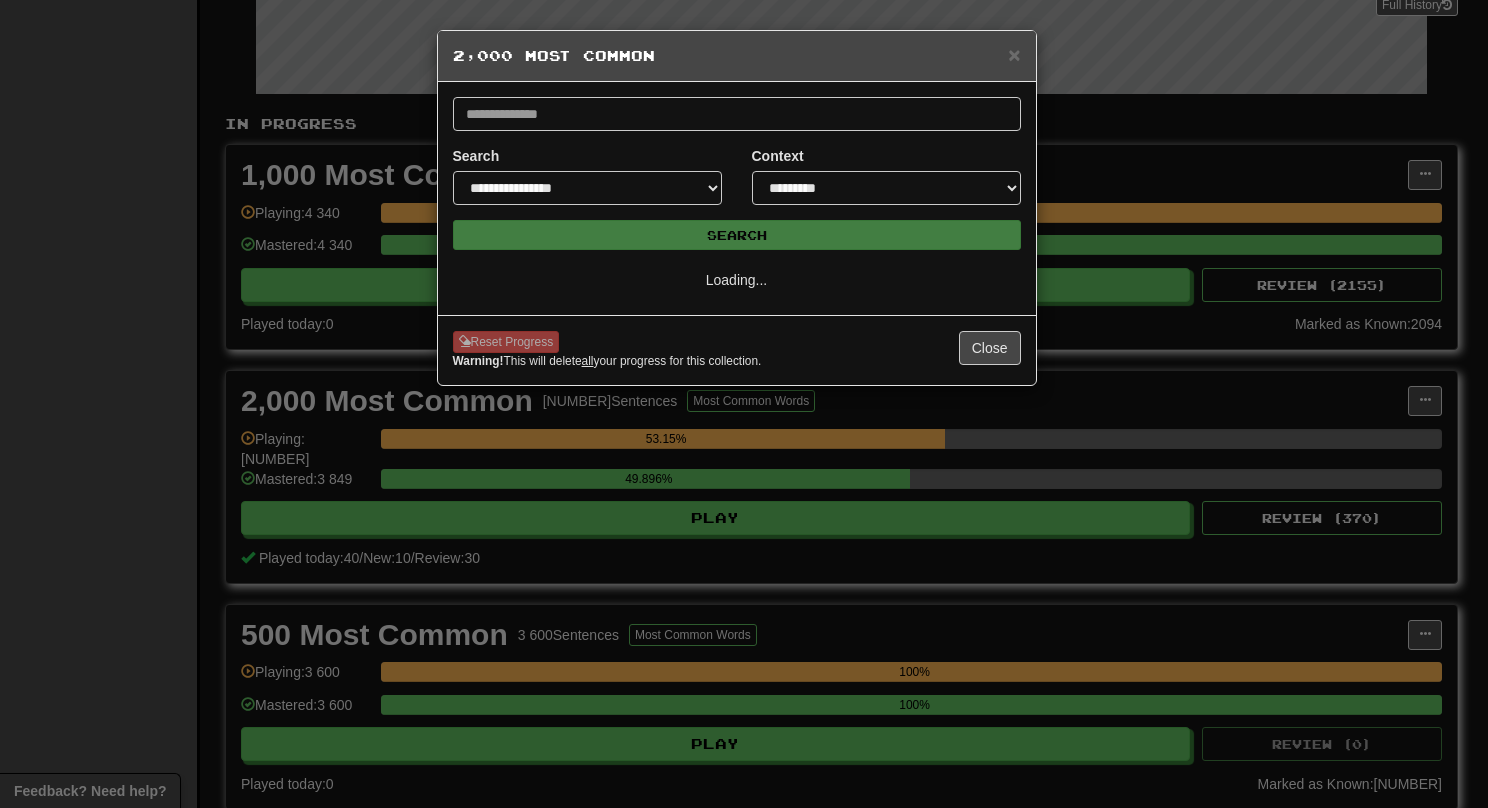 scroll, scrollTop: 0, scrollLeft: 0, axis: both 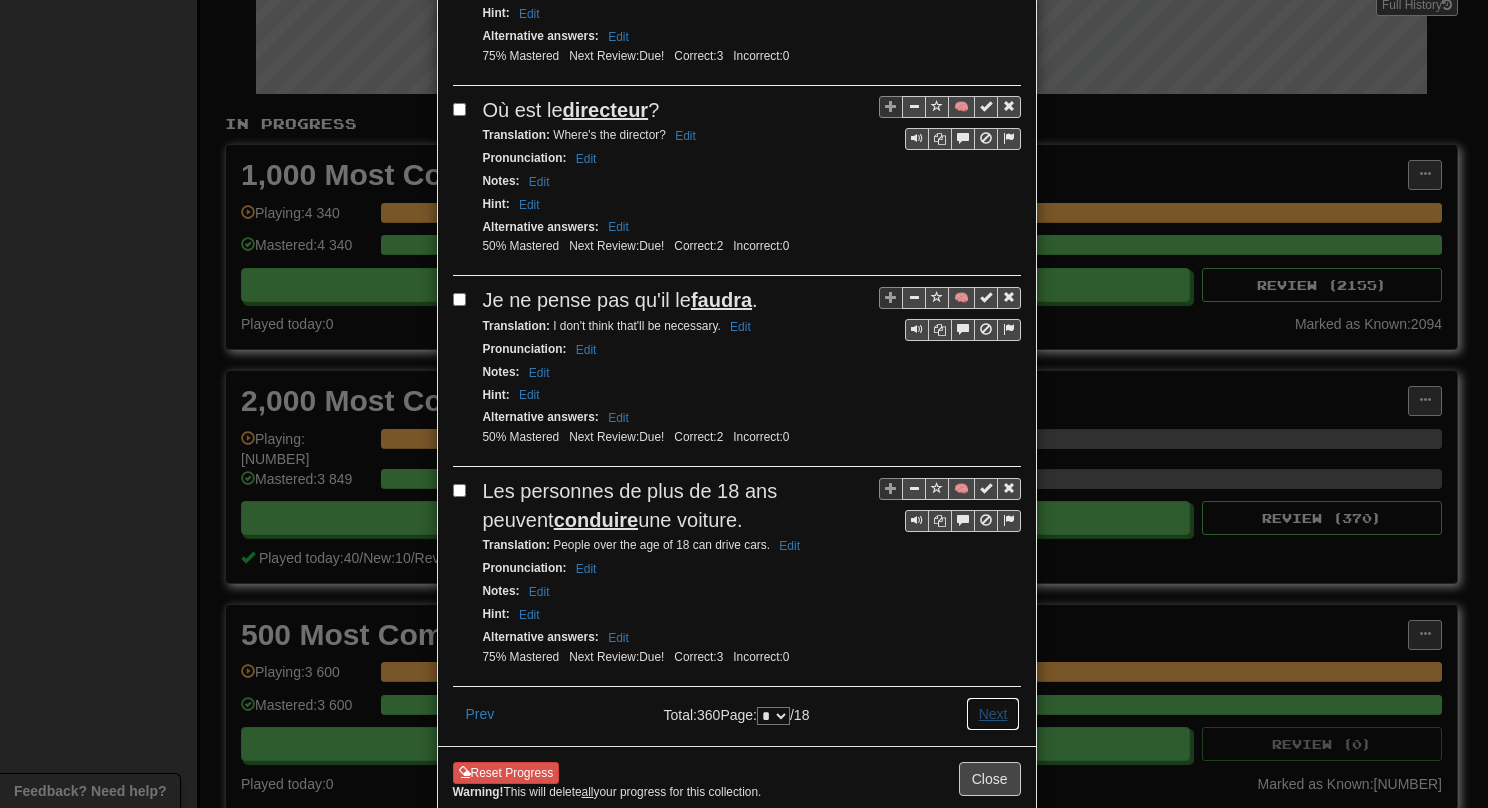 click on "Next" at bounding box center [993, 714] 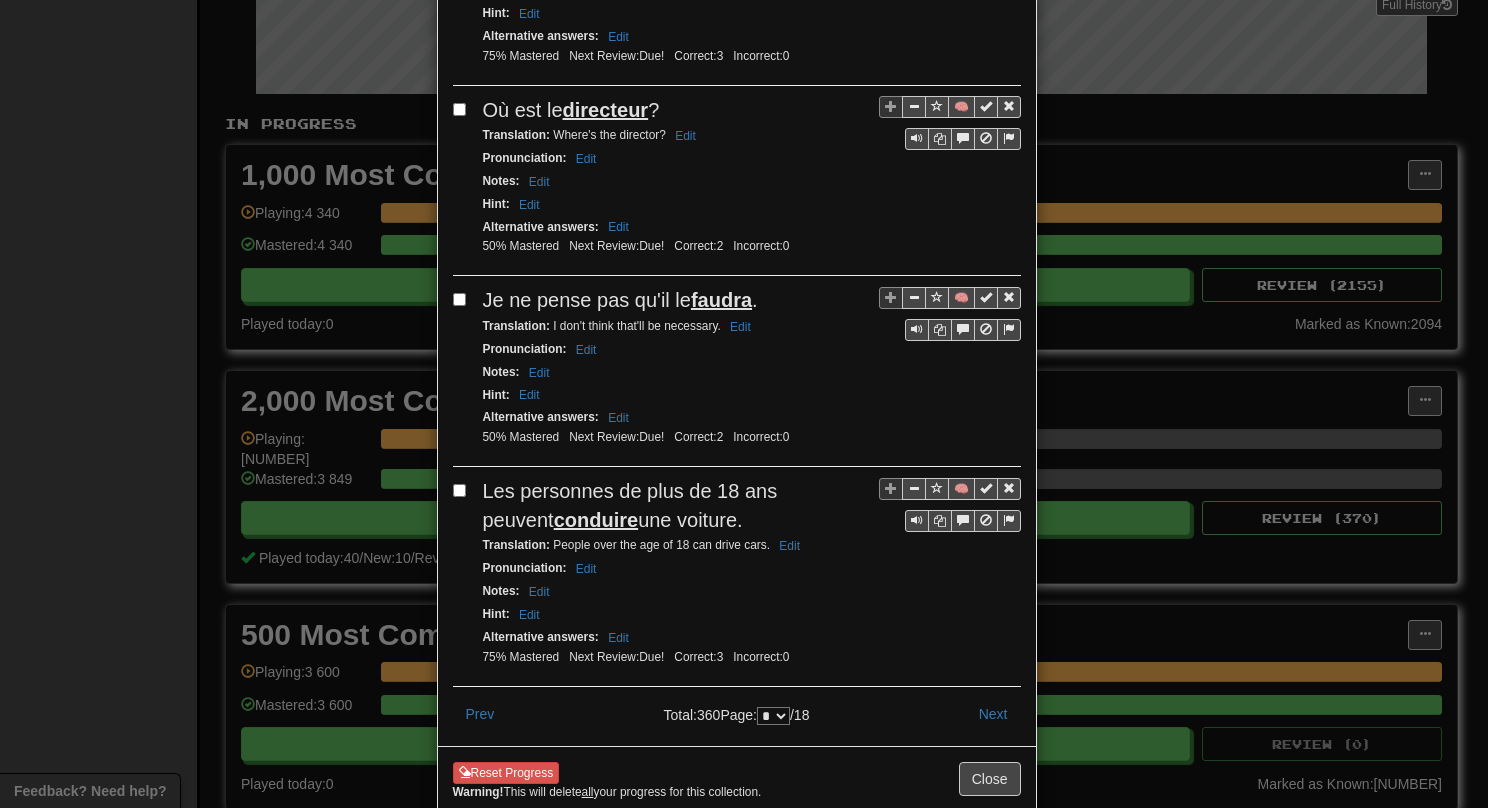 scroll, scrollTop: 0, scrollLeft: 0, axis: both 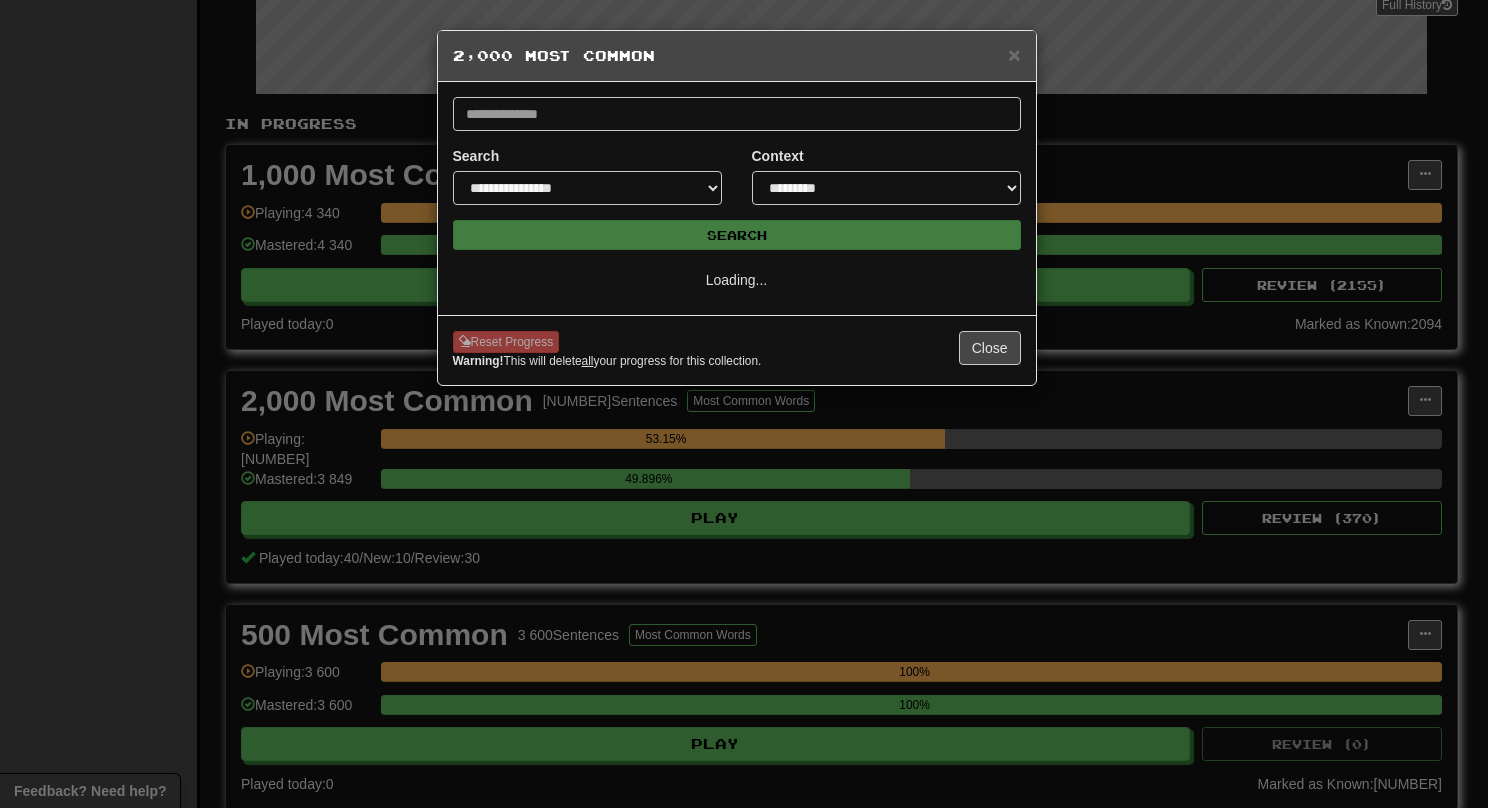 select on "*" 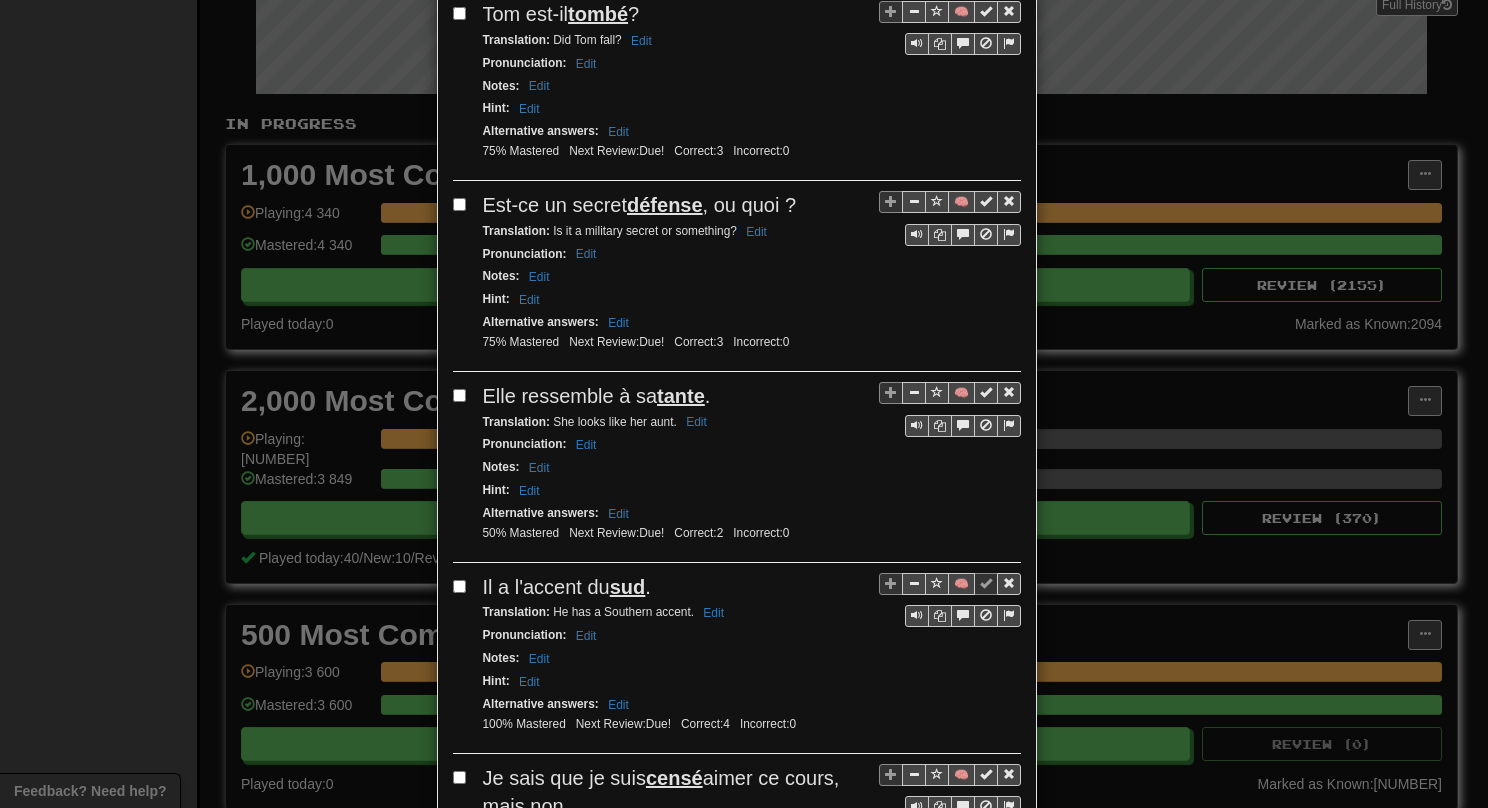 scroll, scrollTop: 500, scrollLeft: 0, axis: vertical 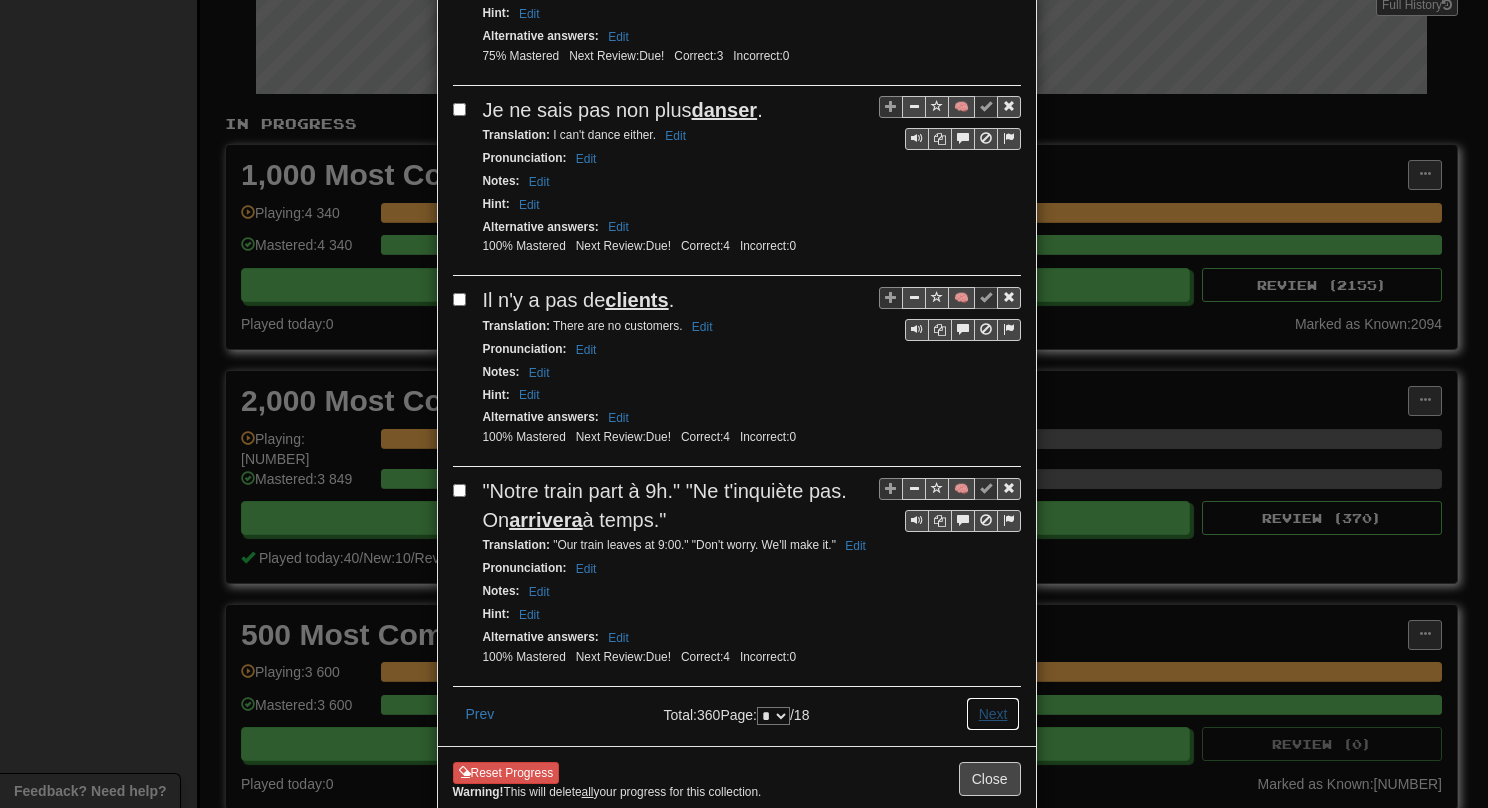 click on "Next" at bounding box center [993, 714] 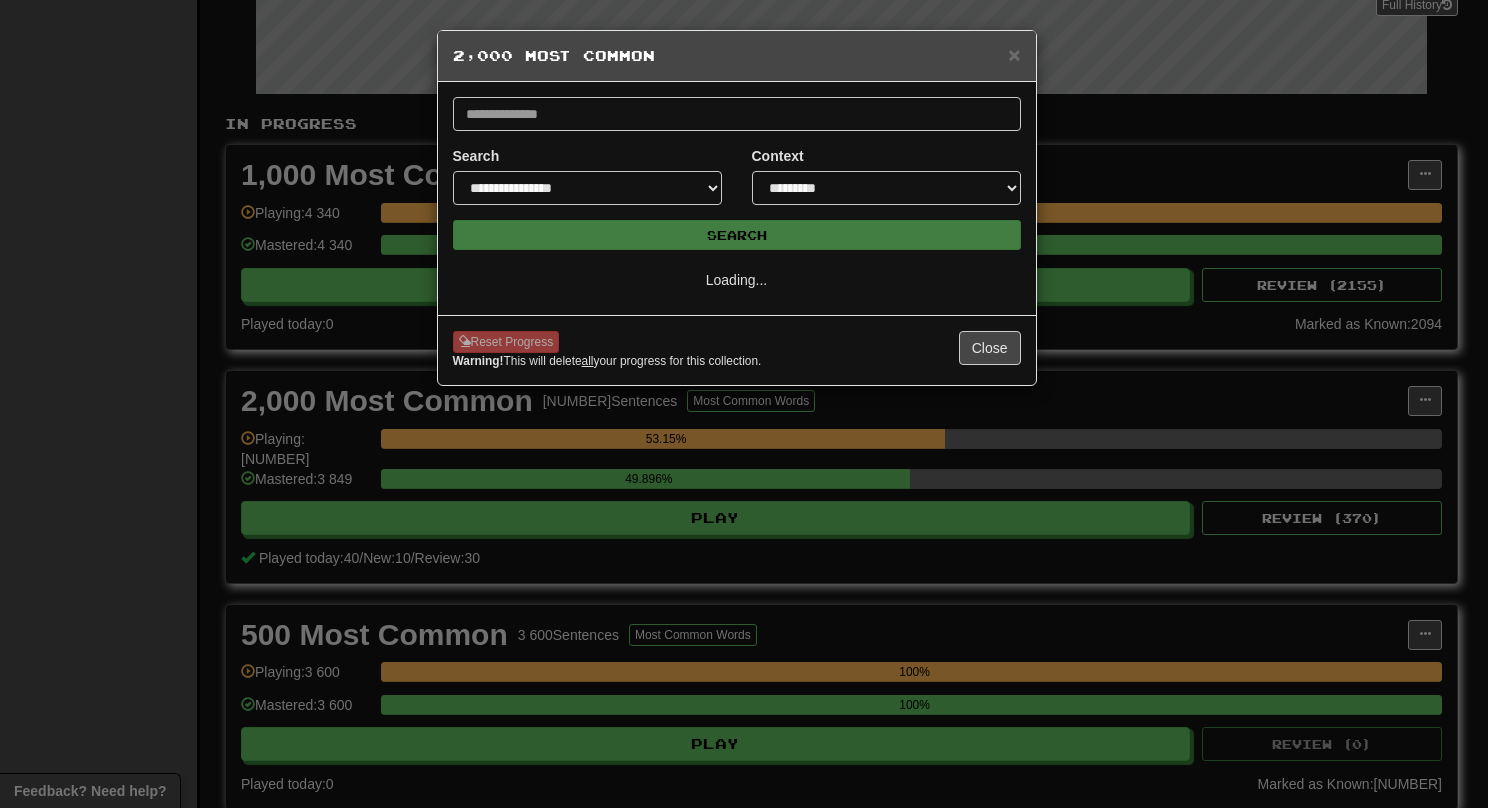 scroll, scrollTop: 0, scrollLeft: 0, axis: both 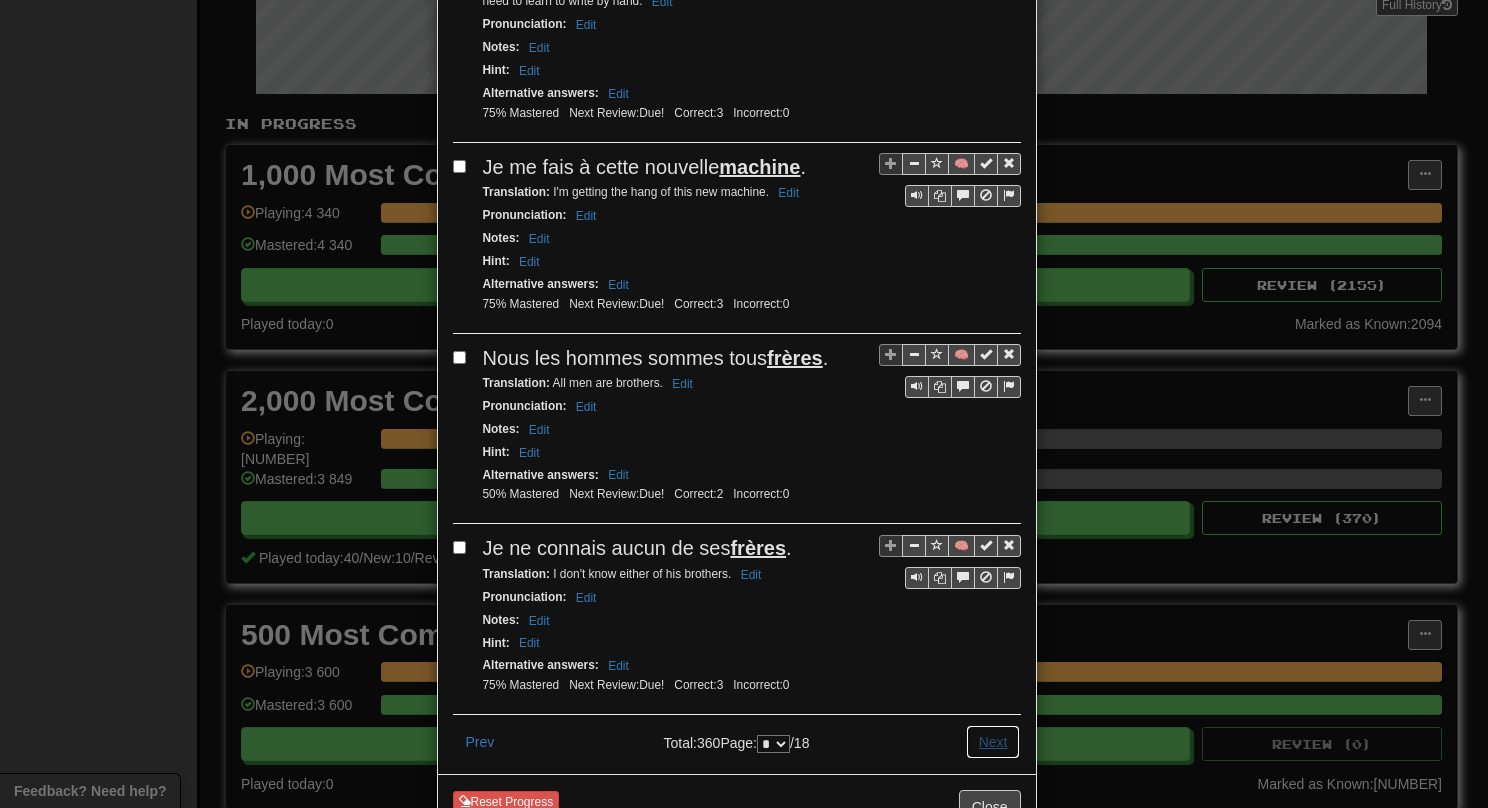 click on "Next" at bounding box center [993, 742] 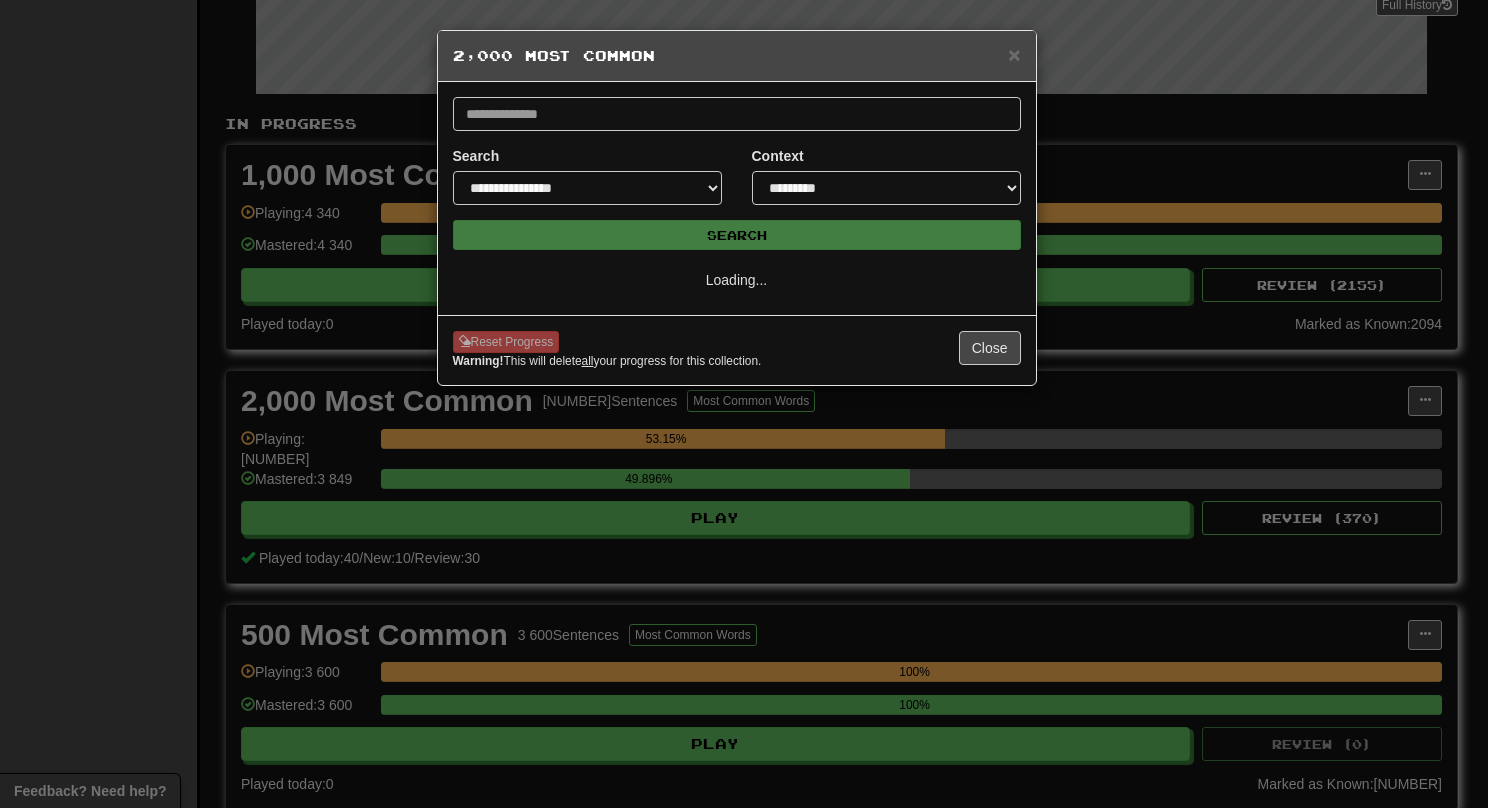scroll, scrollTop: 0, scrollLeft: 0, axis: both 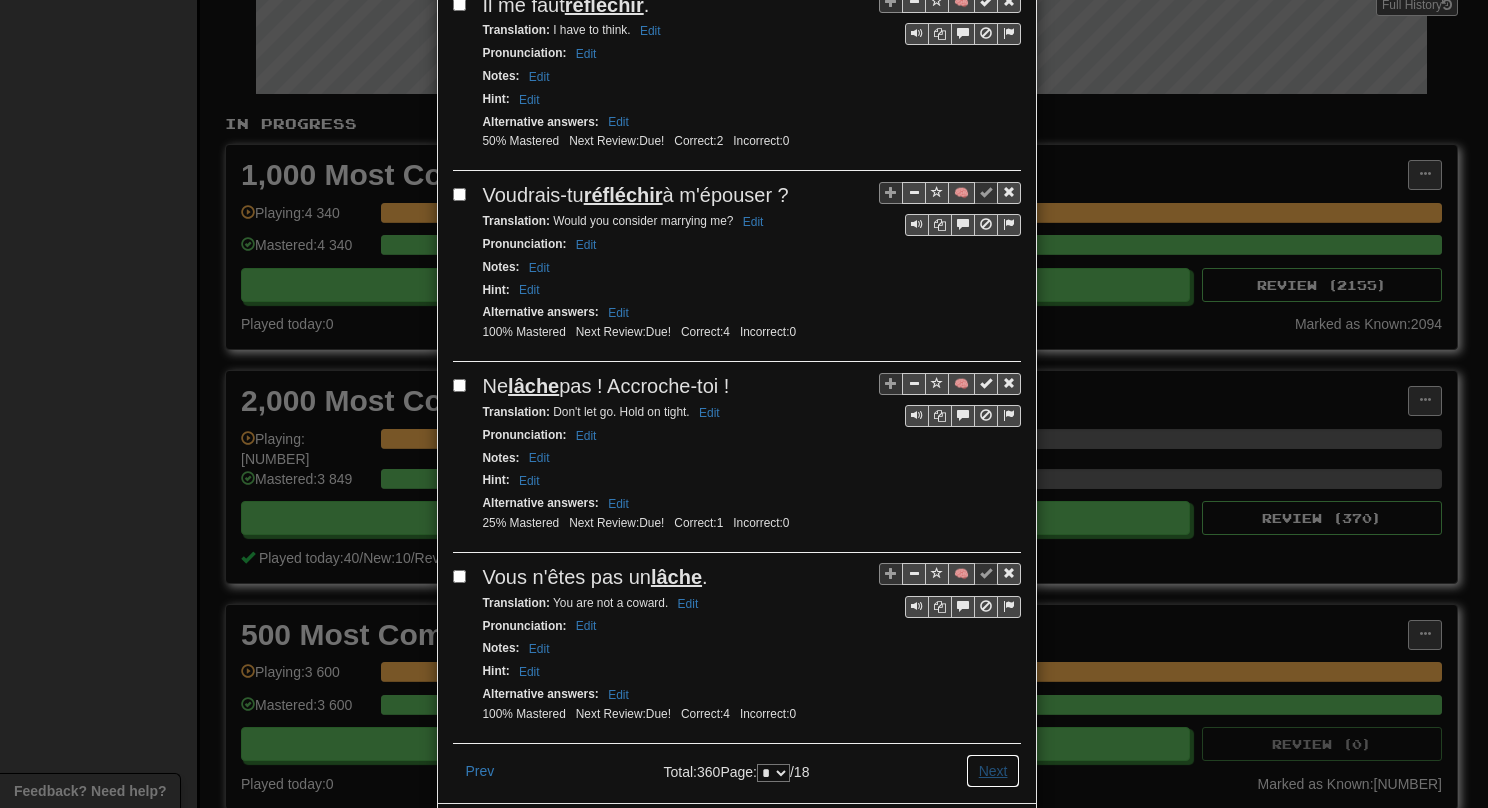 click on "Next" at bounding box center [993, 771] 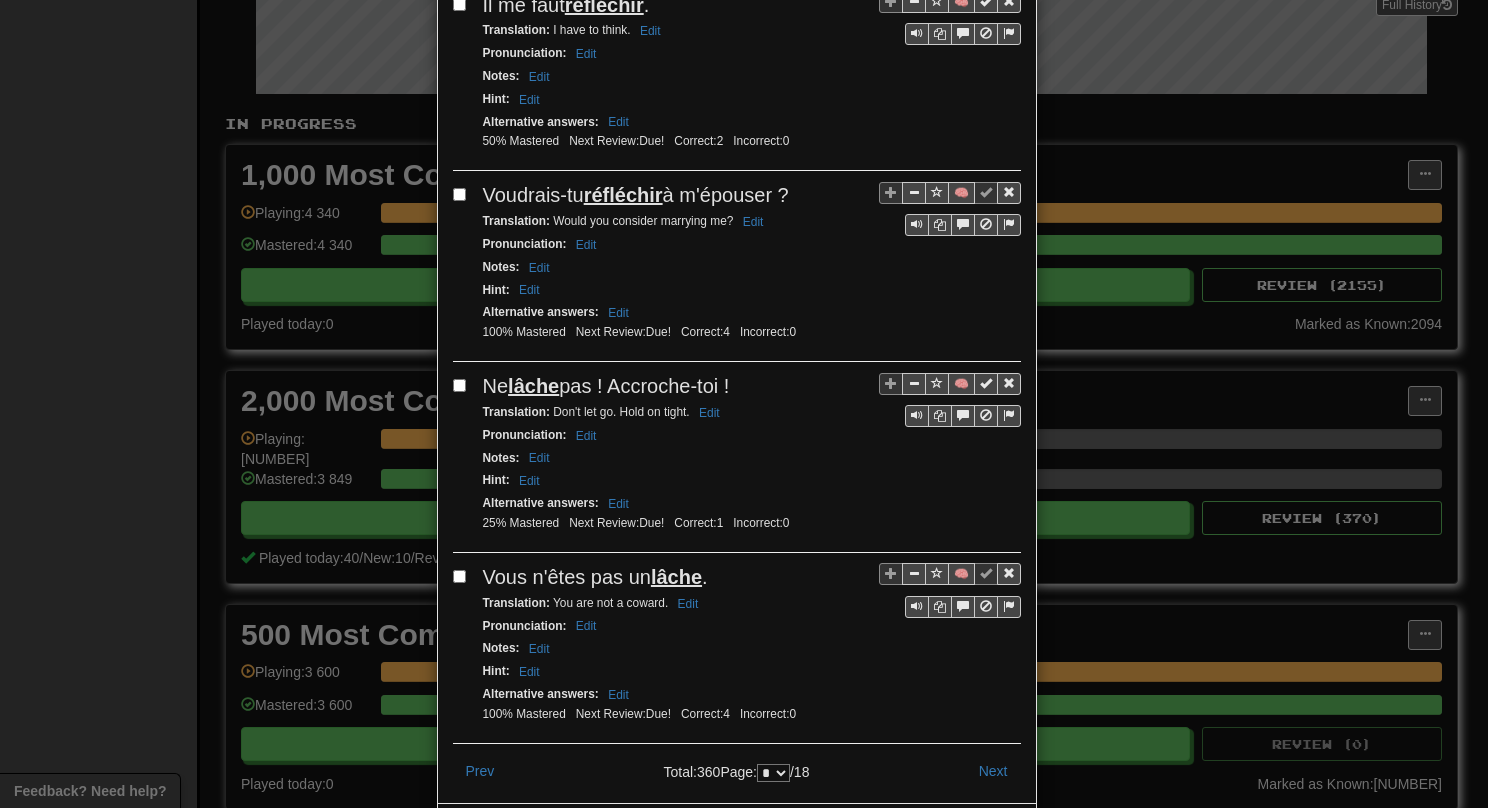 scroll, scrollTop: 0, scrollLeft: 0, axis: both 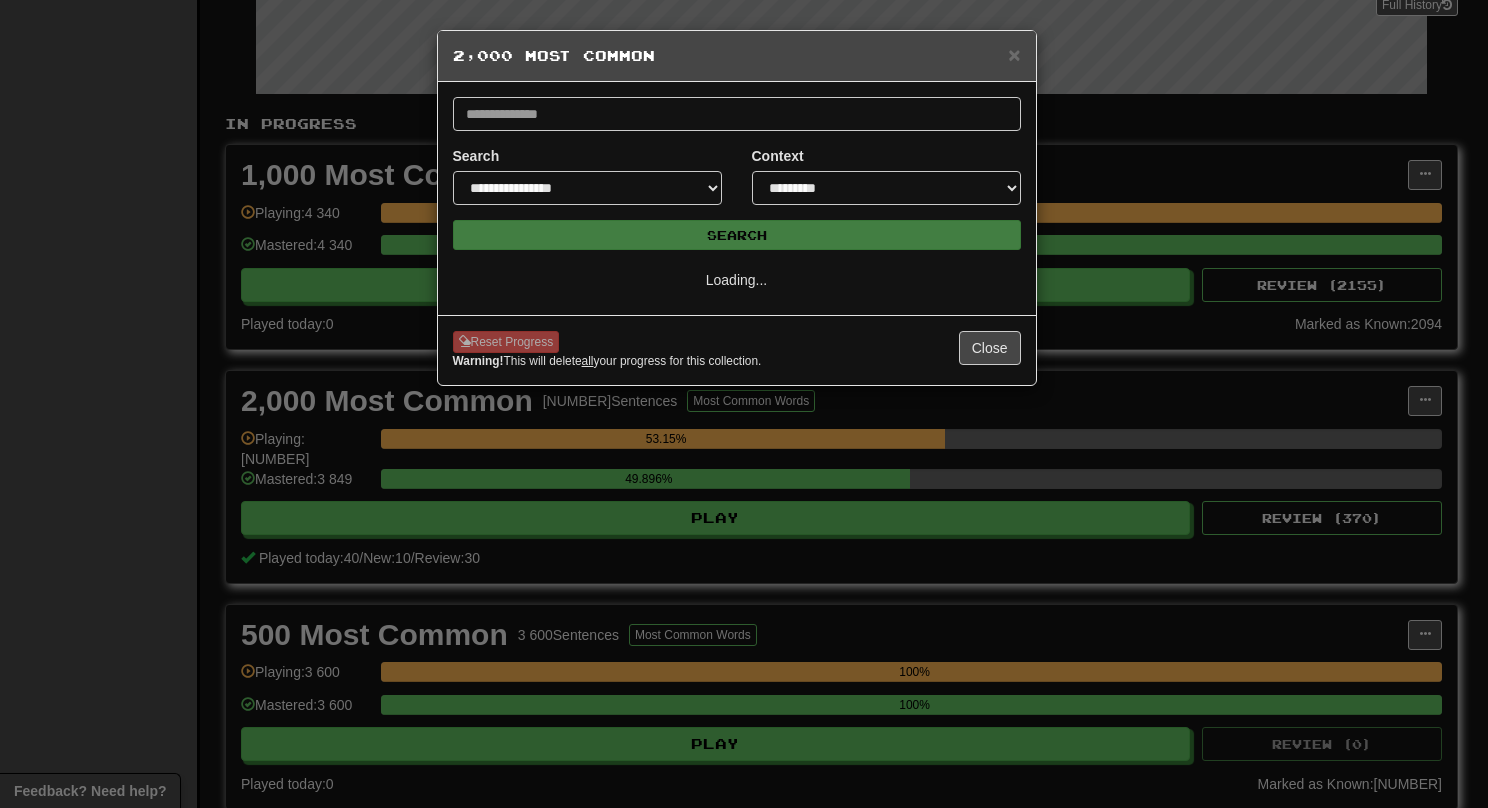 select on "*" 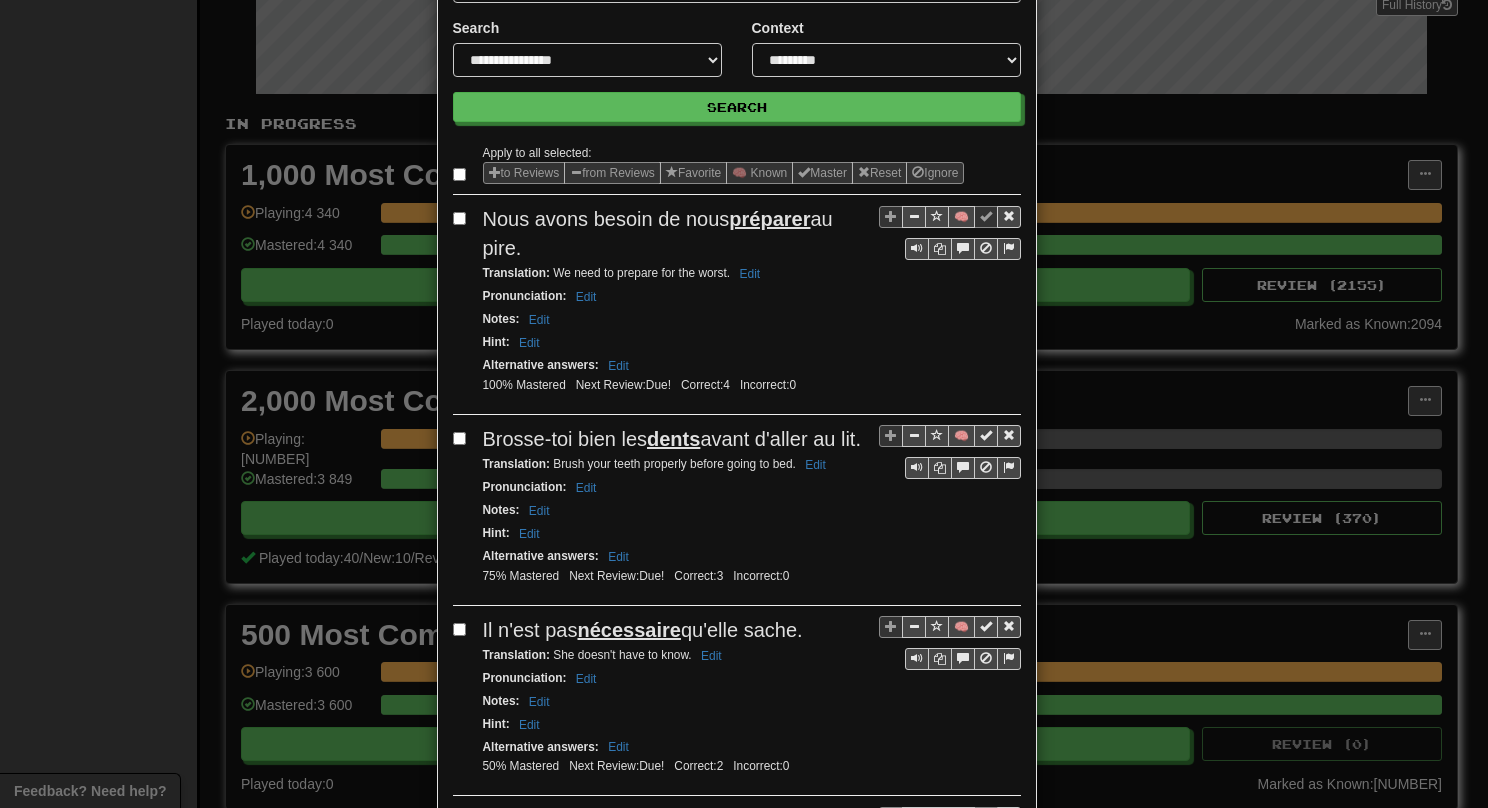 scroll, scrollTop: 166, scrollLeft: 0, axis: vertical 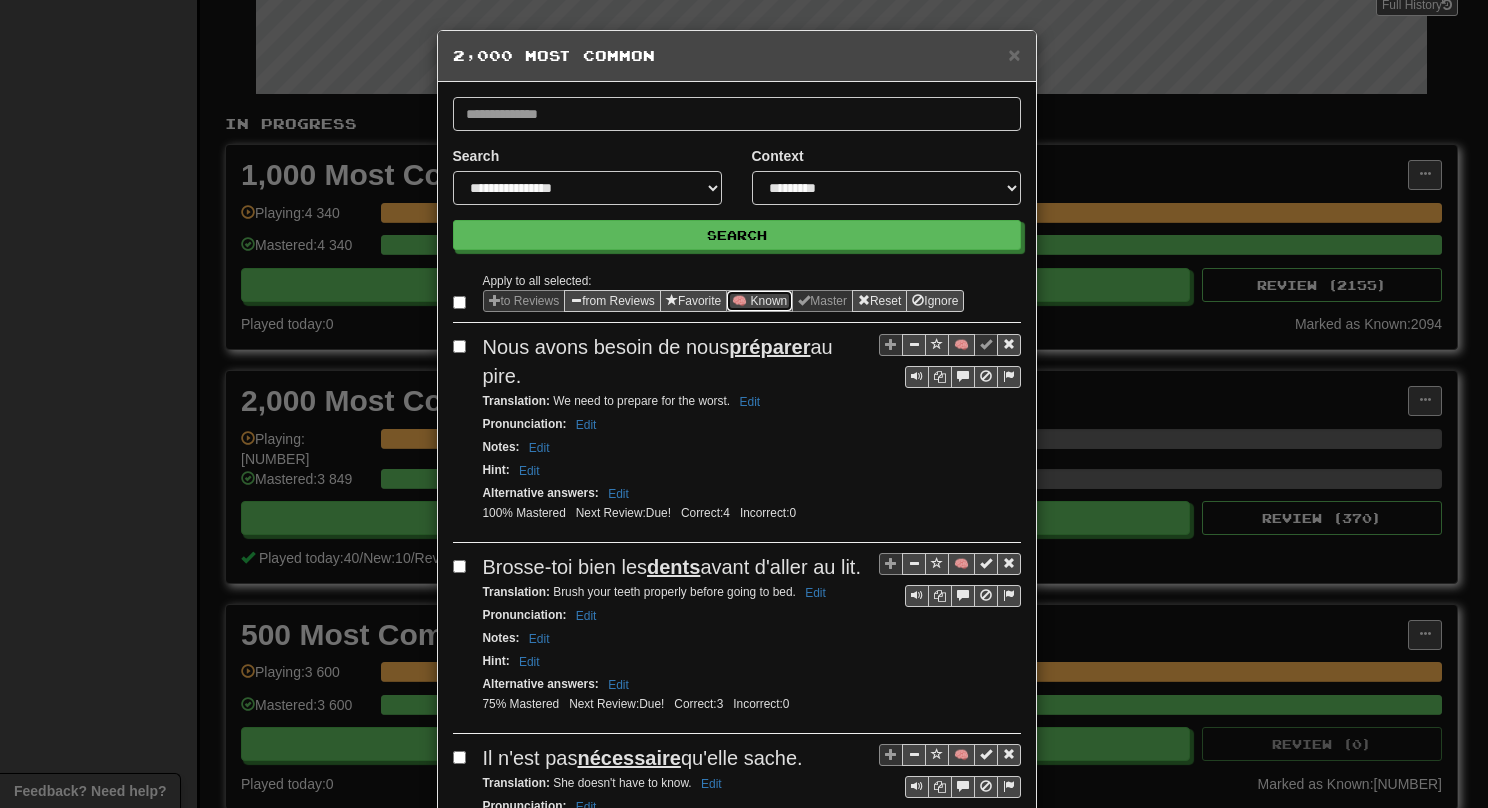click on "🧠 Known" at bounding box center (759, 301) 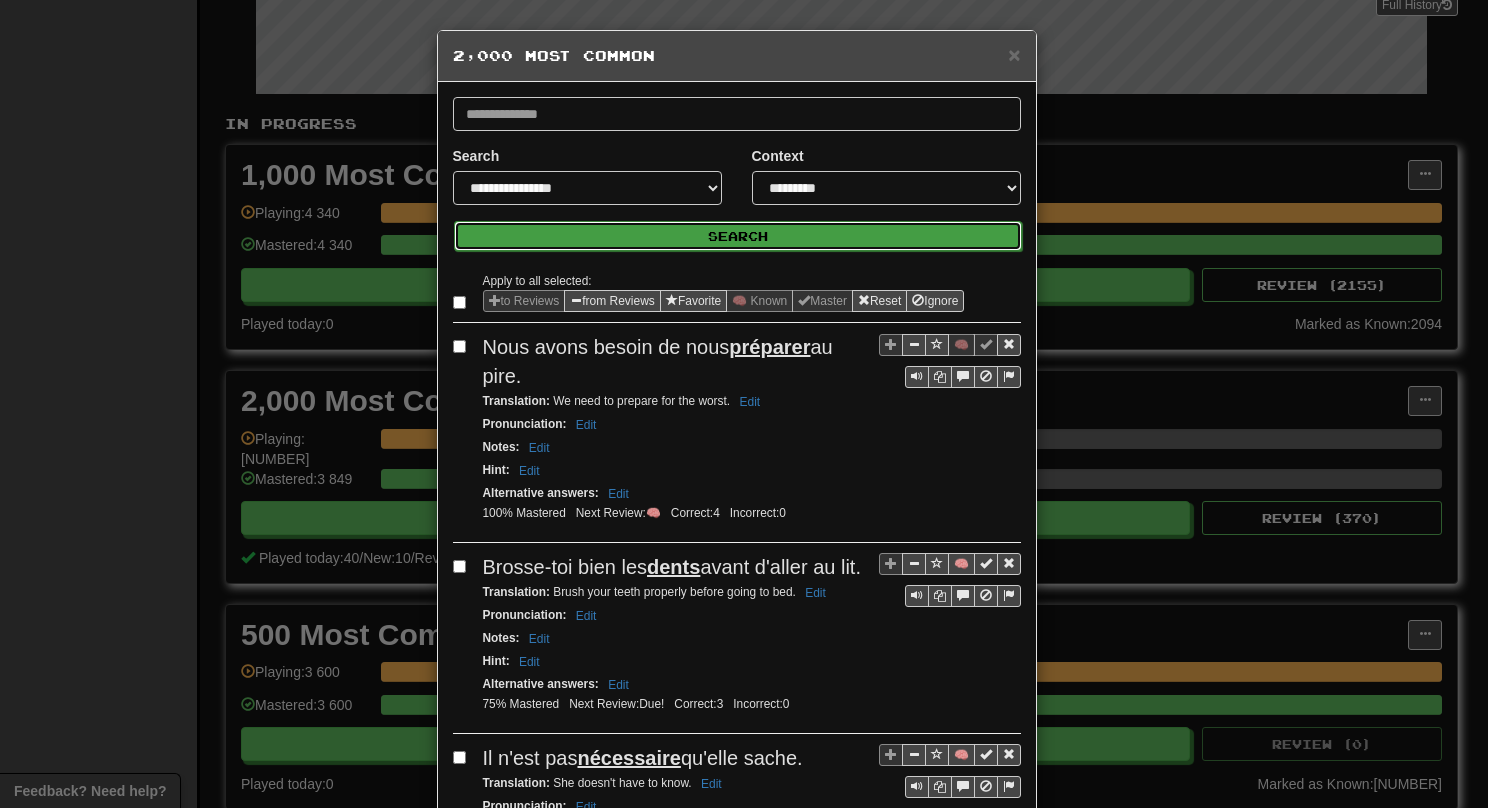 click on "Search" at bounding box center [738, 236] 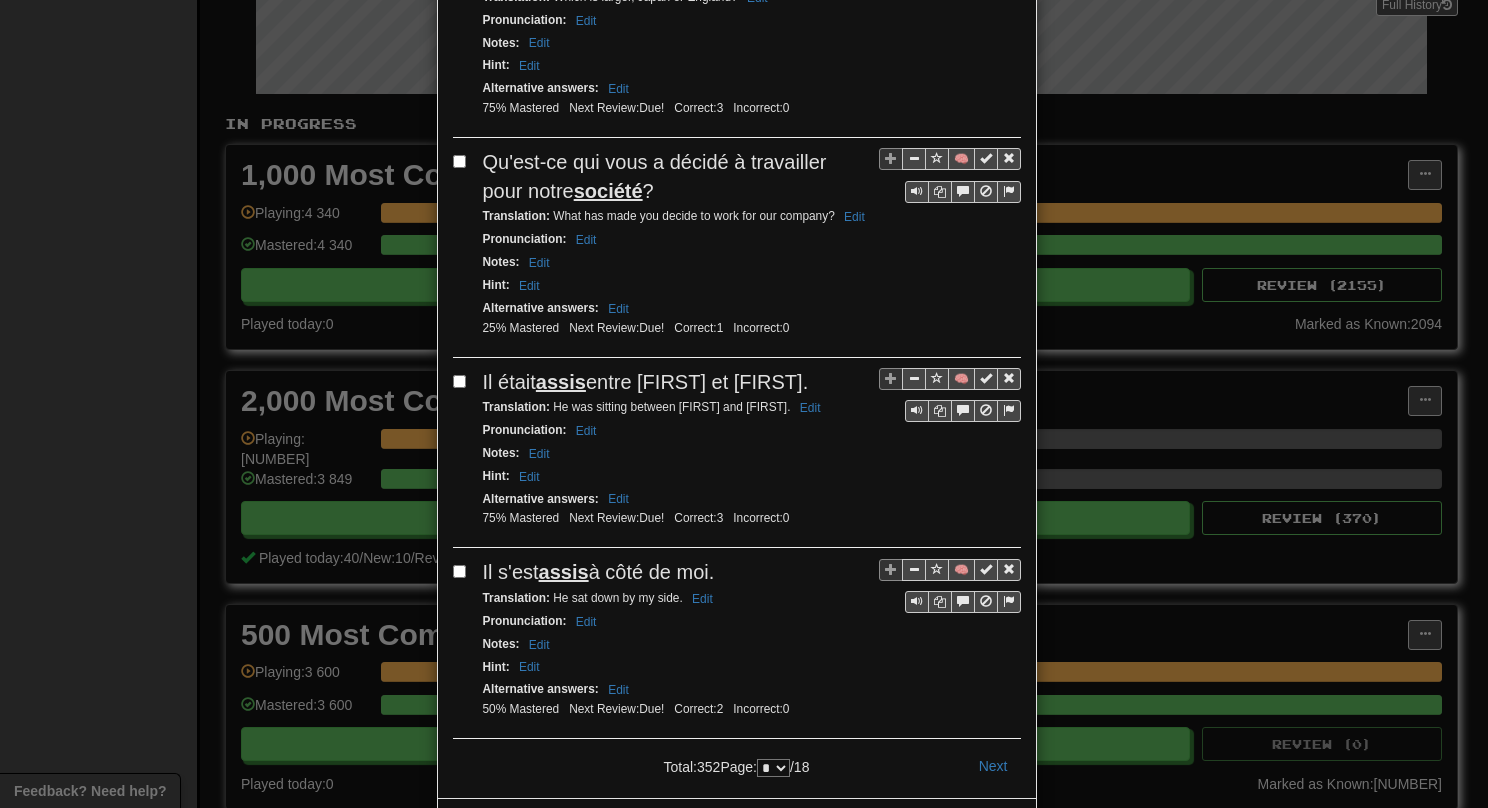 scroll, scrollTop: 3568, scrollLeft: 0, axis: vertical 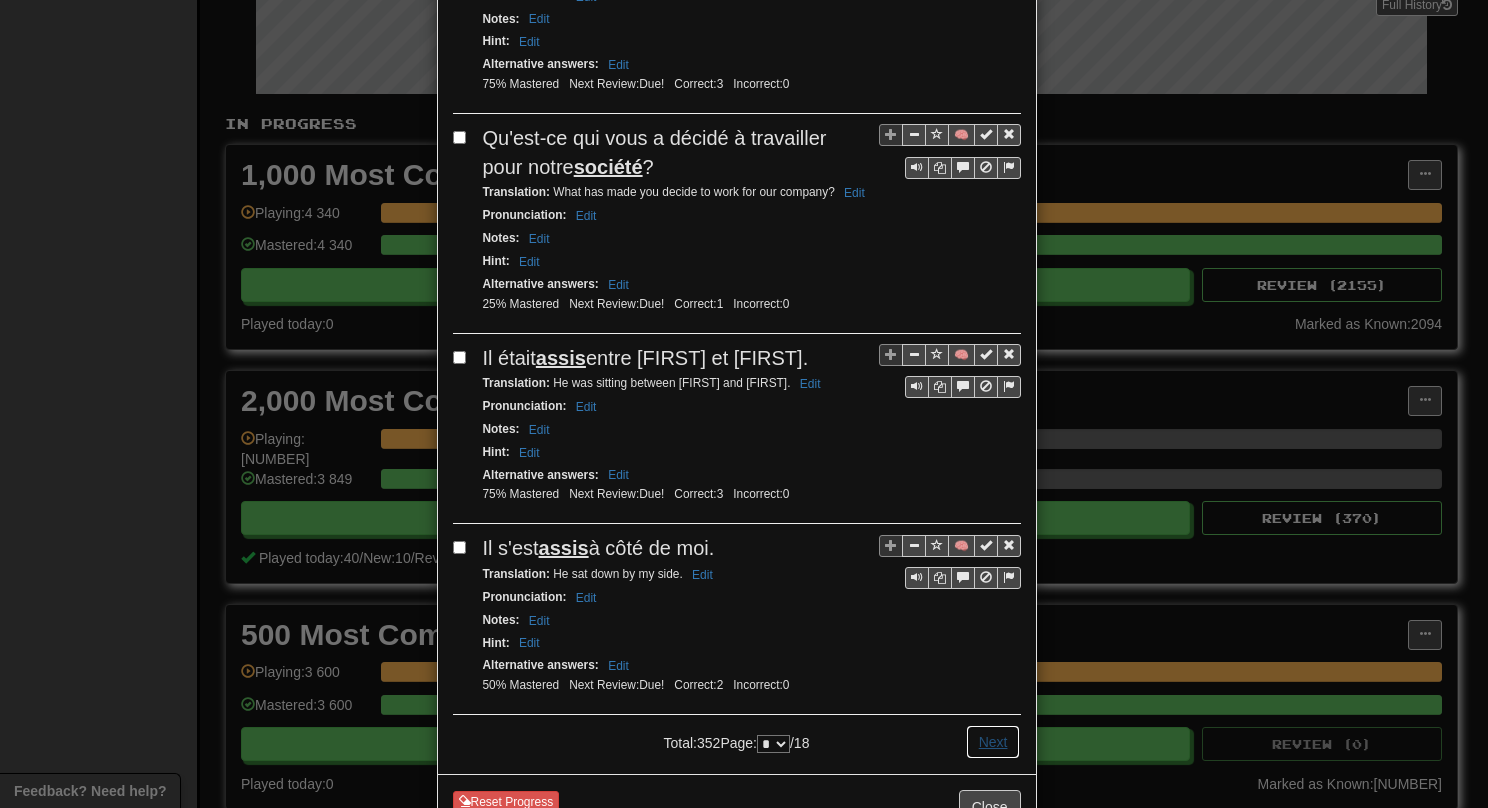 click on "Next" at bounding box center [993, 742] 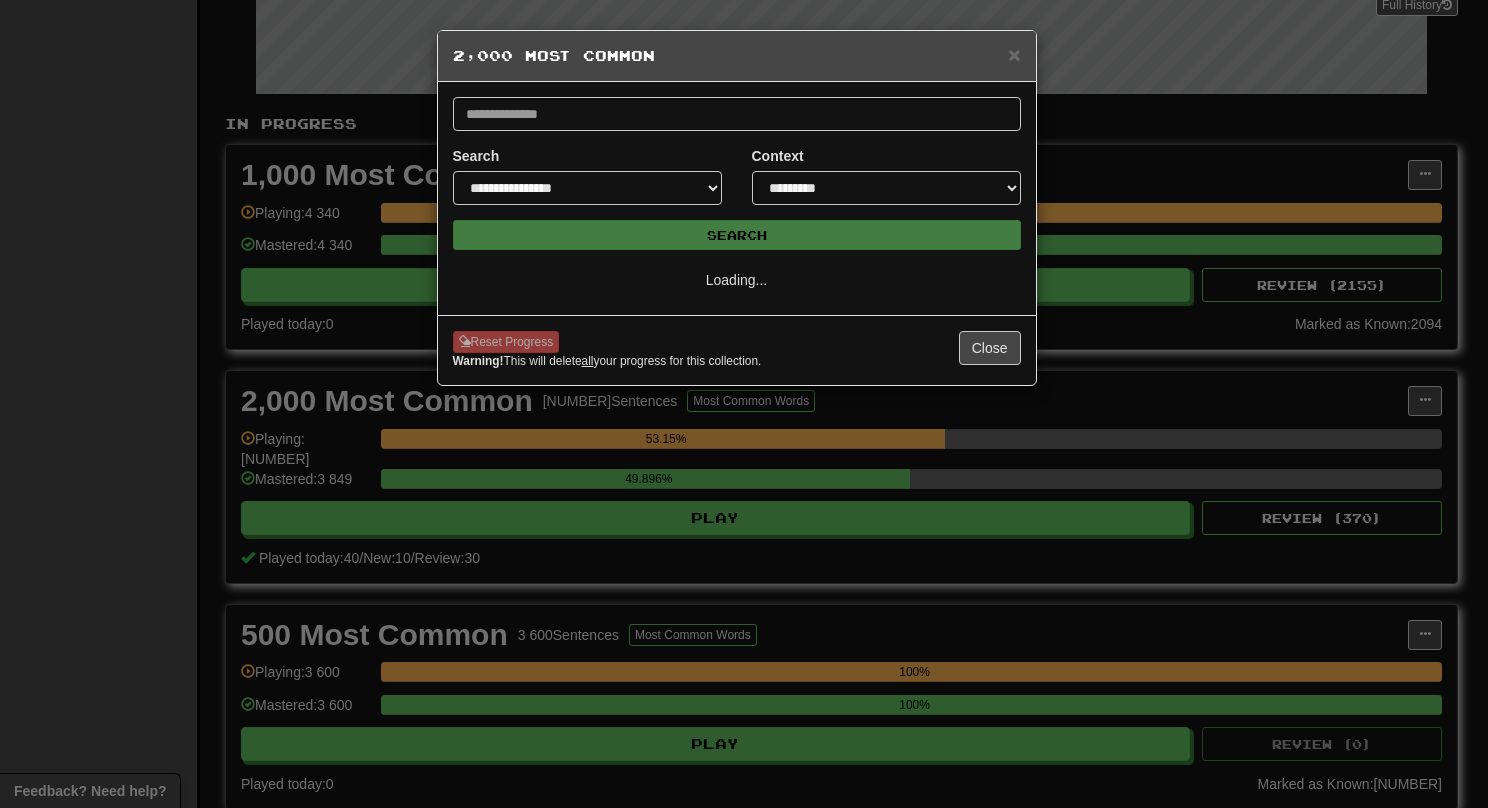 scroll, scrollTop: 0, scrollLeft: 0, axis: both 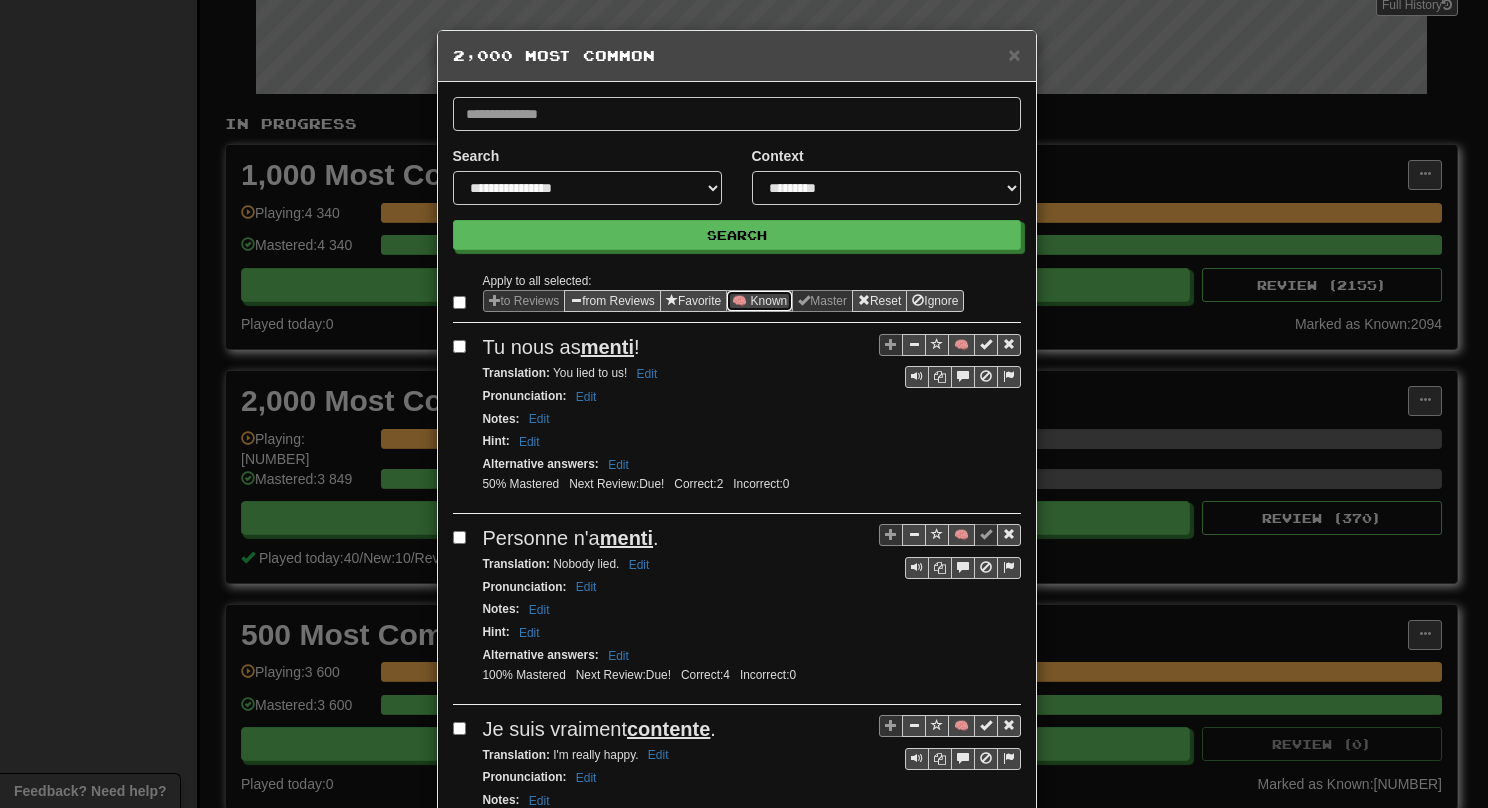 click on "🧠 Known" at bounding box center [759, 301] 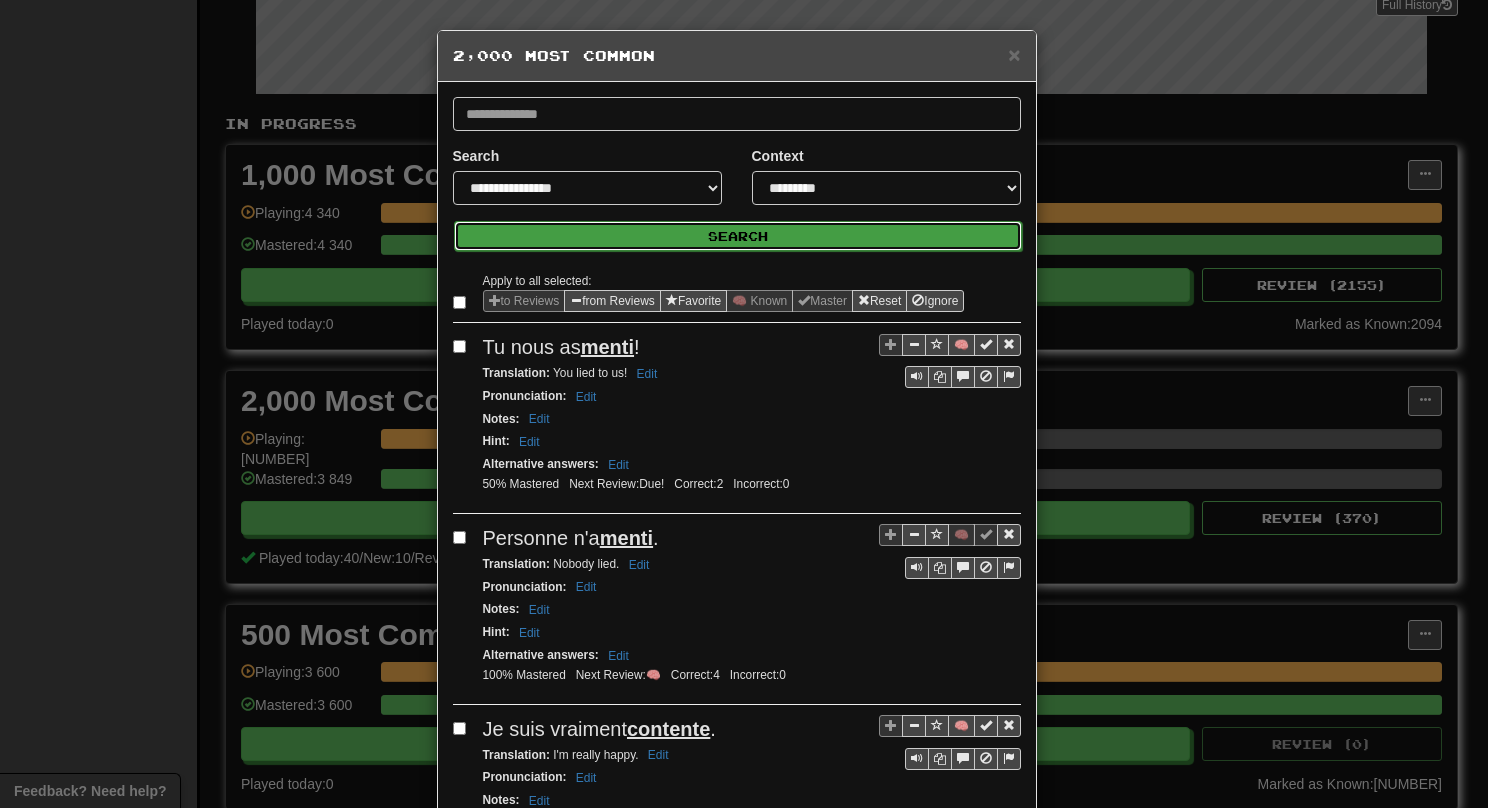 click on "Search" at bounding box center (738, 236) 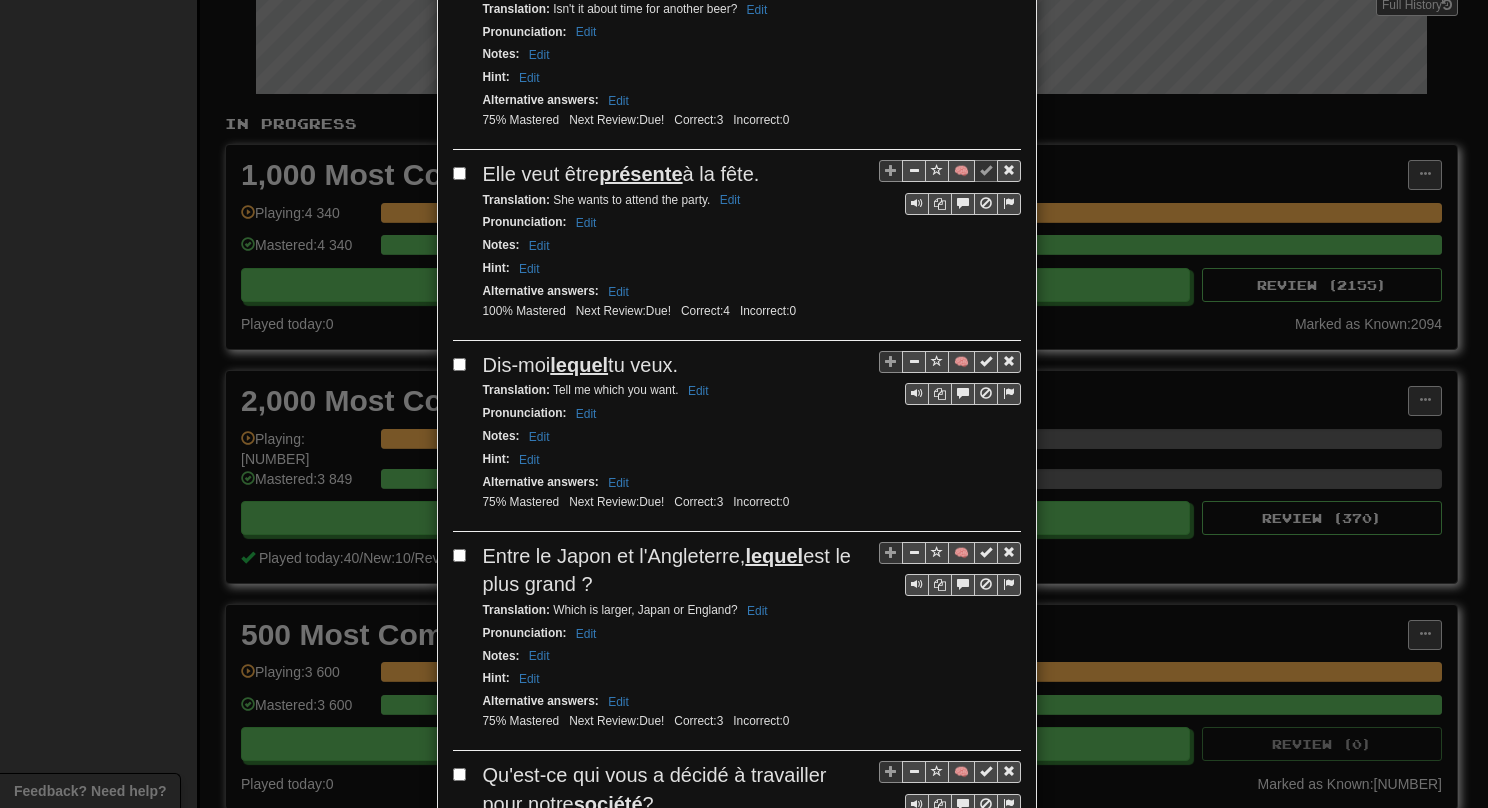 scroll, scrollTop: 2734, scrollLeft: 0, axis: vertical 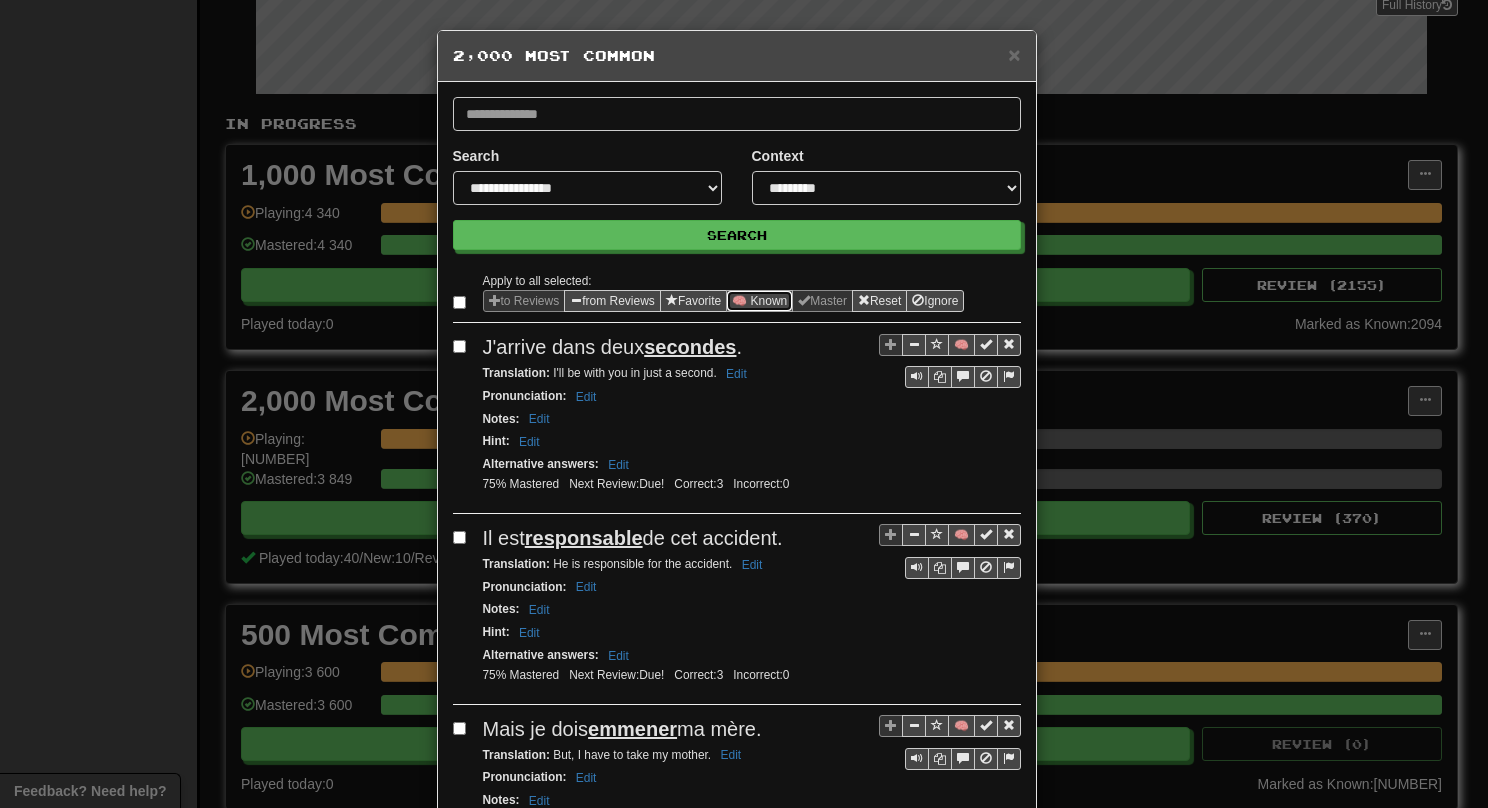 click on "🧠 Known" at bounding box center [759, 301] 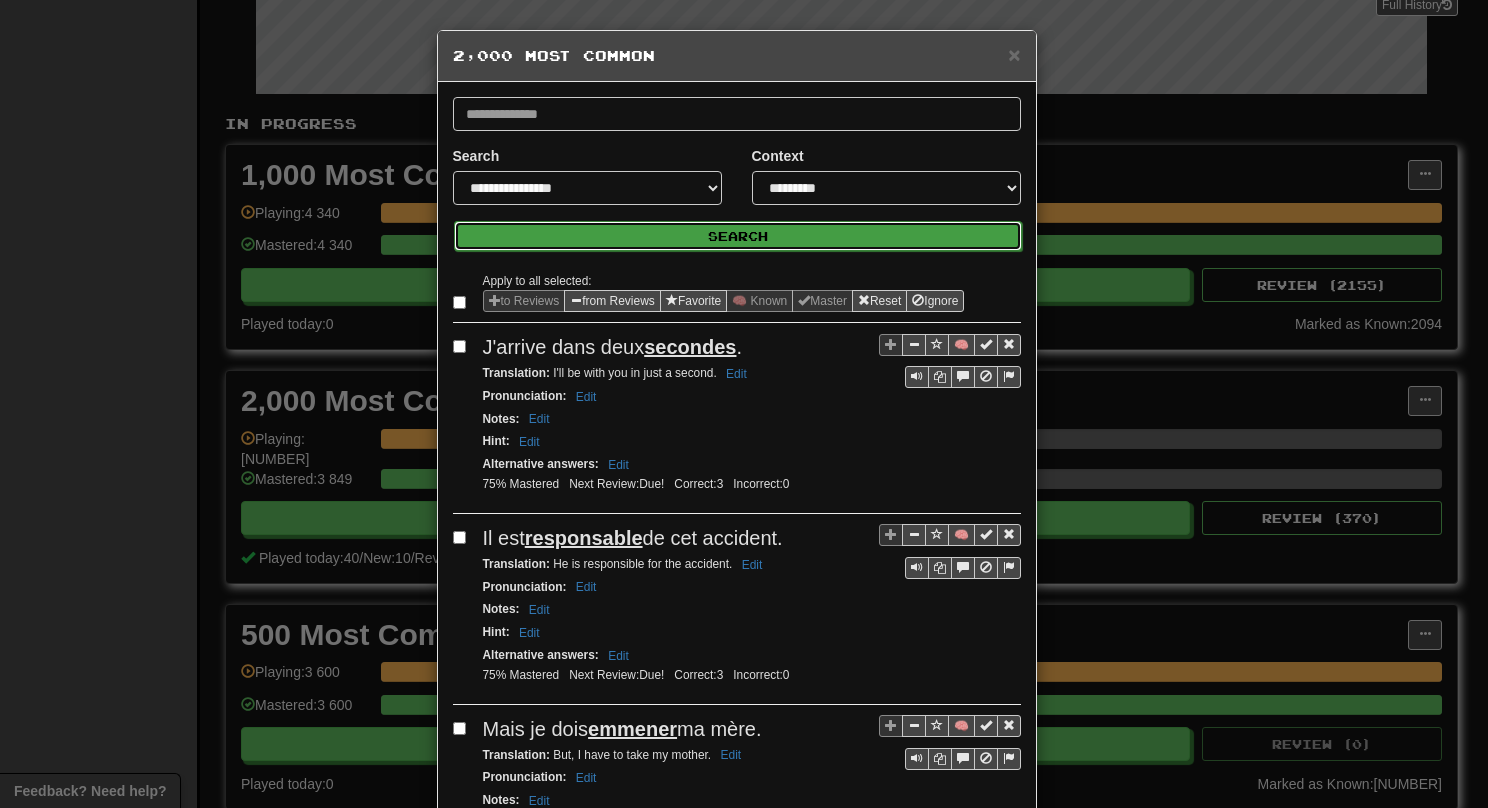 click on "Search" at bounding box center (738, 236) 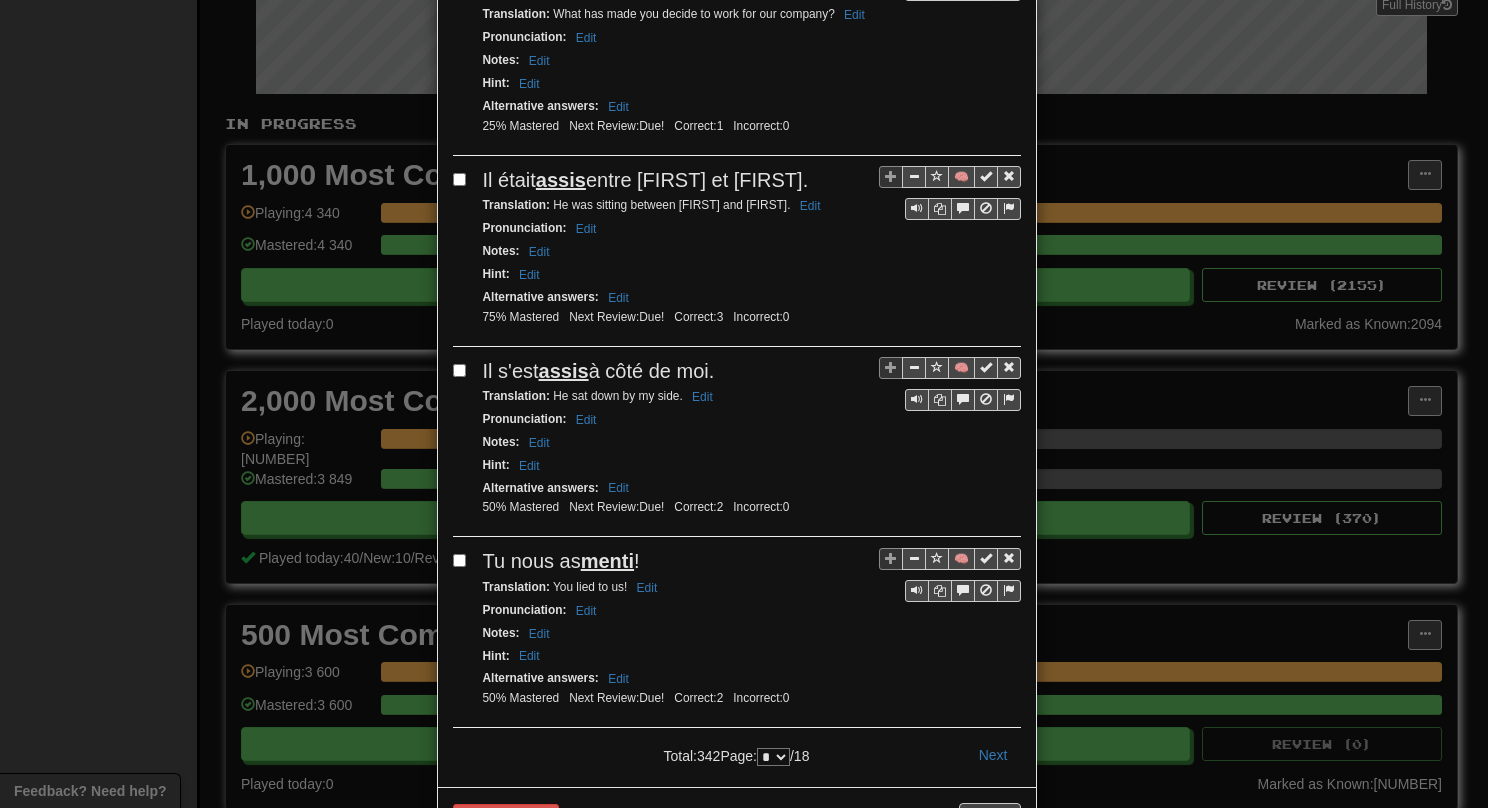scroll, scrollTop: 3568, scrollLeft: 0, axis: vertical 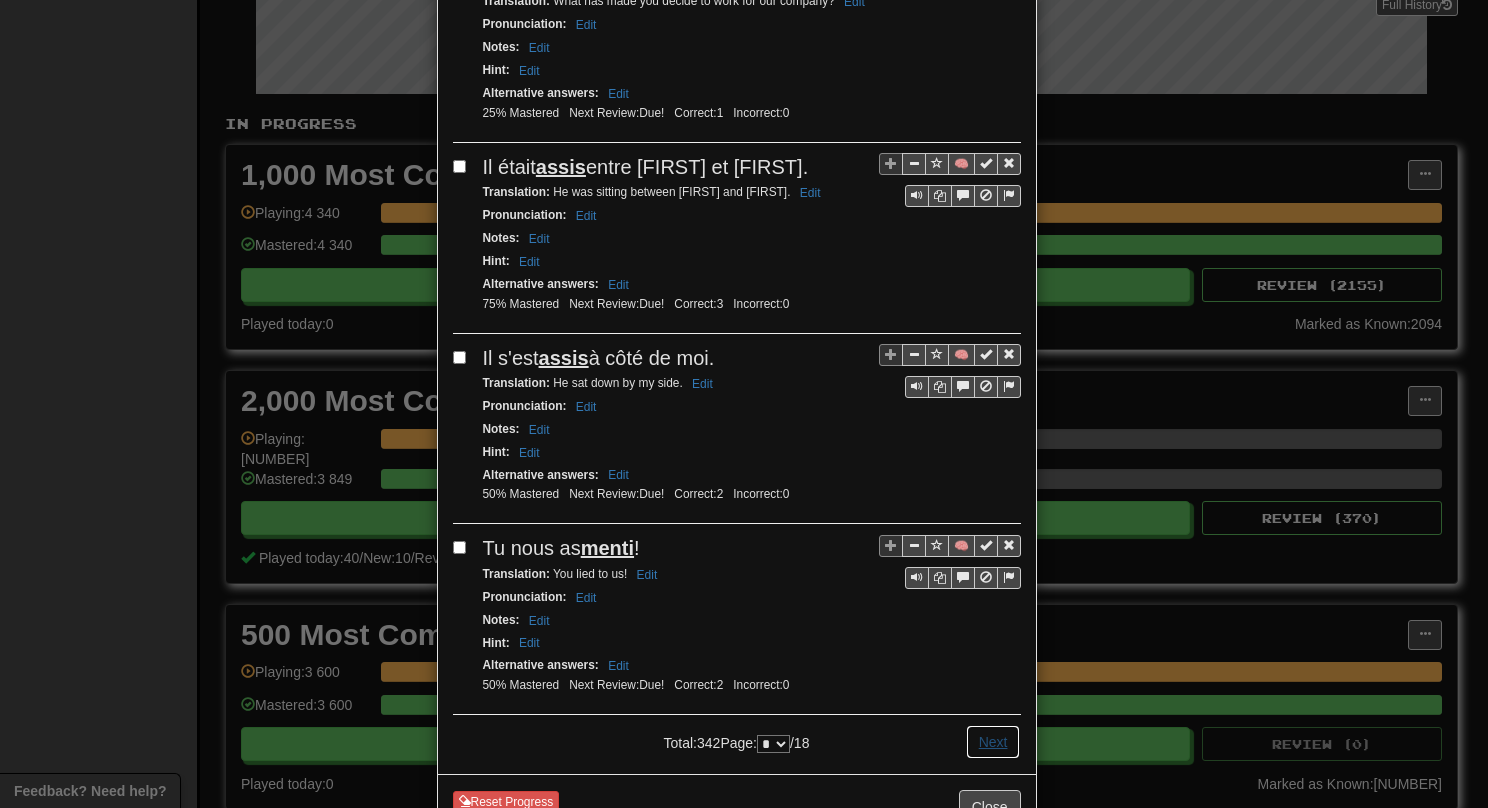 click on "Next" at bounding box center (993, 742) 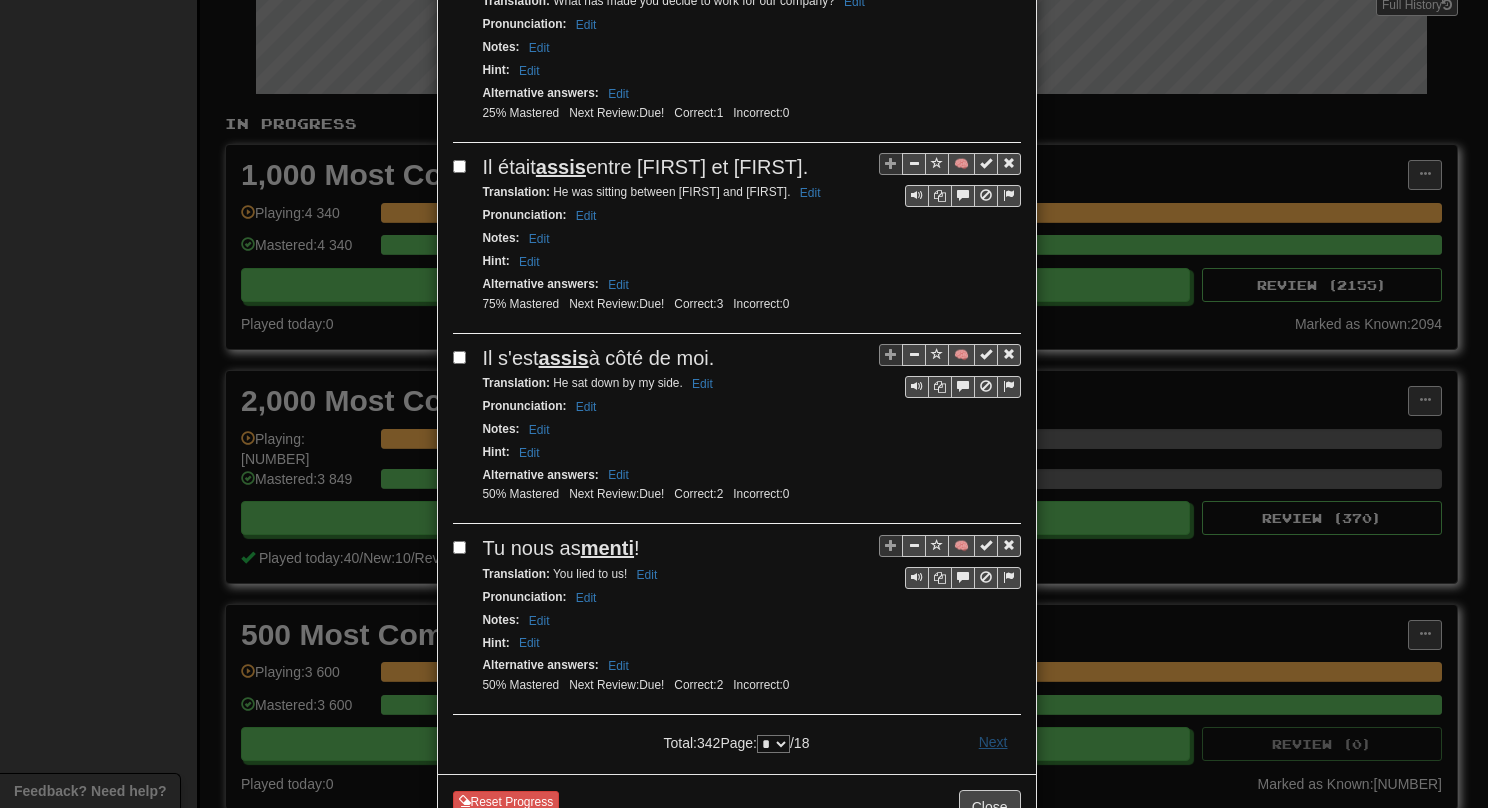 scroll, scrollTop: 0, scrollLeft: 0, axis: both 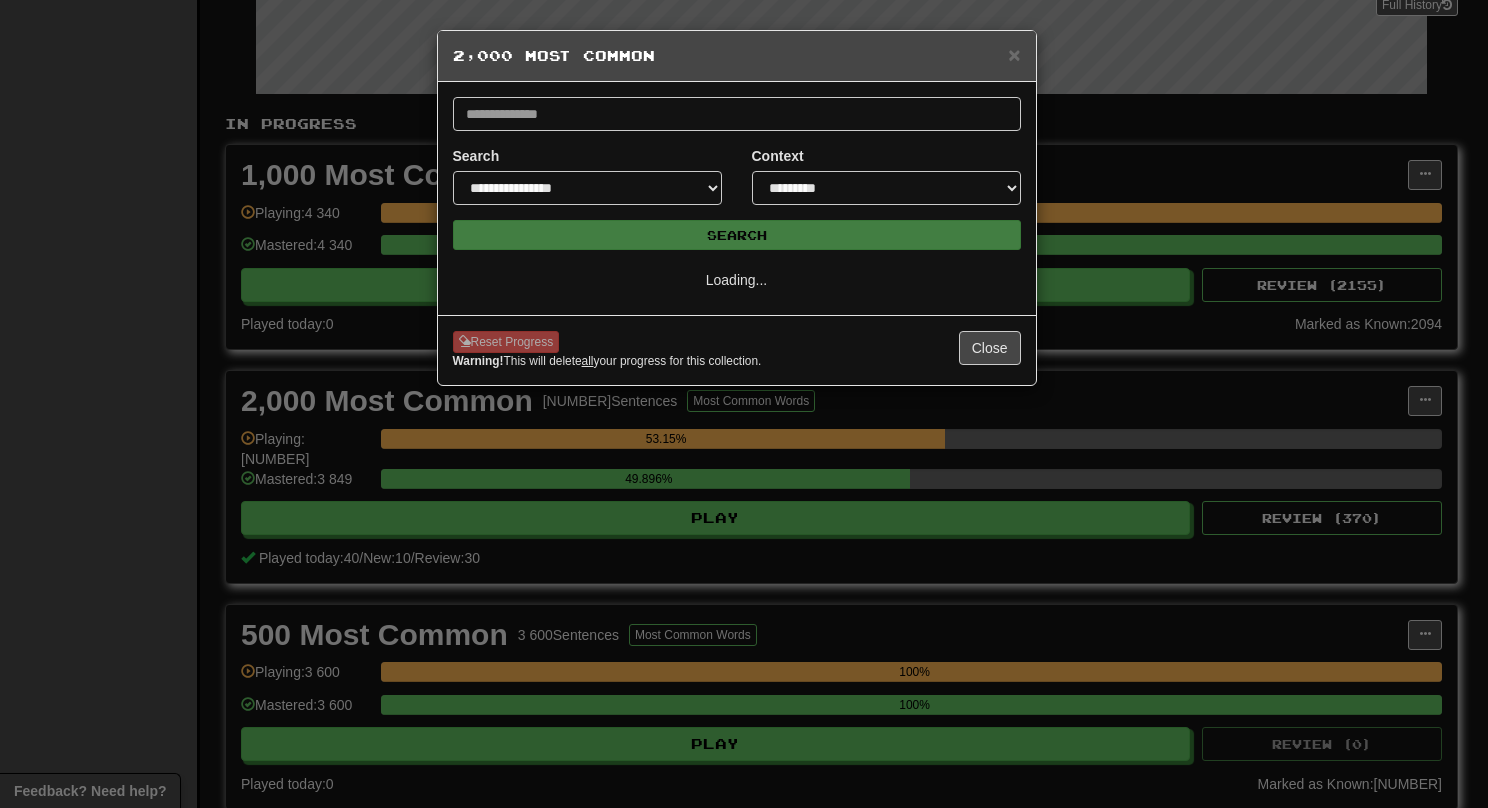 select on "*" 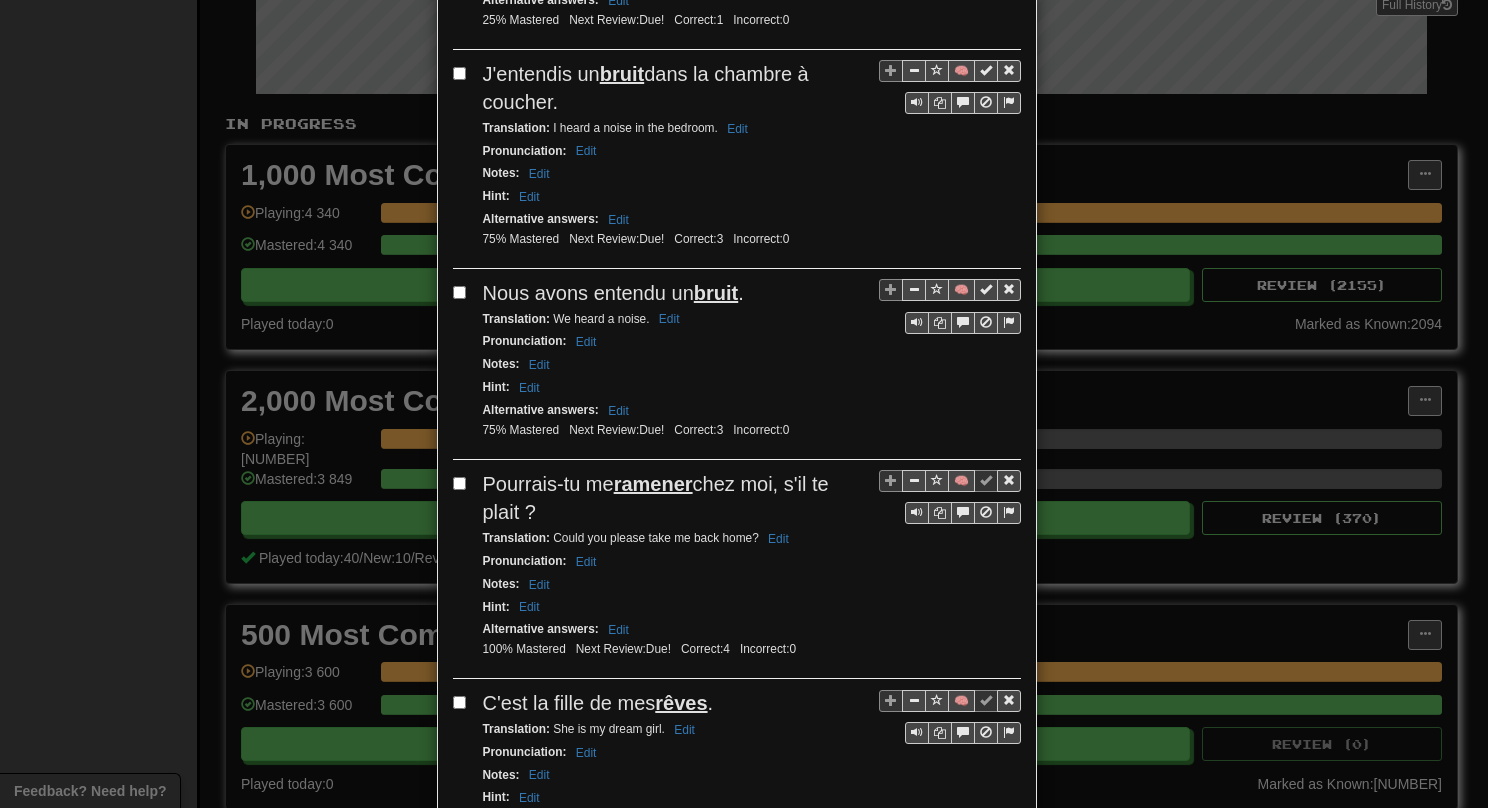 scroll, scrollTop: 2666, scrollLeft: 0, axis: vertical 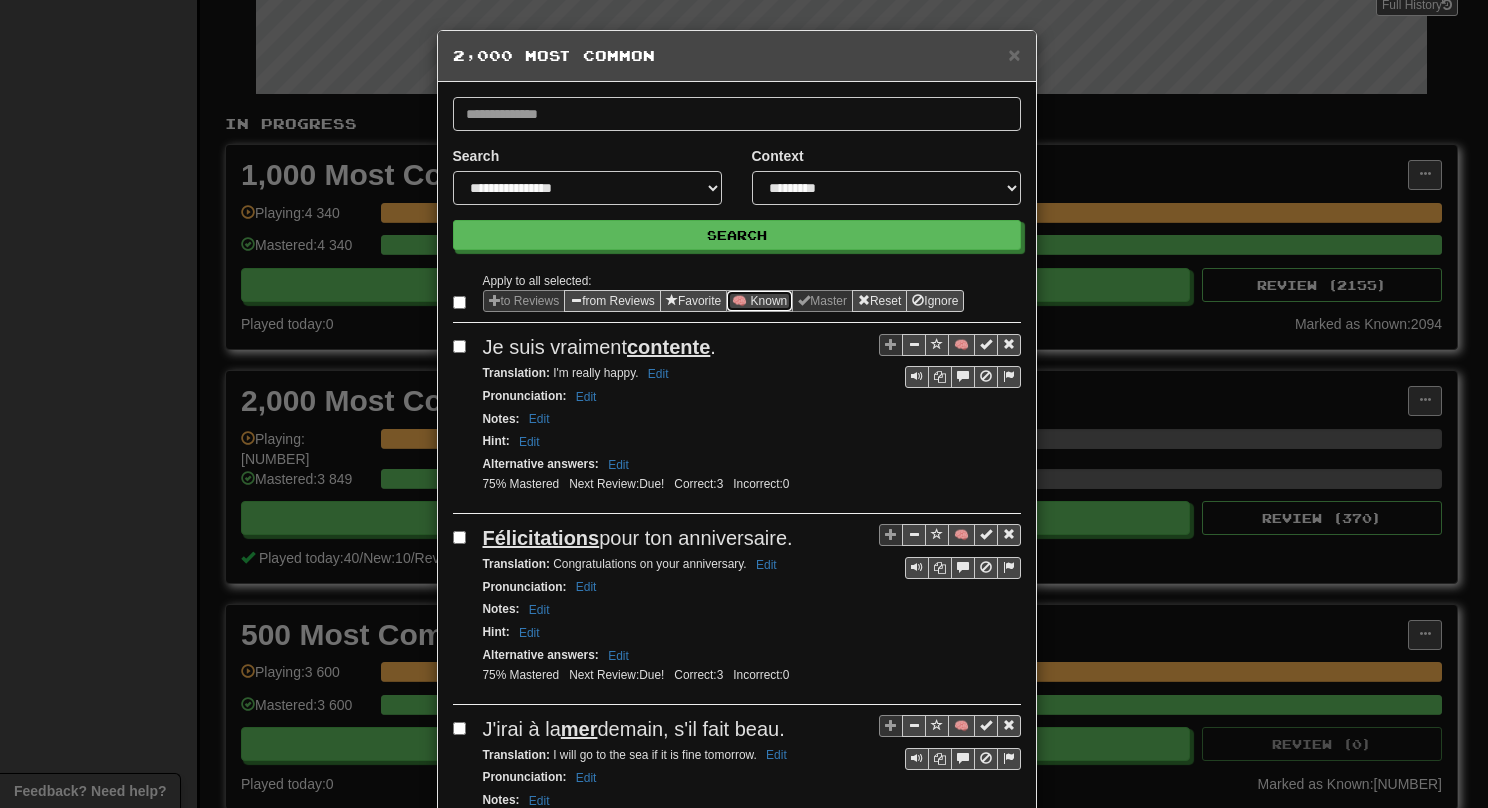 click on "🧠 Known" at bounding box center (759, 301) 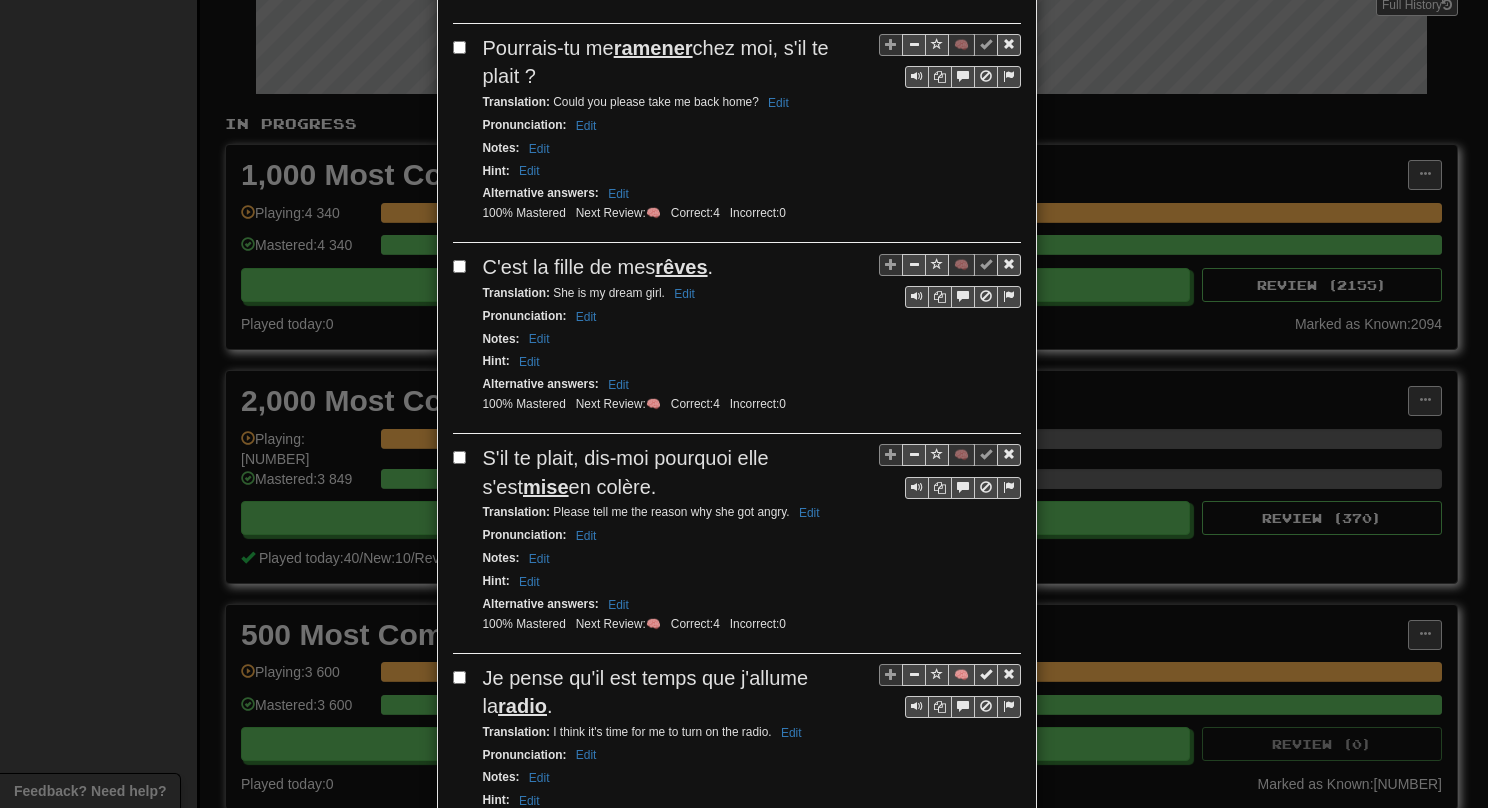 scroll, scrollTop: 3539, scrollLeft: 0, axis: vertical 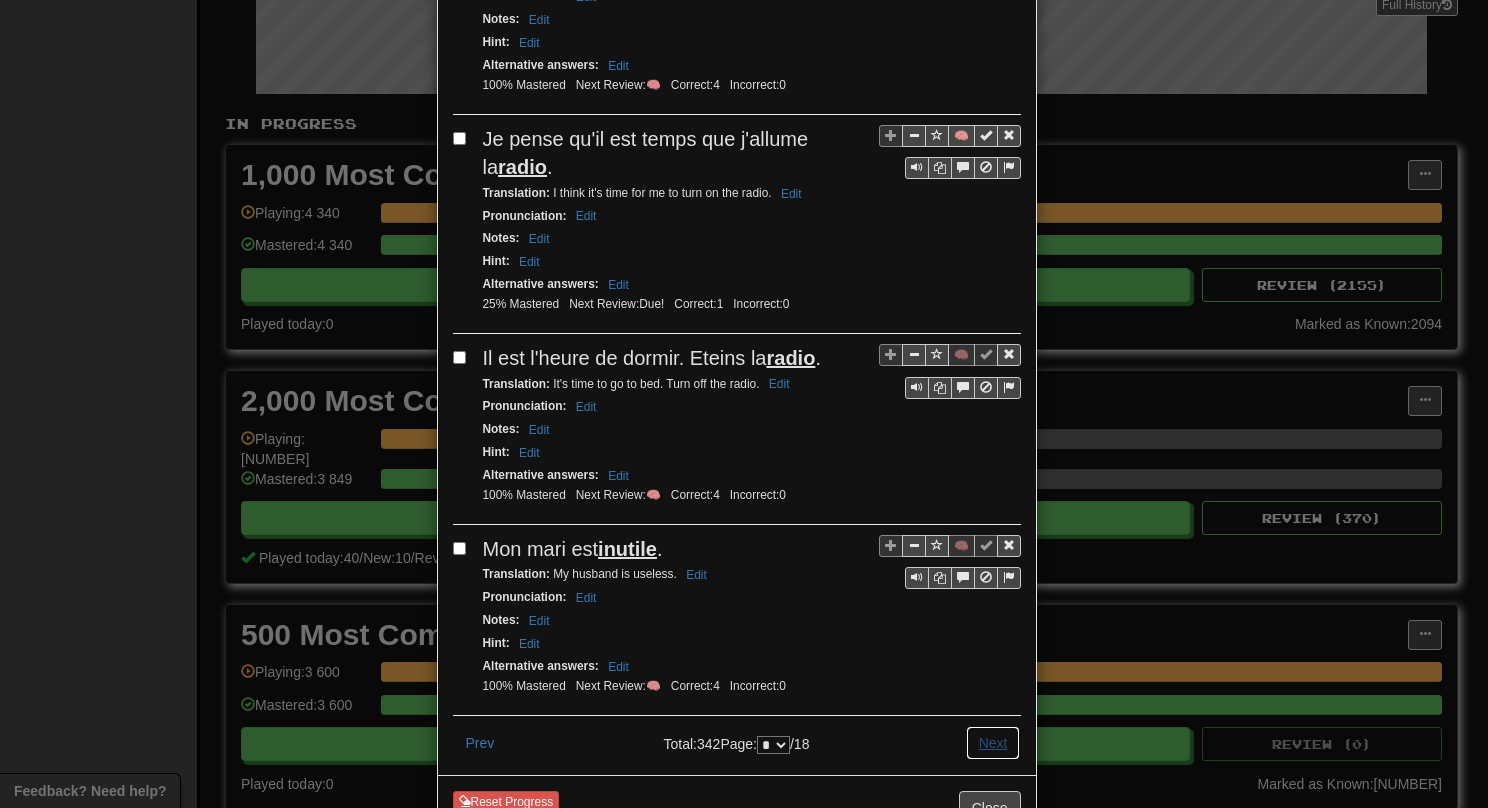 click on "Next" at bounding box center [993, 743] 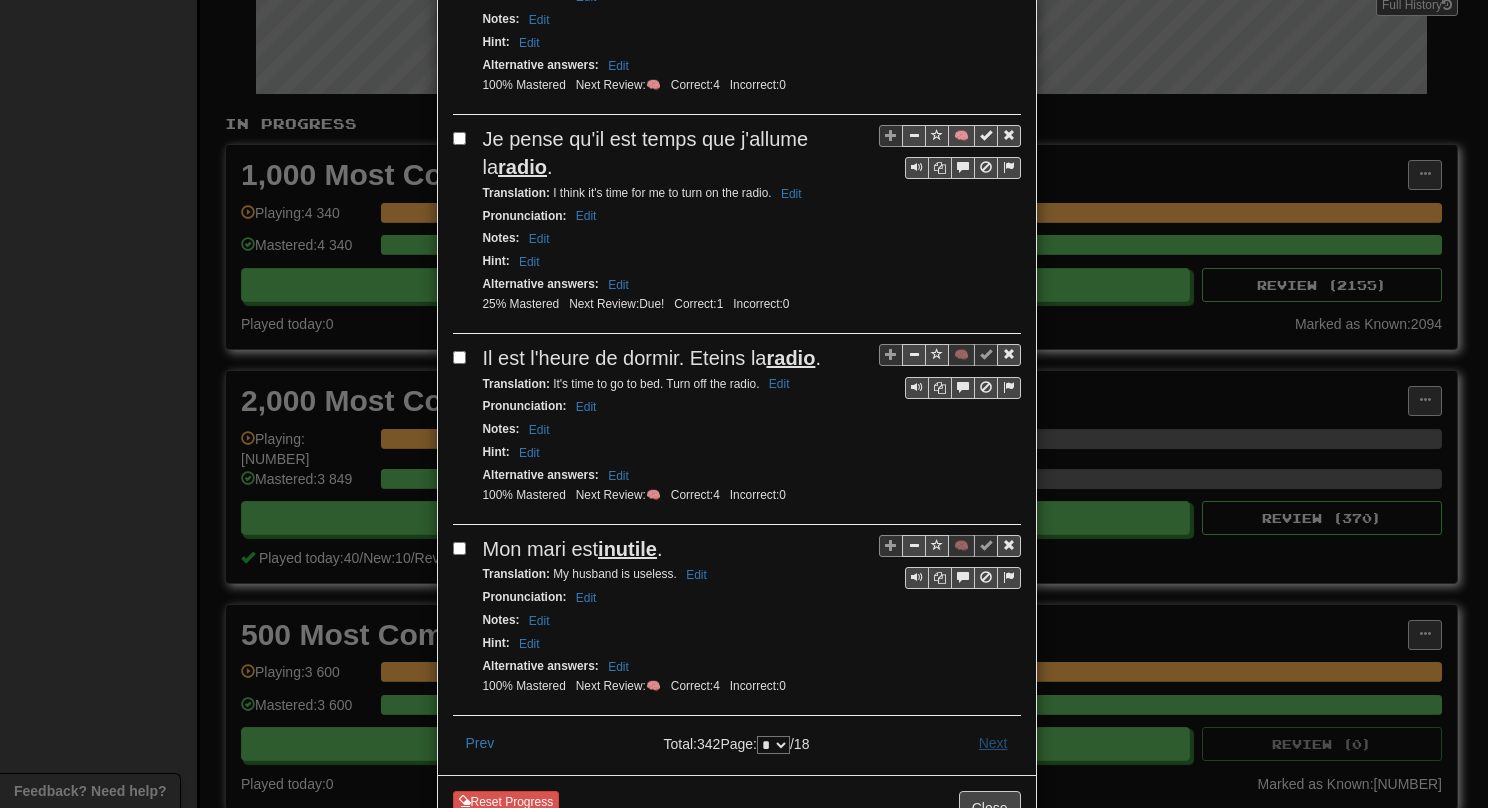 scroll, scrollTop: 0, scrollLeft: 0, axis: both 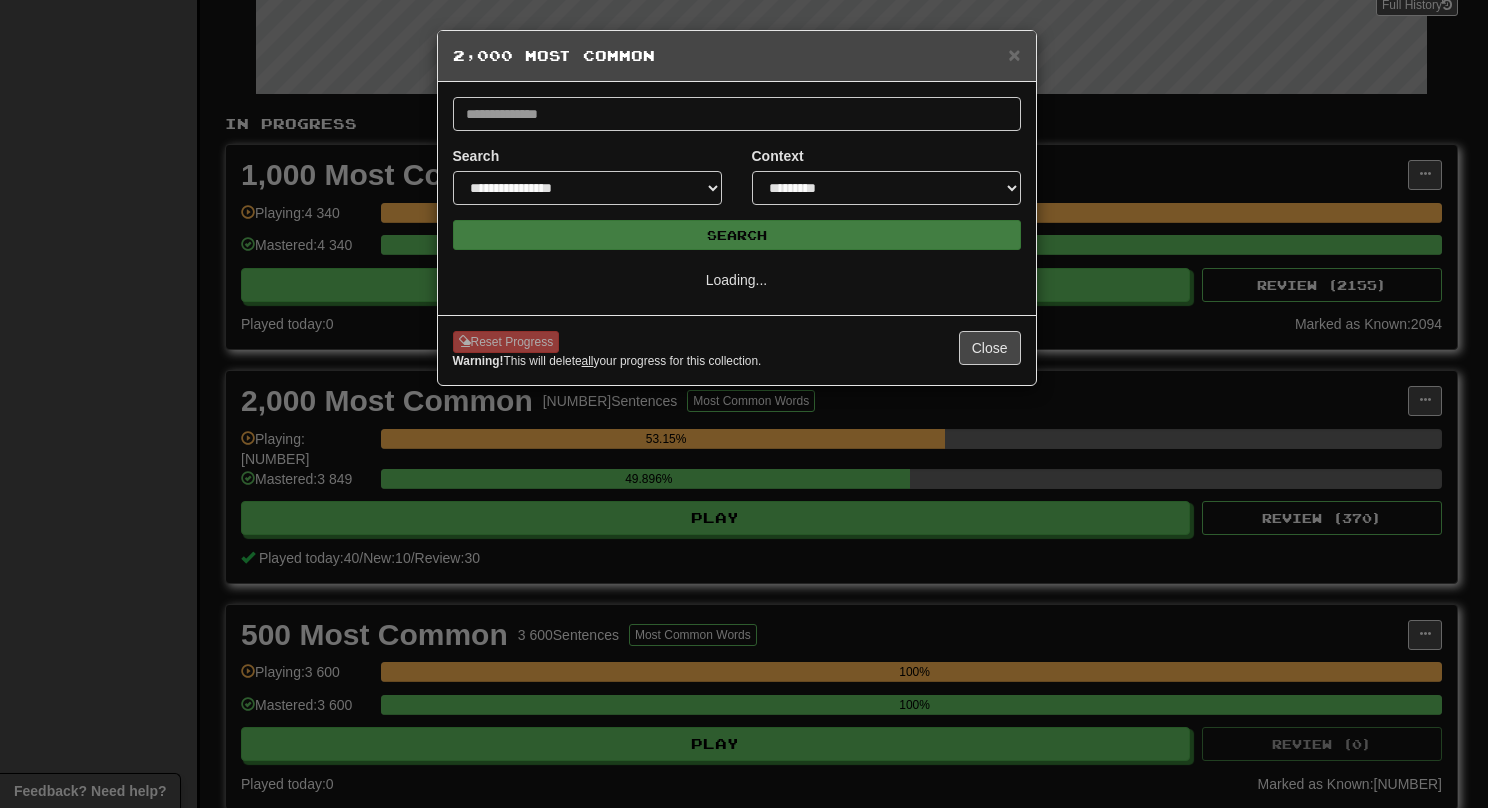 select on "*" 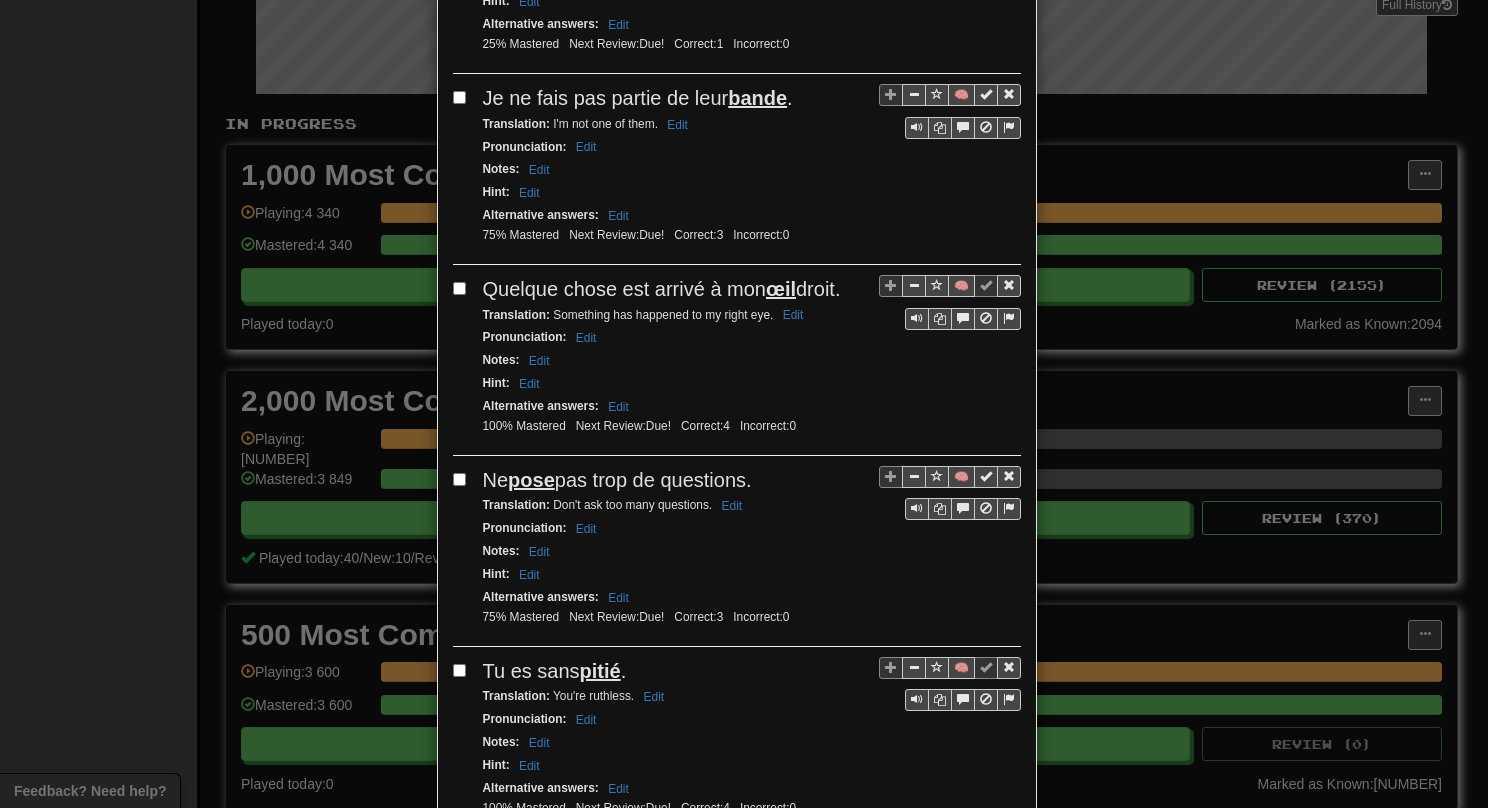 scroll, scrollTop: 500, scrollLeft: 0, axis: vertical 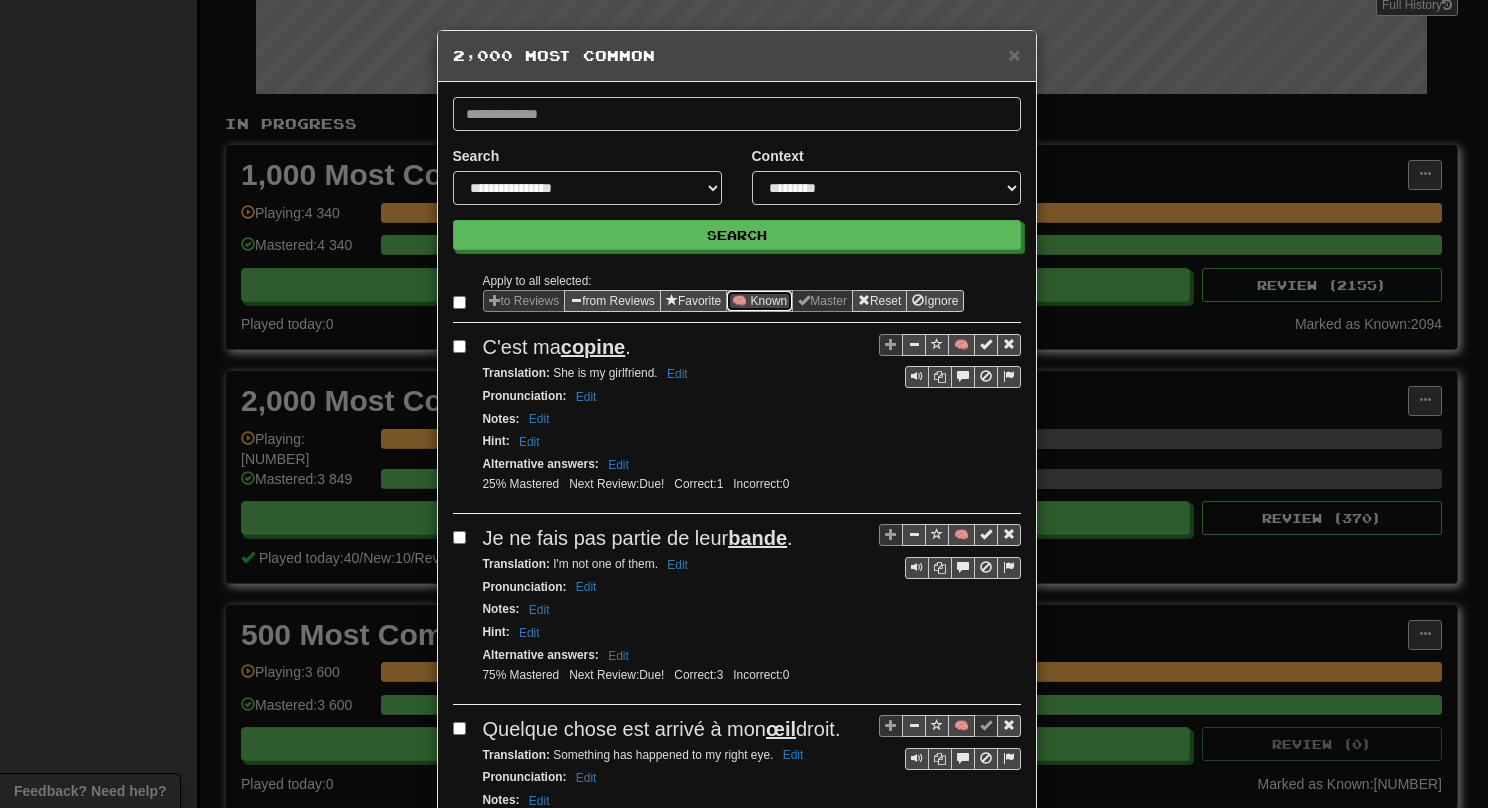 click on "🧠 Known" at bounding box center [759, 301] 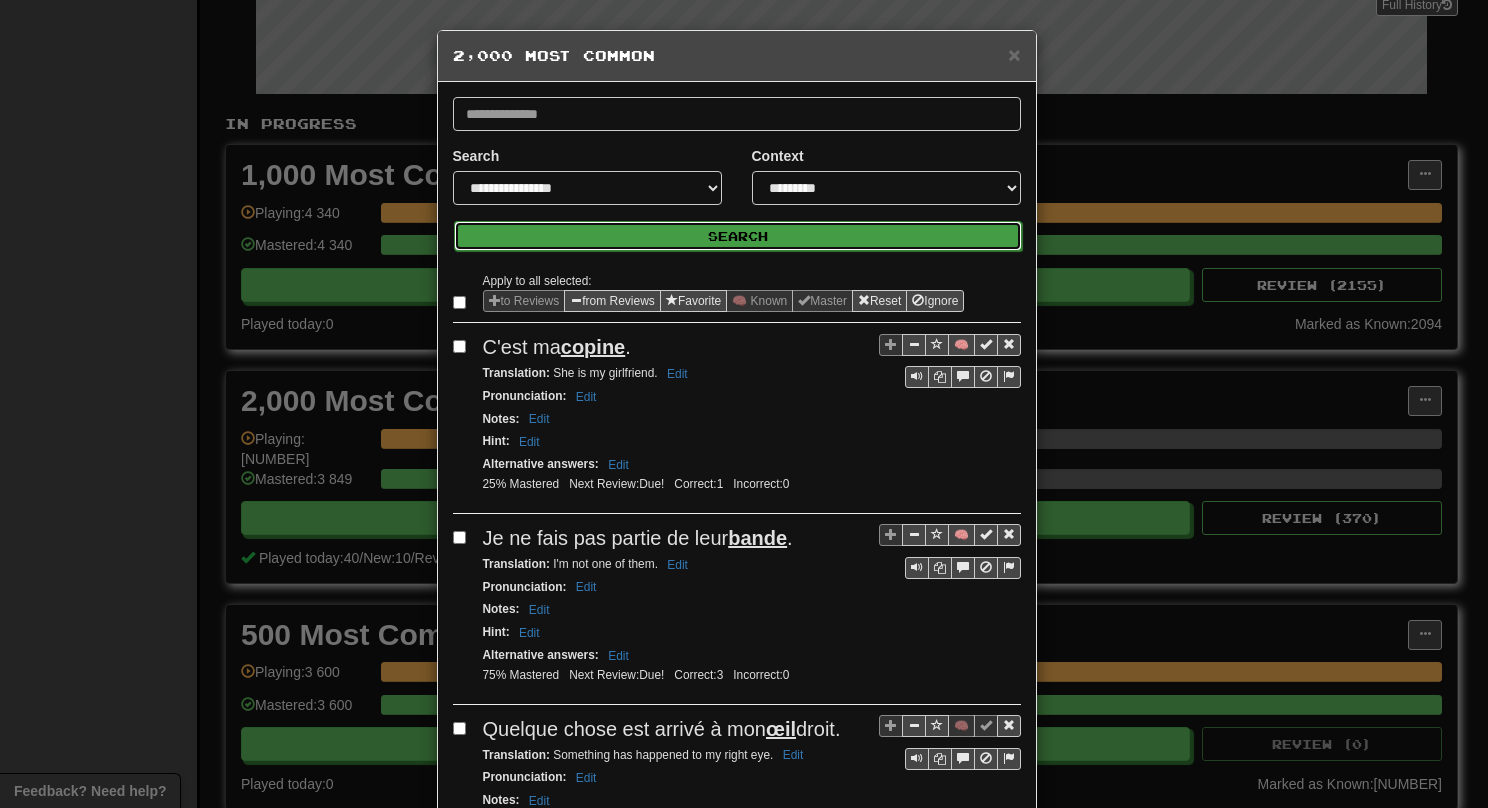 click on "Search" at bounding box center [738, 236] 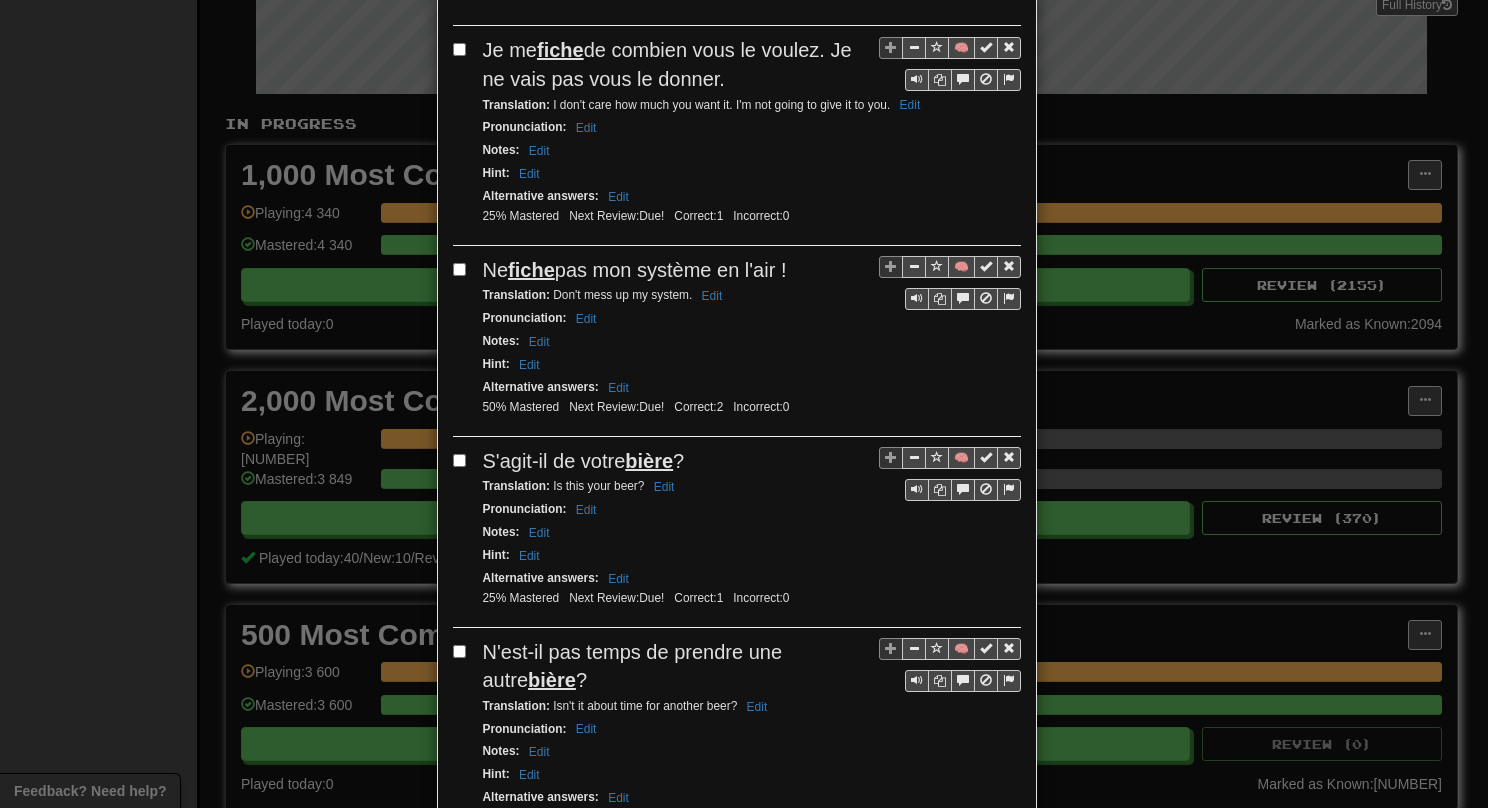 scroll, scrollTop: 3568, scrollLeft: 0, axis: vertical 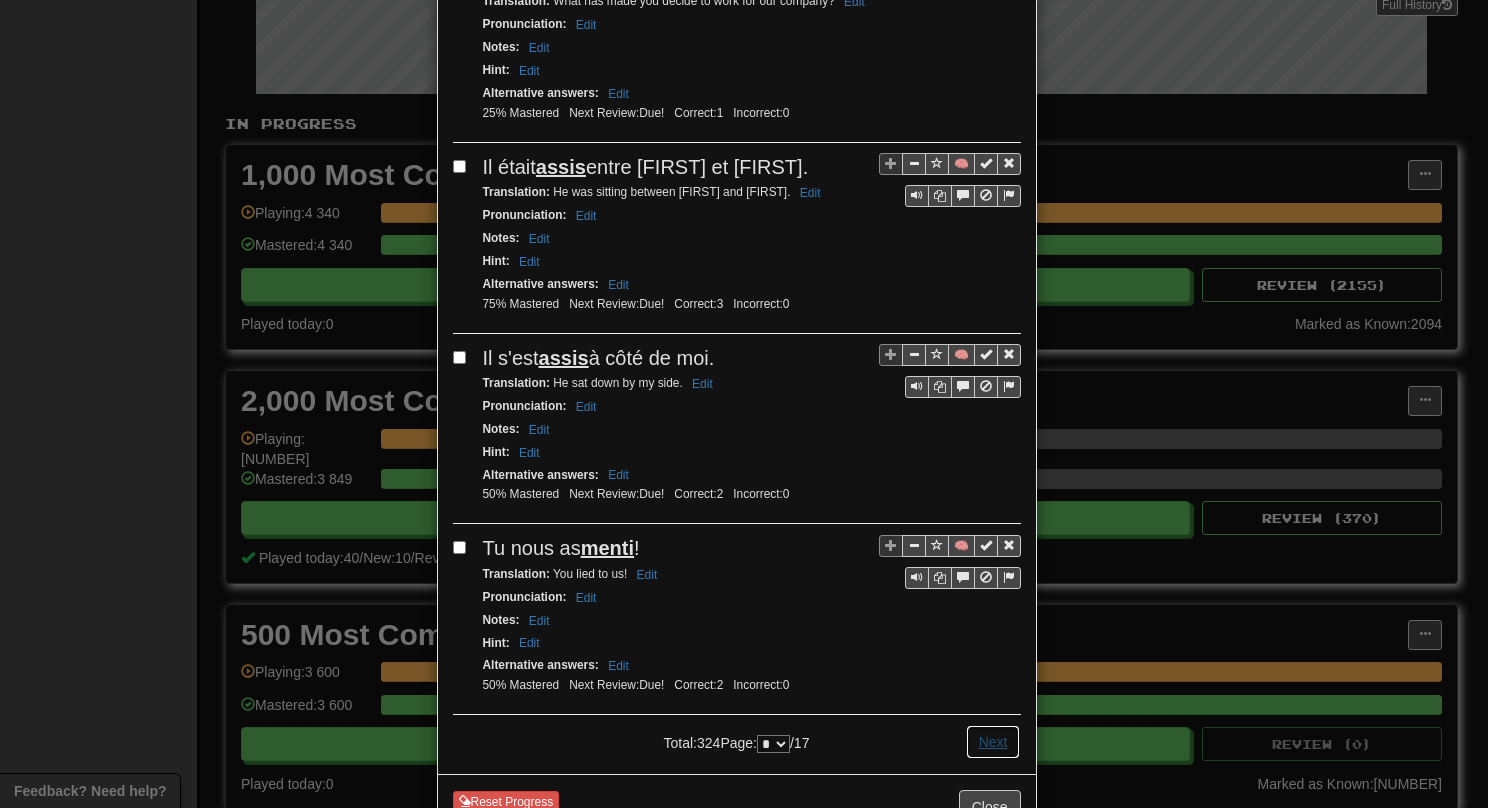 click on "Next" at bounding box center (993, 742) 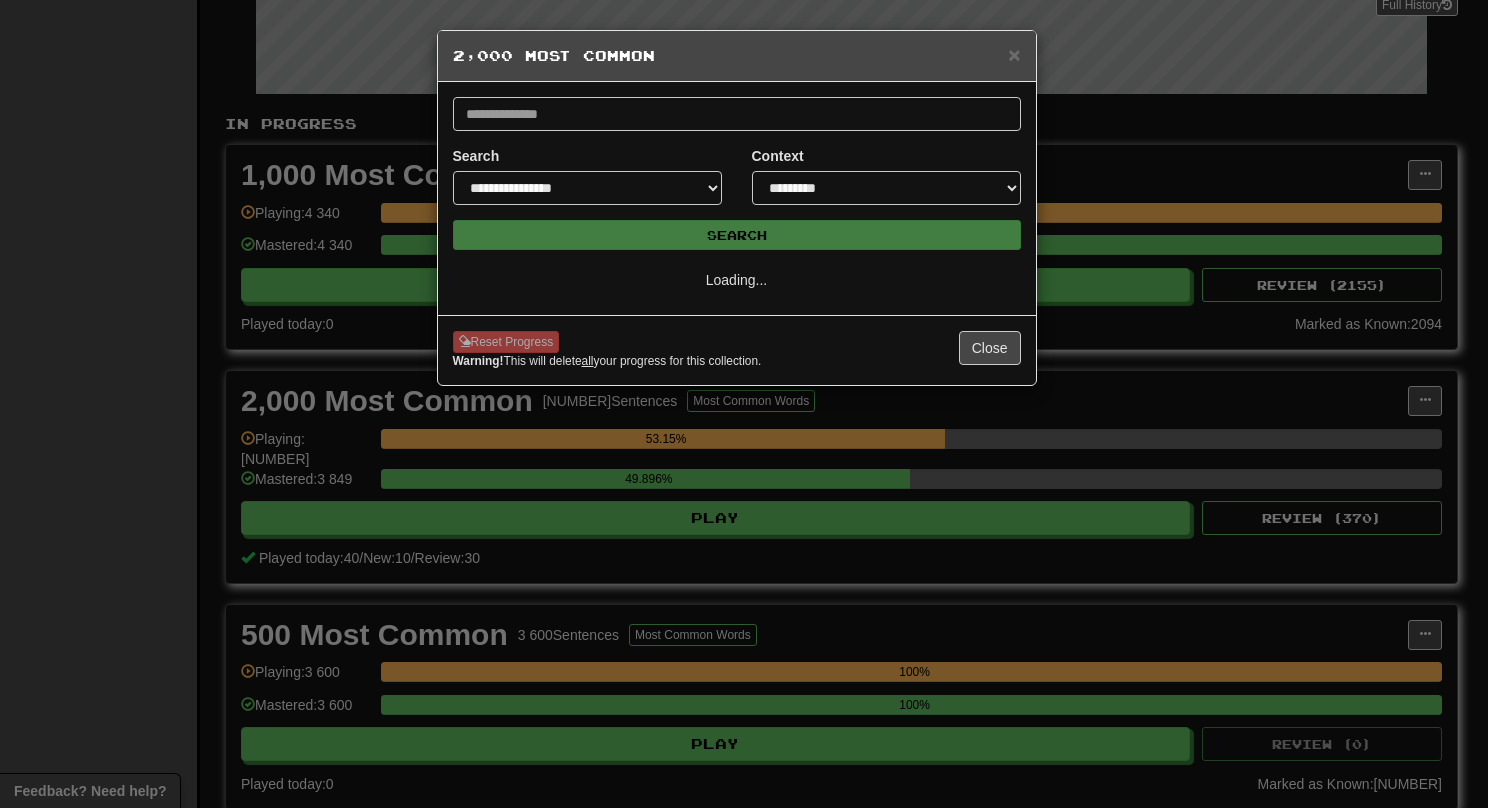 scroll, scrollTop: 0, scrollLeft: 0, axis: both 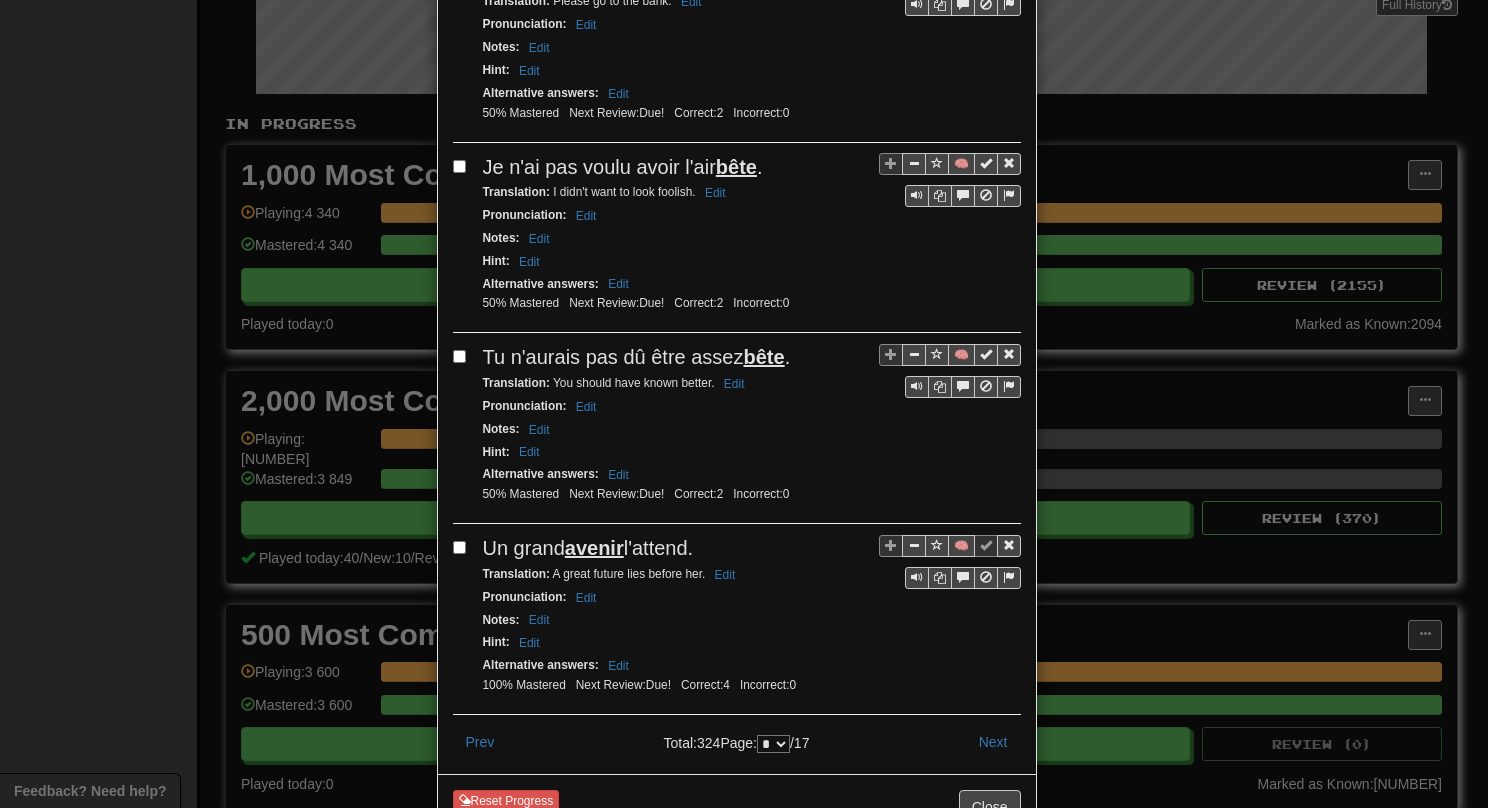 click on "* * * * * * * * * ** ** ** ** ** ** ** **" at bounding box center [773, 744] 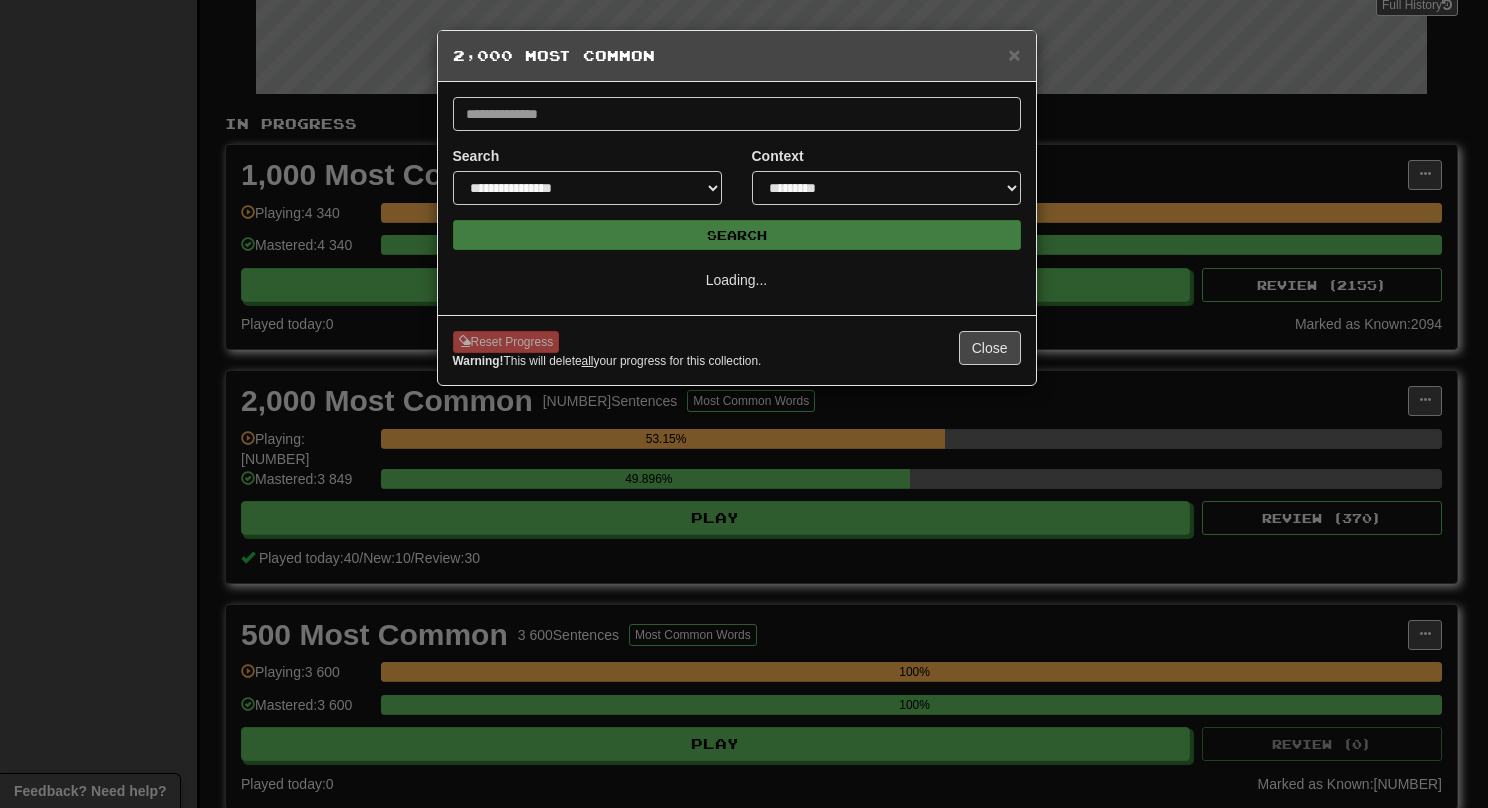select on "*" 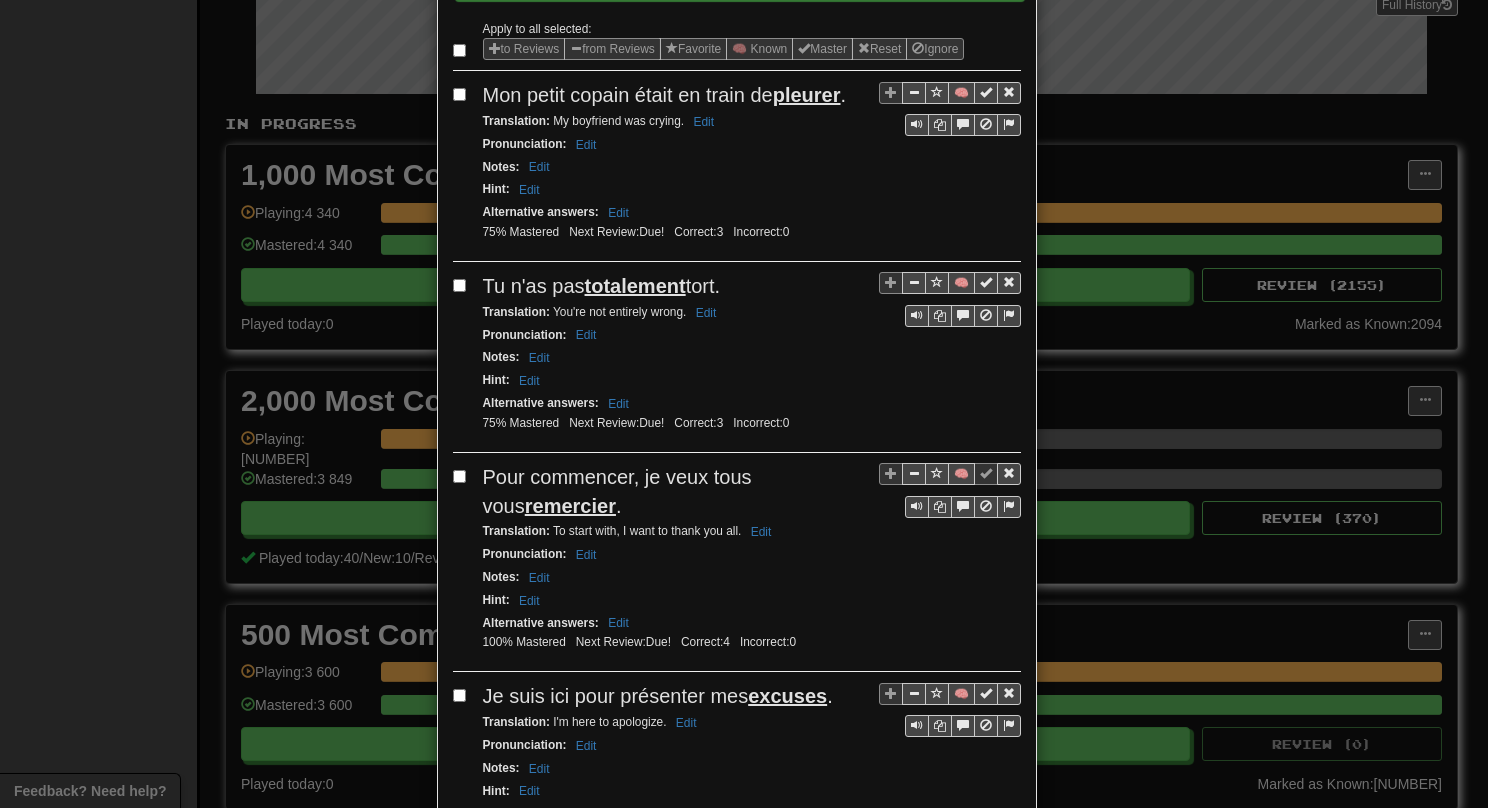 scroll, scrollTop: 500, scrollLeft: 0, axis: vertical 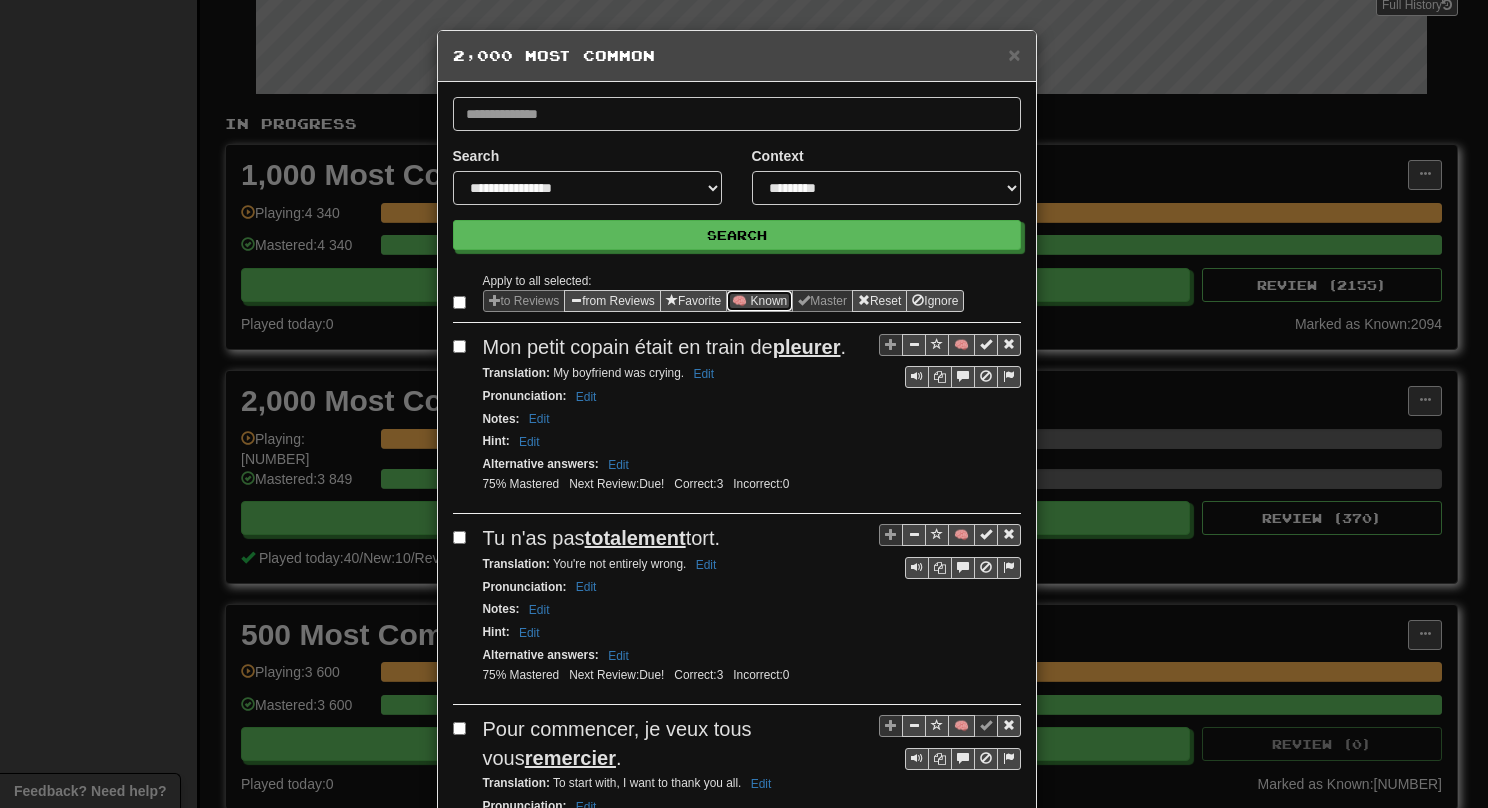 click on "🧠 Known" at bounding box center [759, 301] 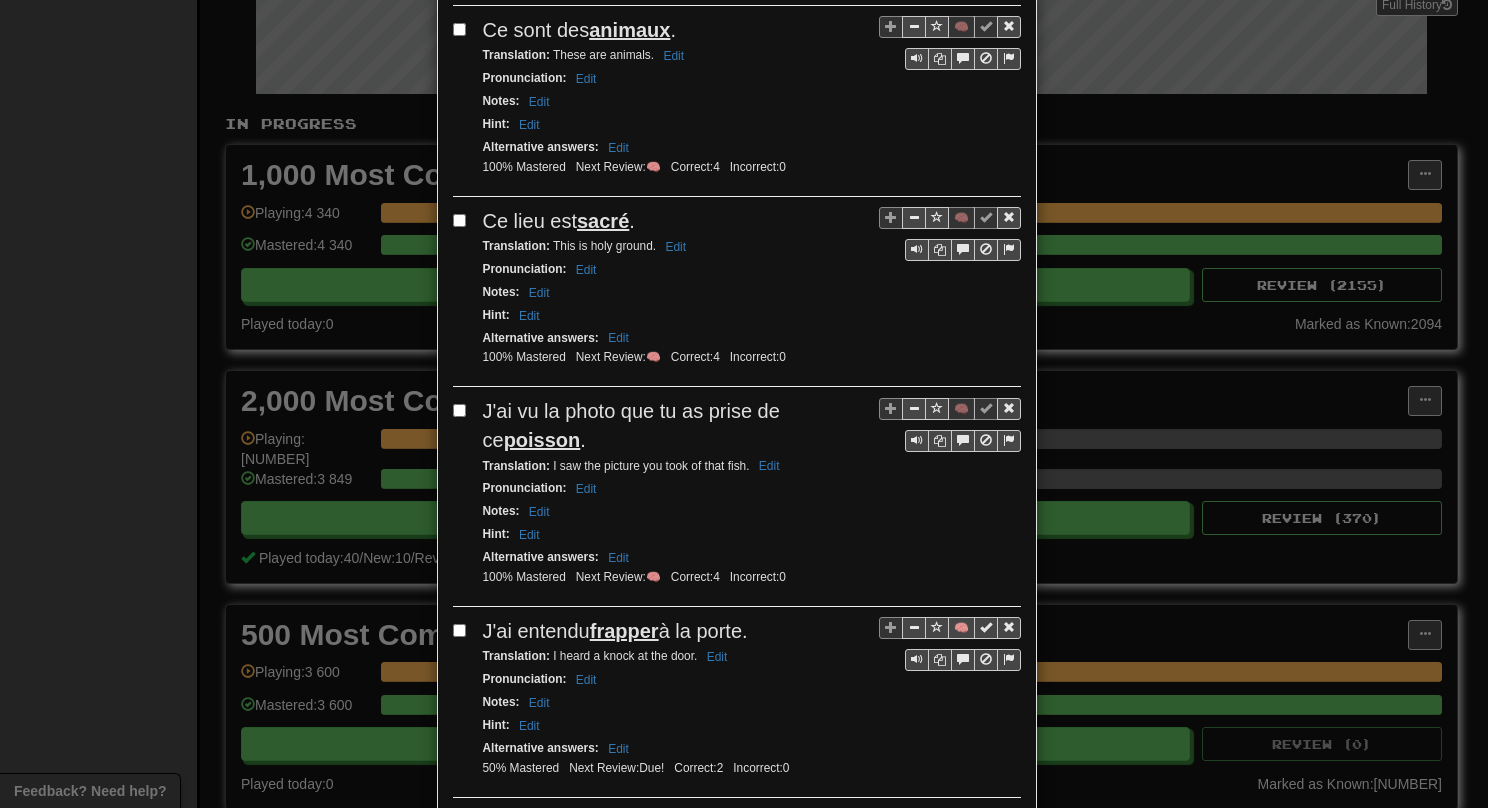 scroll, scrollTop: 3539, scrollLeft: 0, axis: vertical 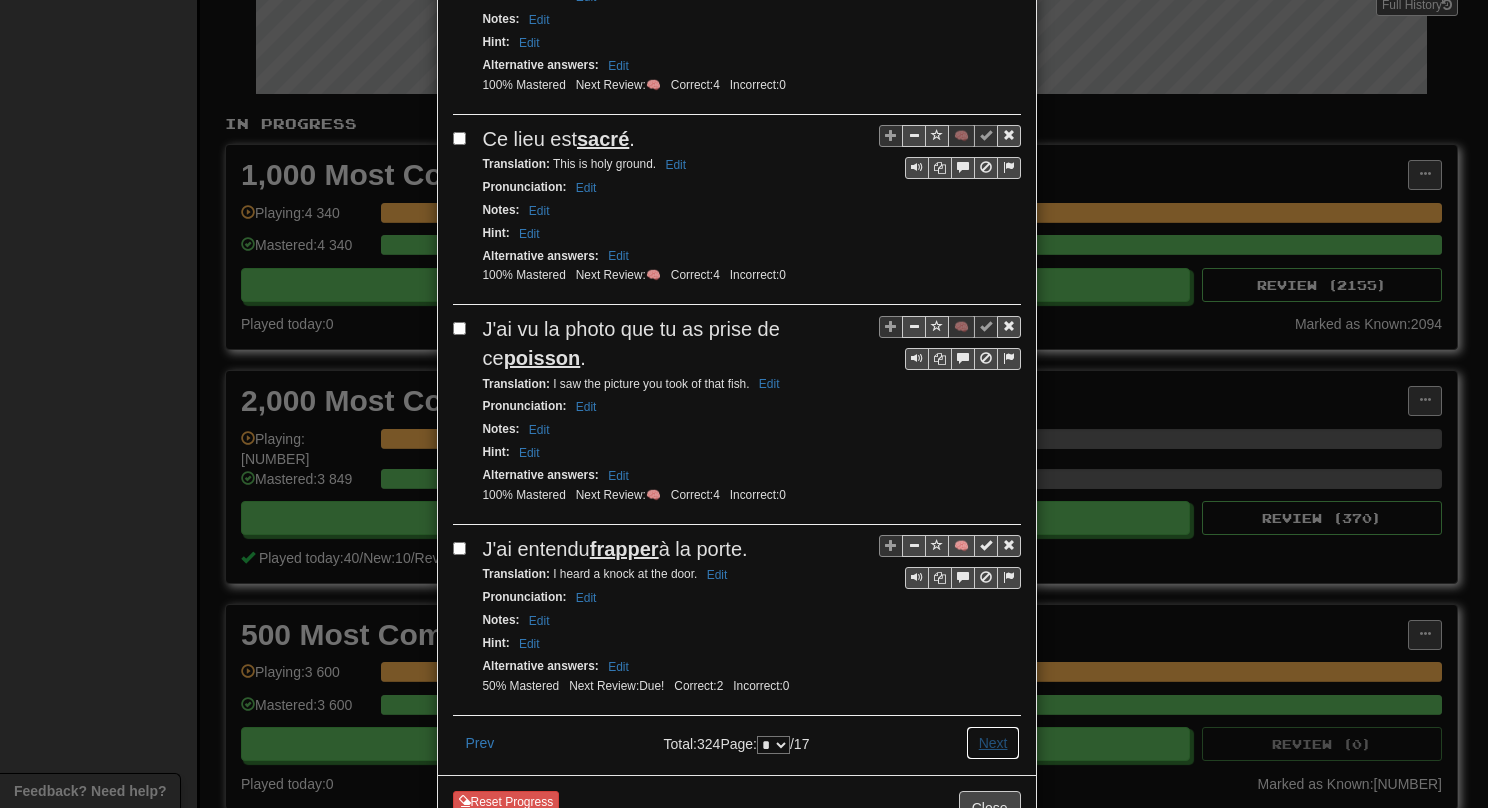 click on "Next" at bounding box center (993, 743) 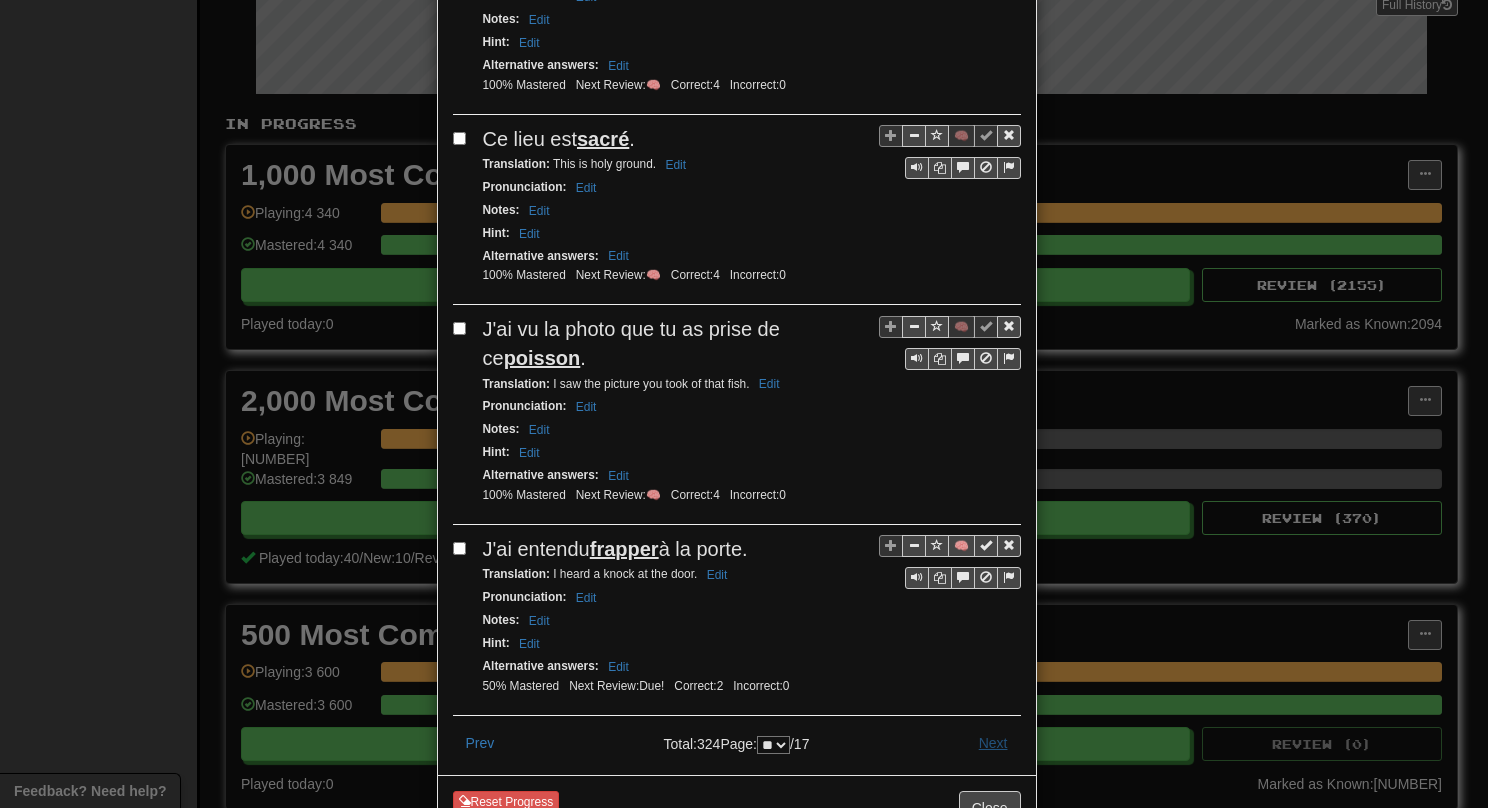 scroll, scrollTop: 0, scrollLeft: 0, axis: both 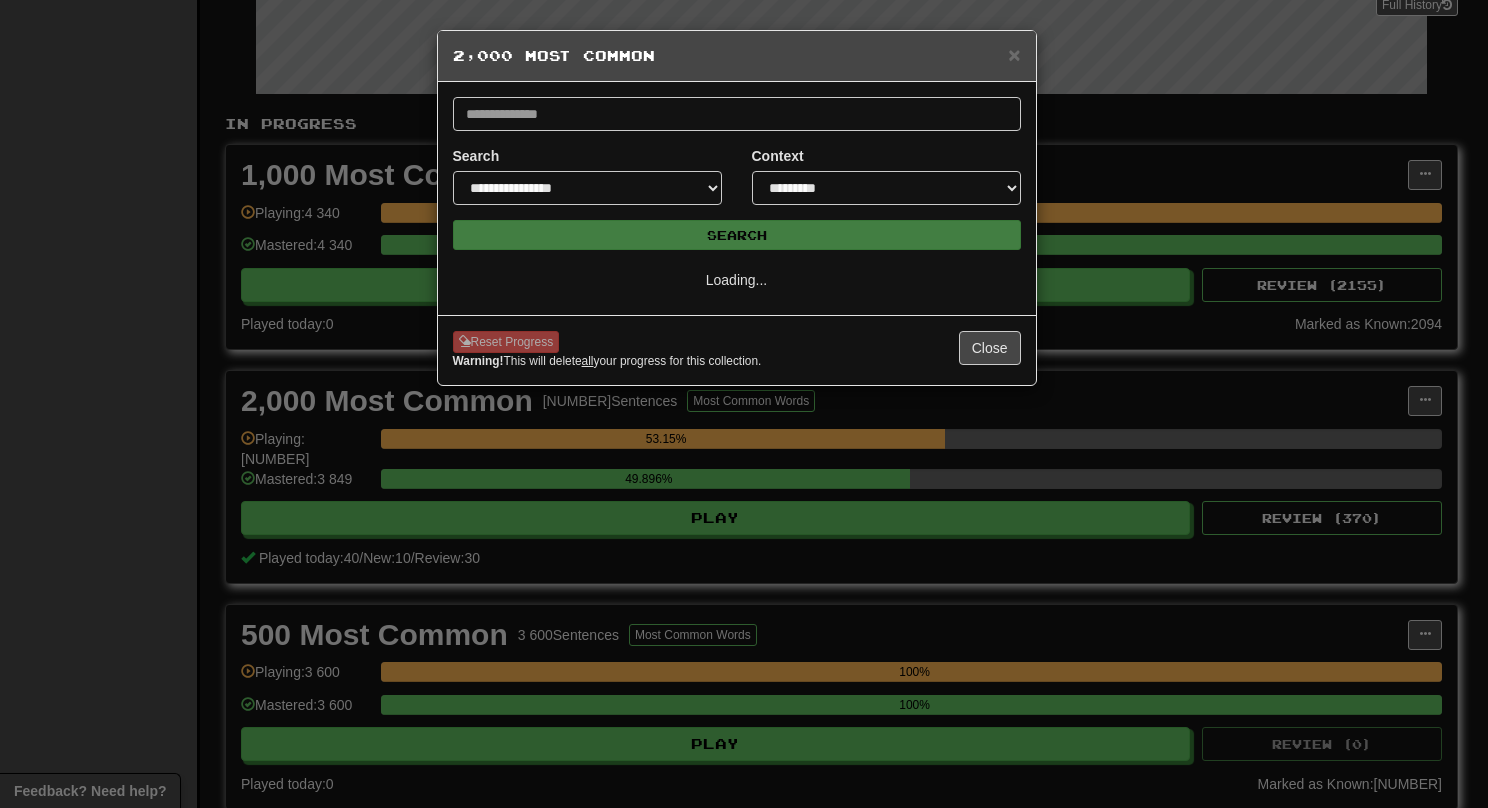 select on "**" 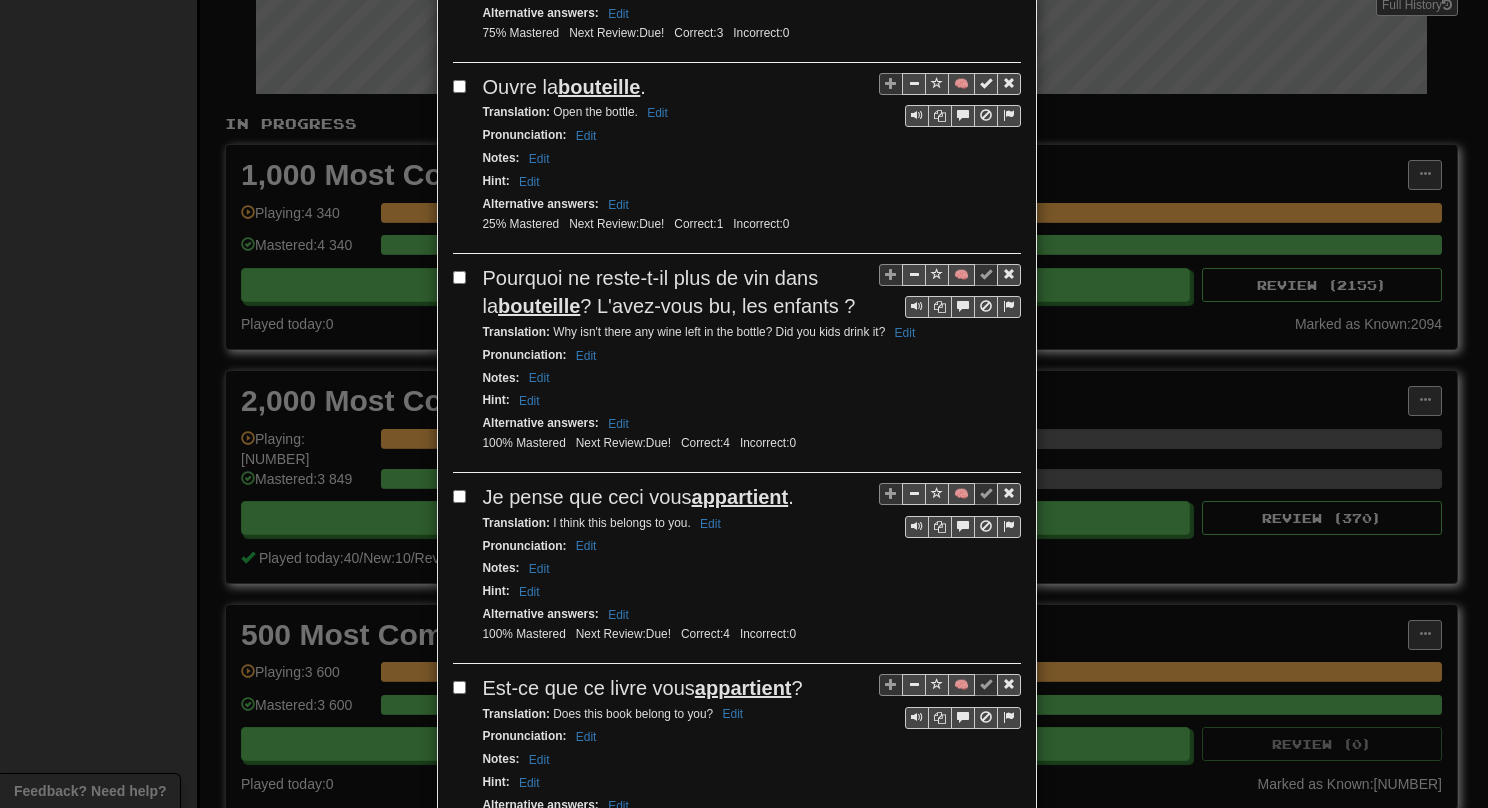 scroll, scrollTop: 1000, scrollLeft: 0, axis: vertical 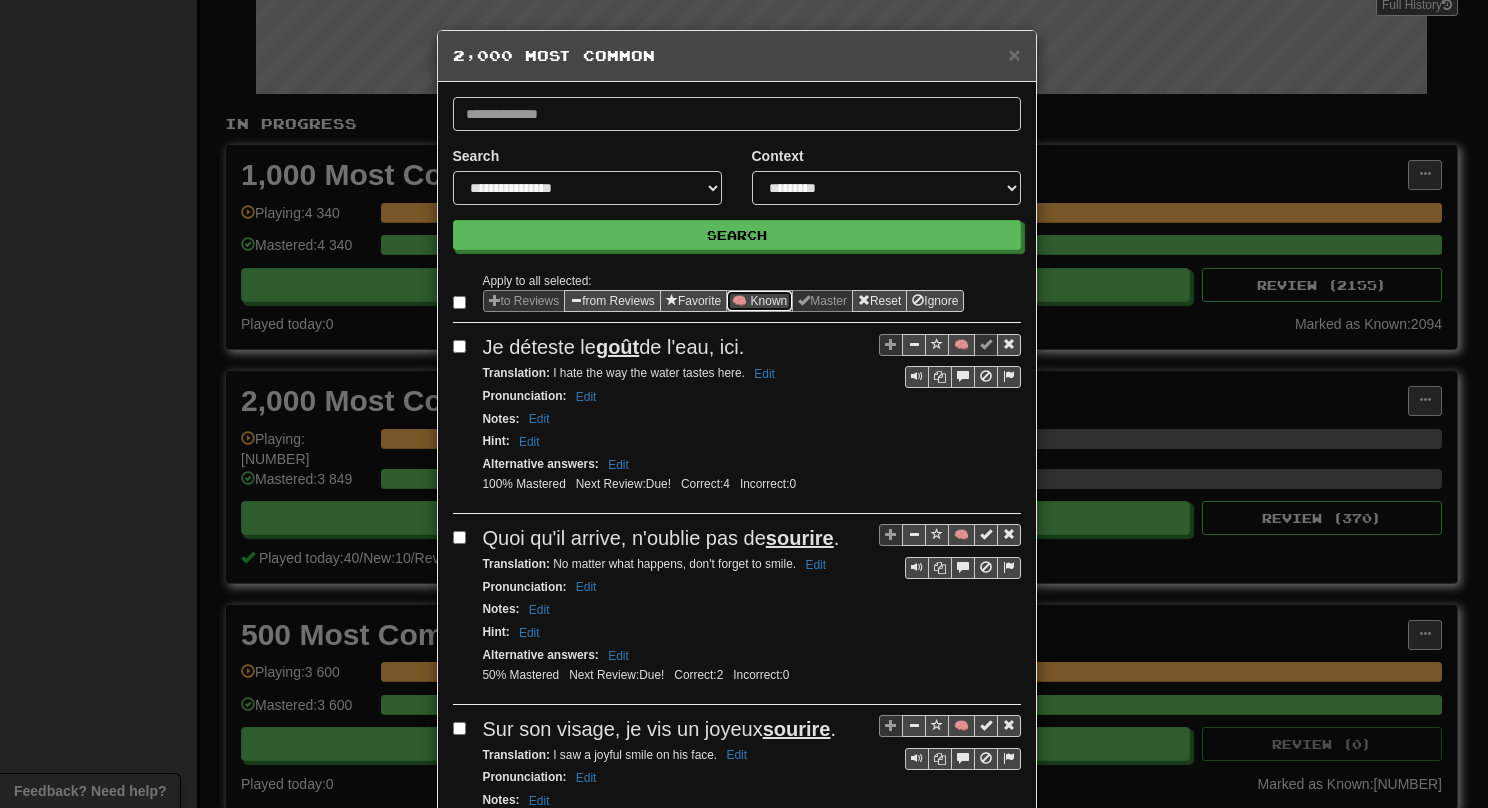 click on "🧠 Known" at bounding box center [759, 301] 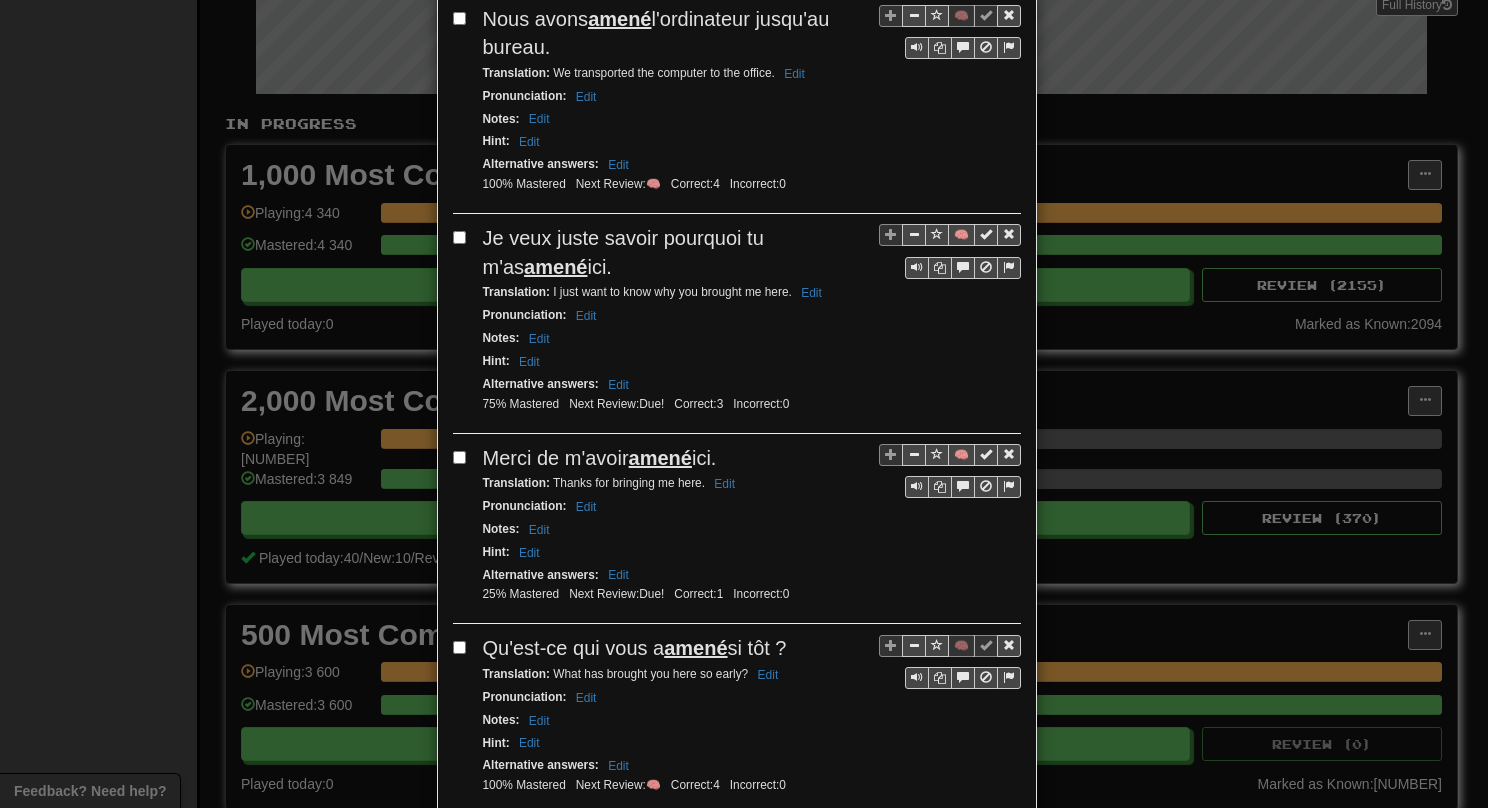 scroll, scrollTop: 3524, scrollLeft: 0, axis: vertical 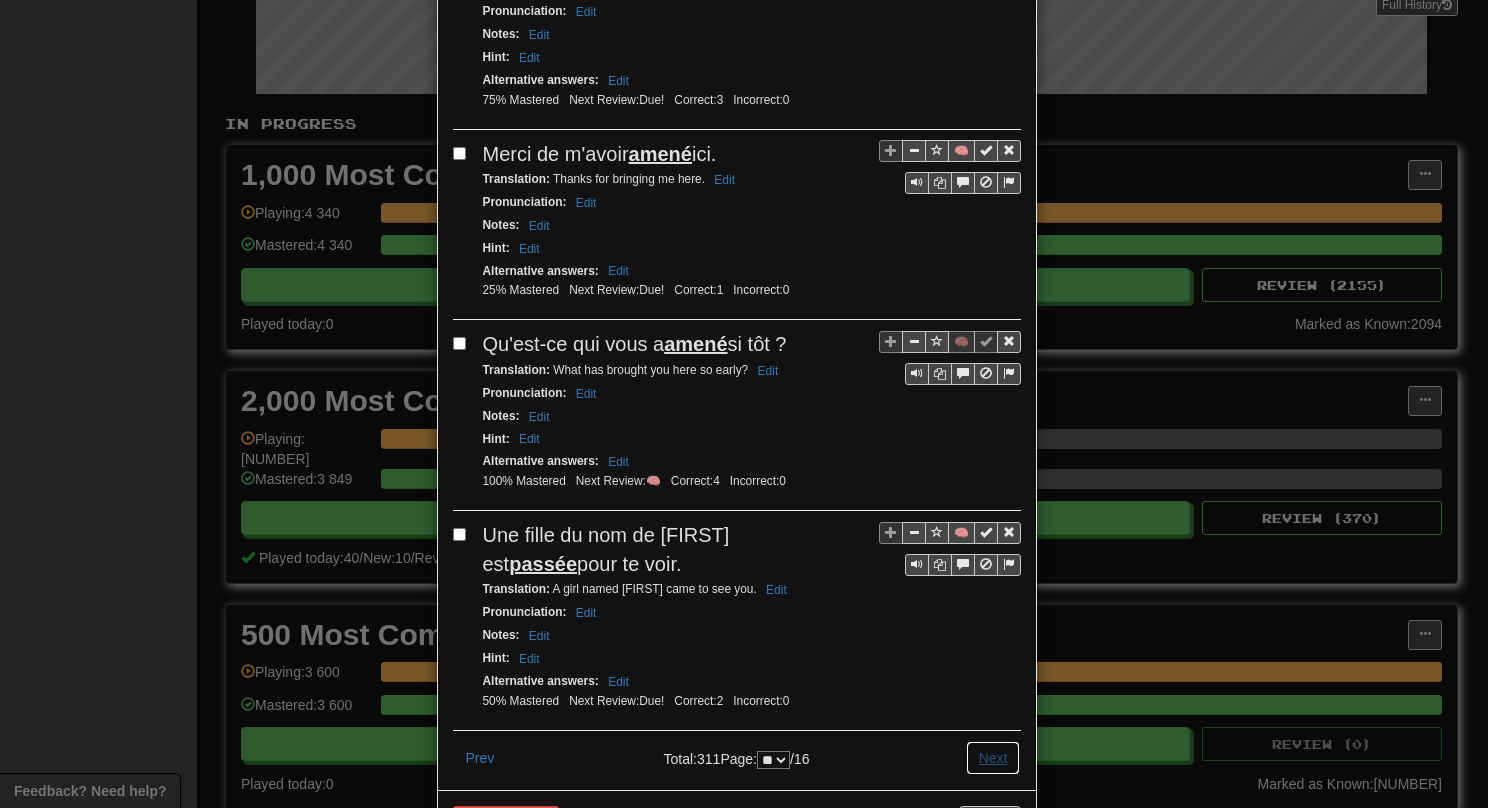 click on "Next" at bounding box center (993, 758) 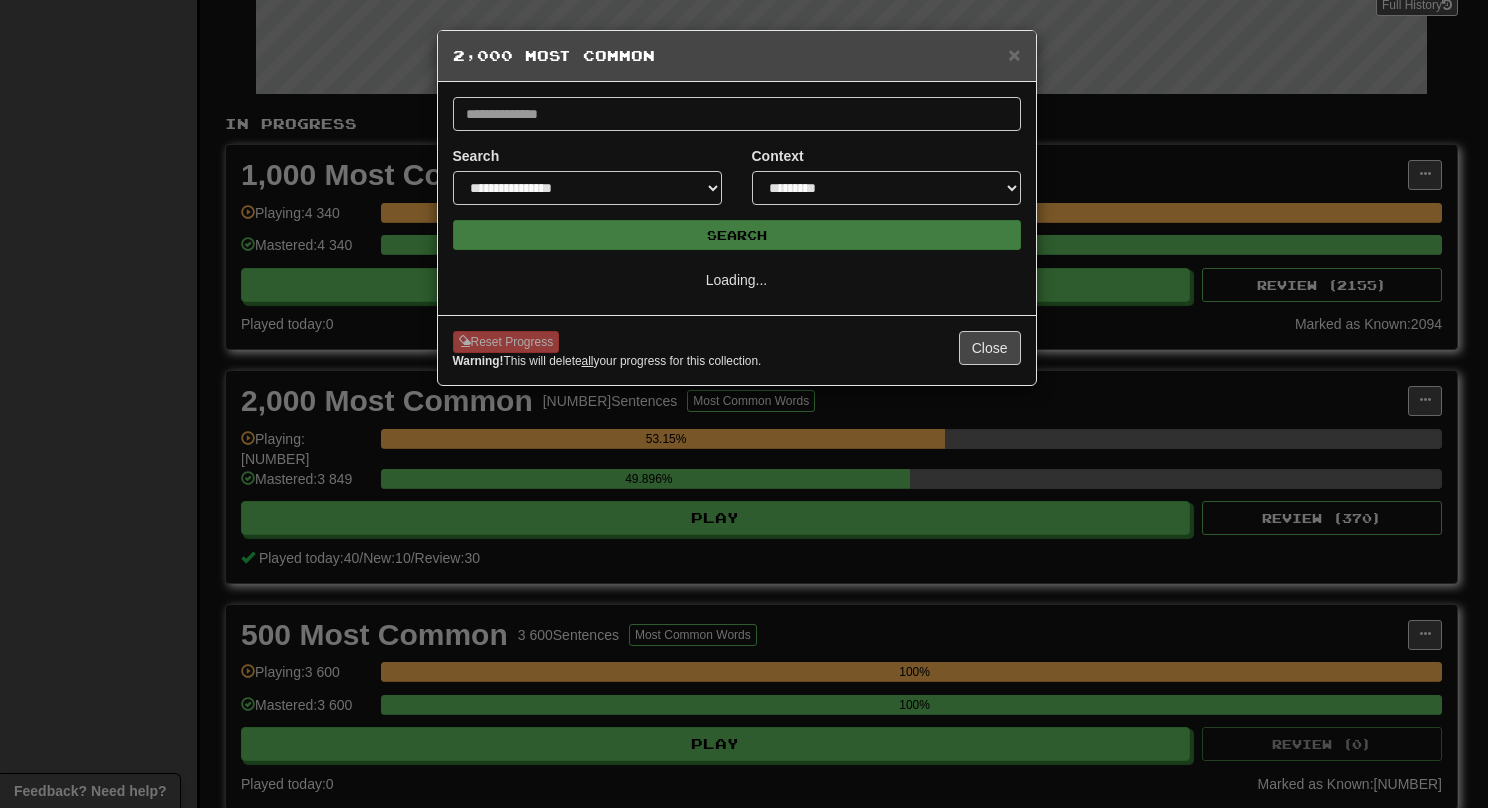 scroll, scrollTop: 0, scrollLeft: 0, axis: both 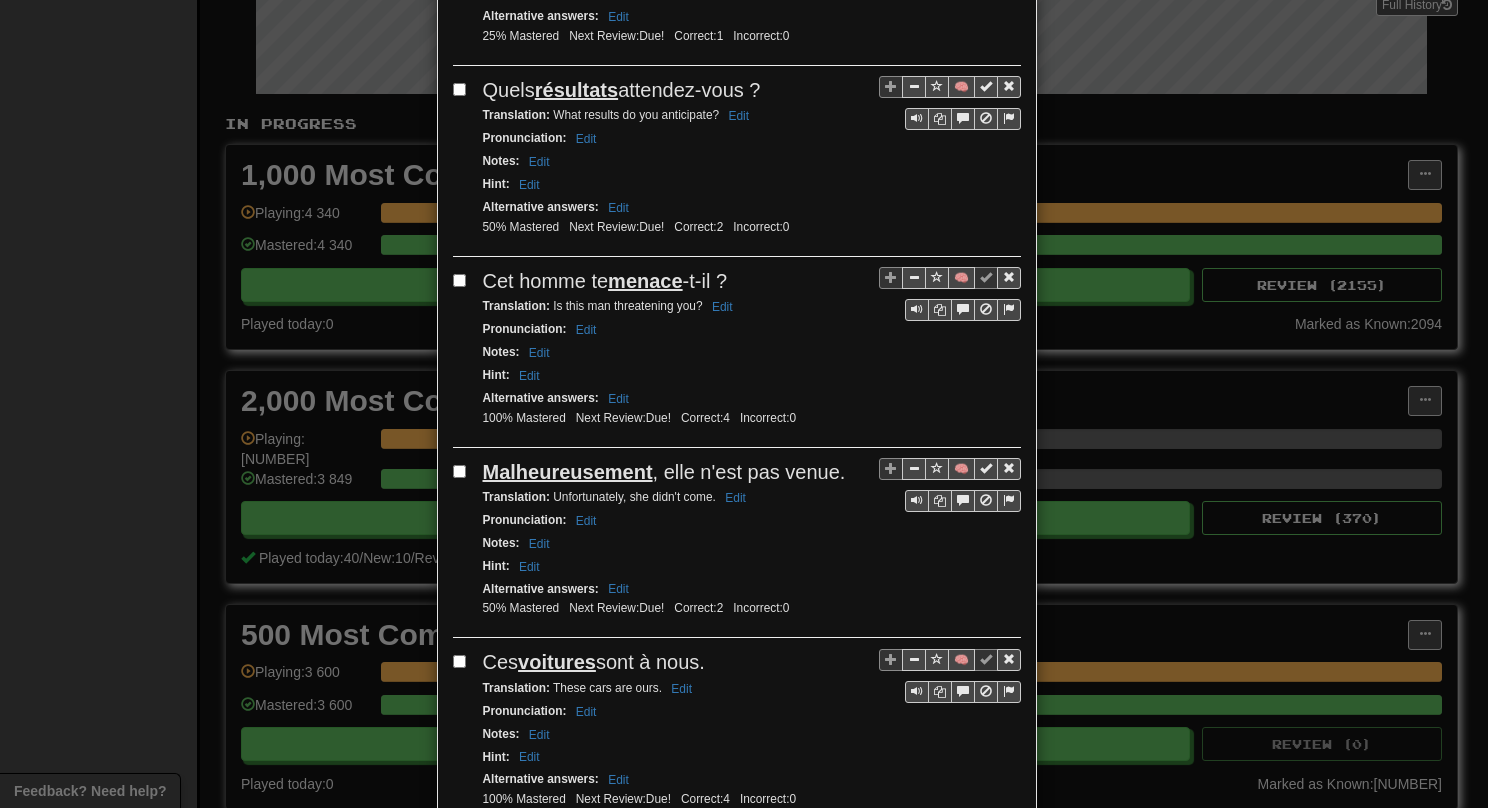 click on "**********" at bounding box center (737, 17) 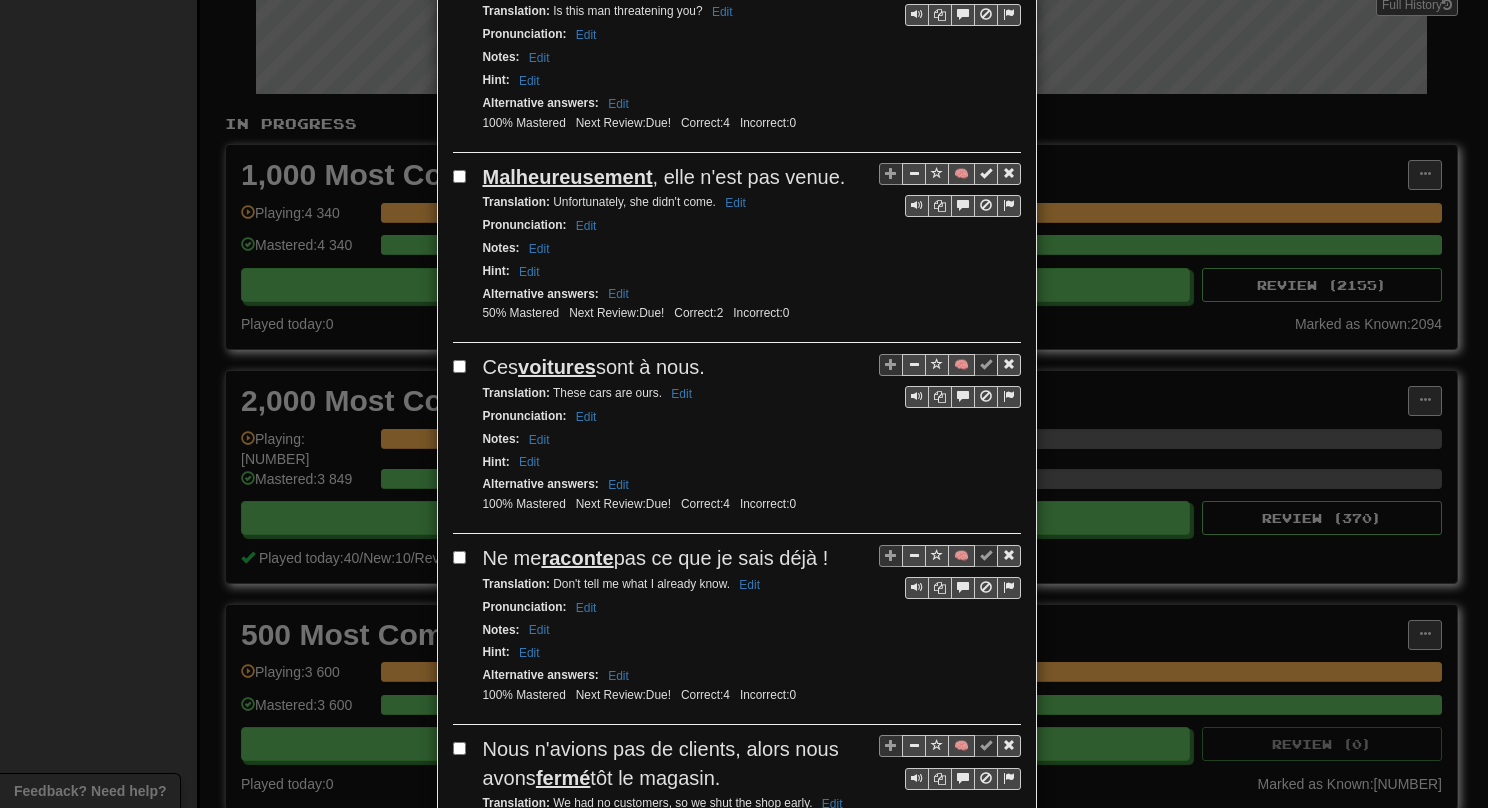scroll, scrollTop: 2500, scrollLeft: 0, axis: vertical 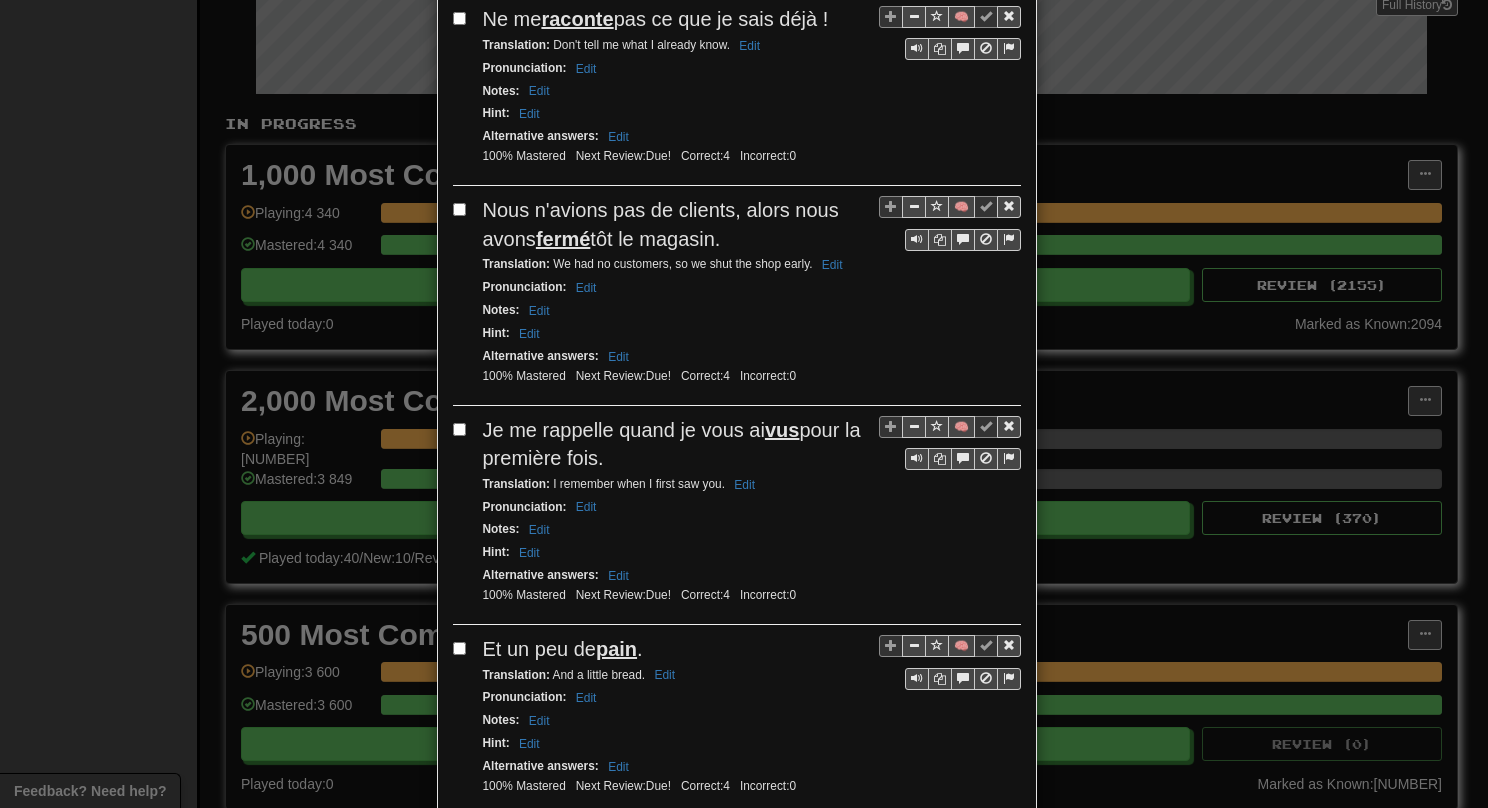 click at bounding box center (463, 429) 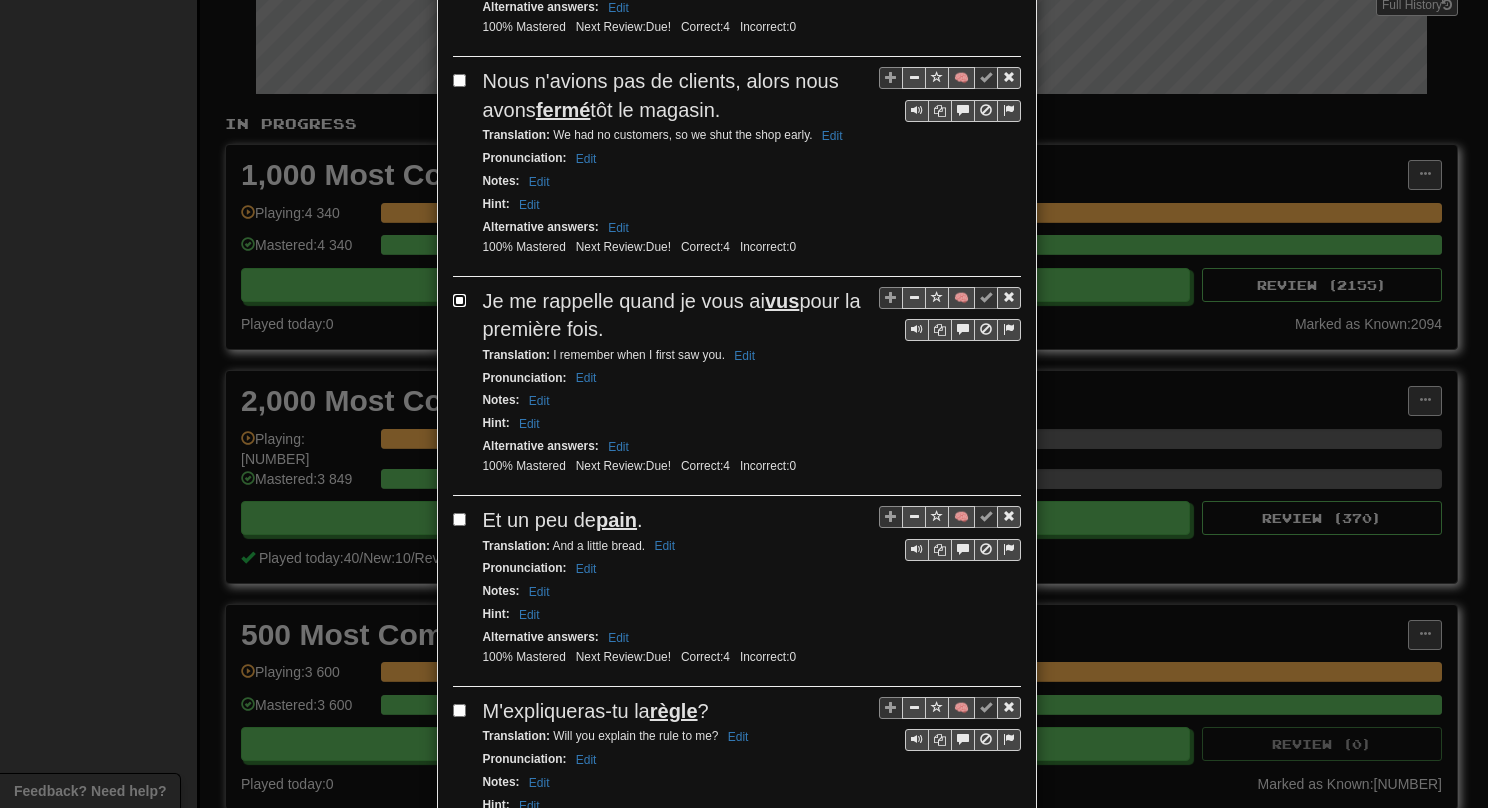 scroll, scrollTop: 3166, scrollLeft: 0, axis: vertical 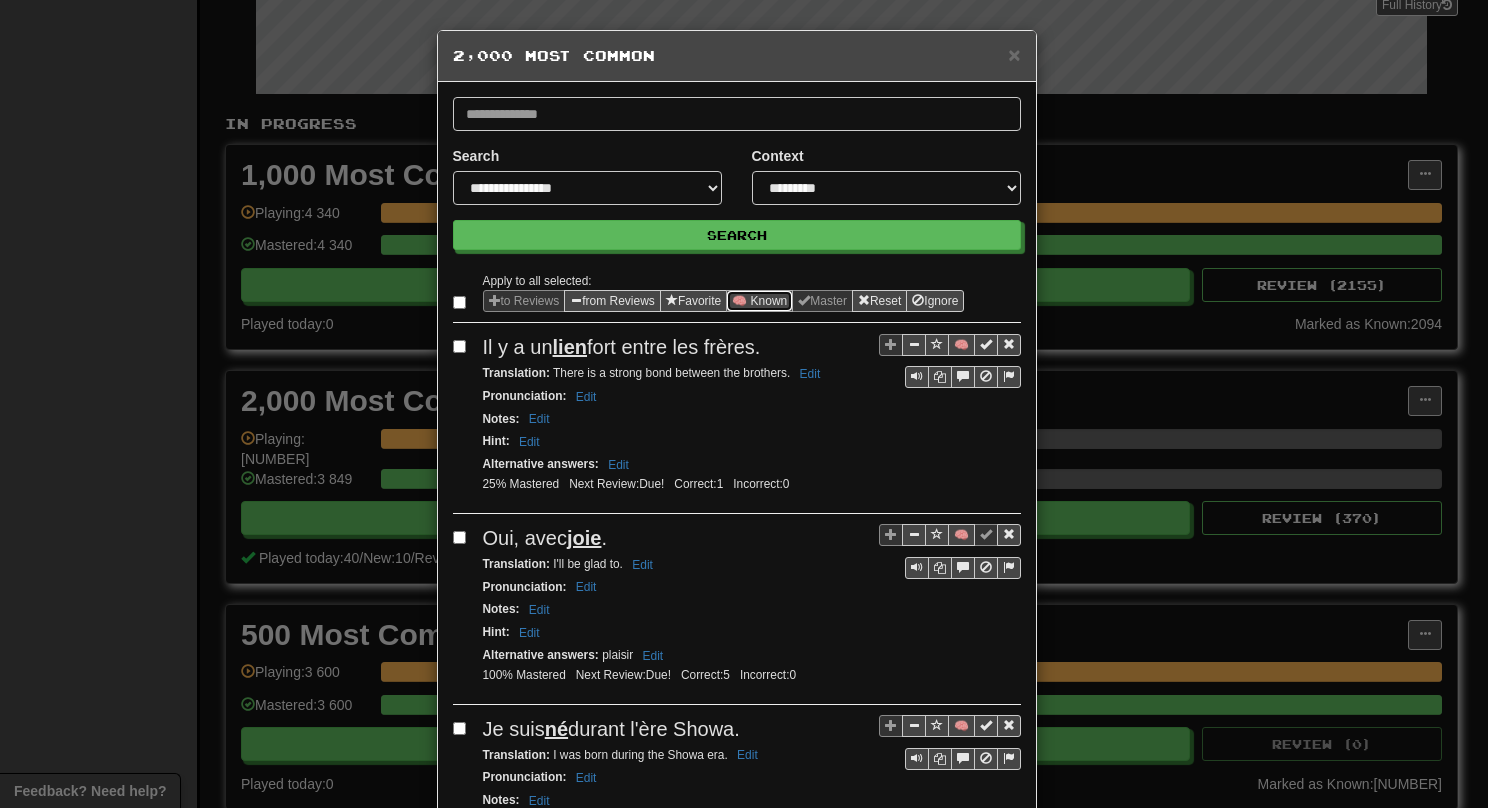 click on "🧠 Known" at bounding box center (759, 301) 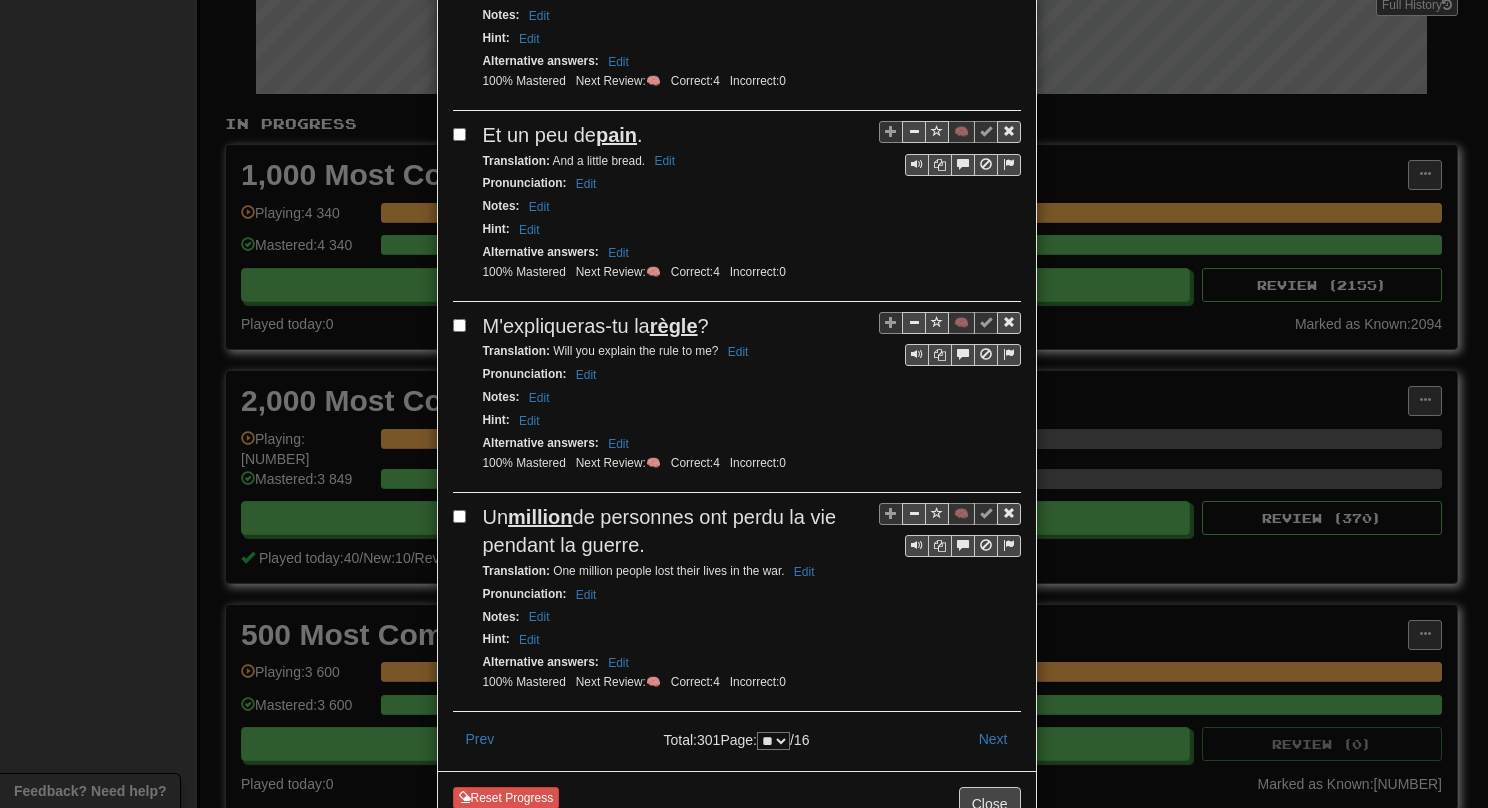 scroll, scrollTop: 3539, scrollLeft: 0, axis: vertical 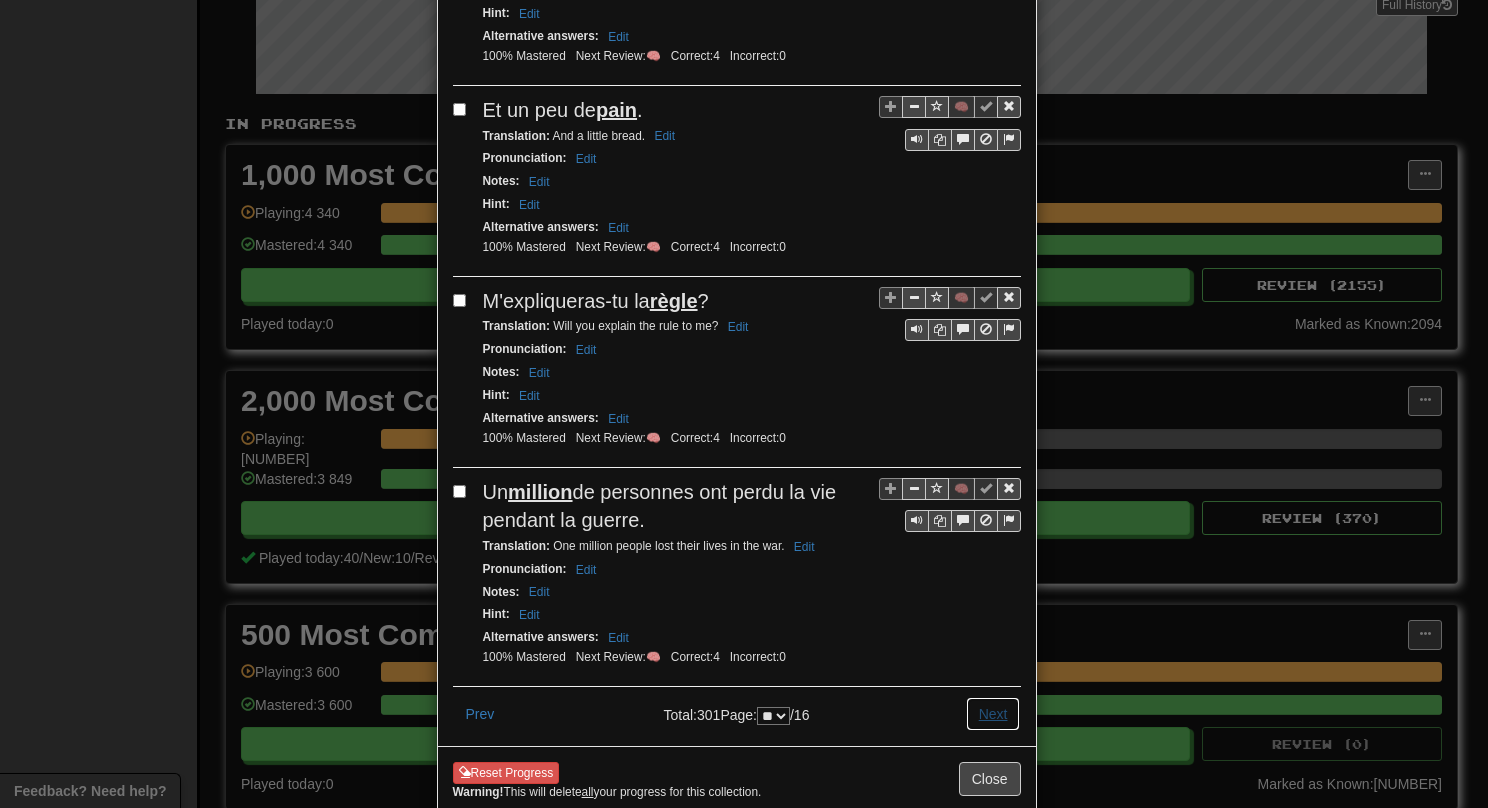 click on "Next" at bounding box center [993, 714] 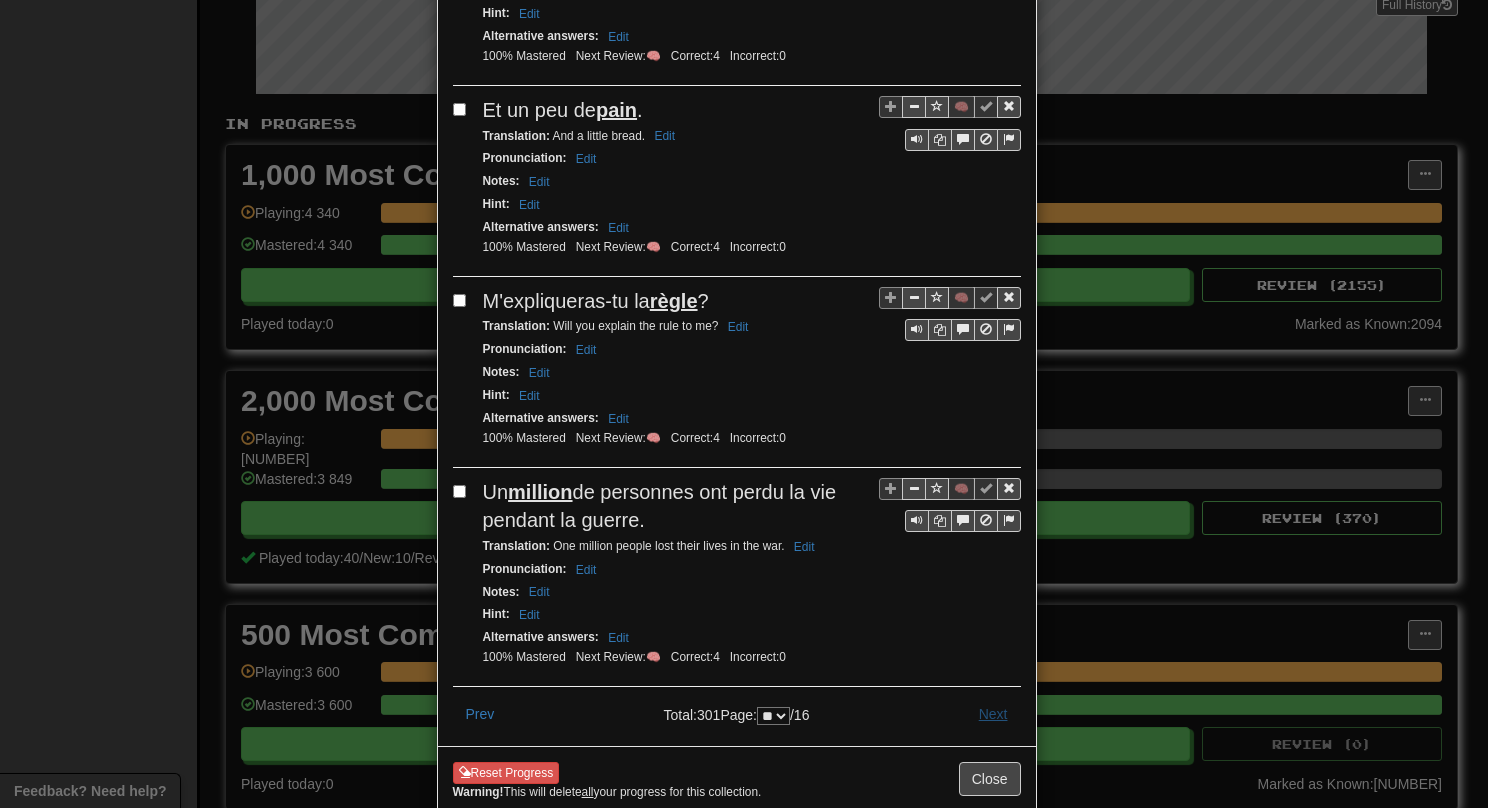 scroll, scrollTop: 0, scrollLeft: 0, axis: both 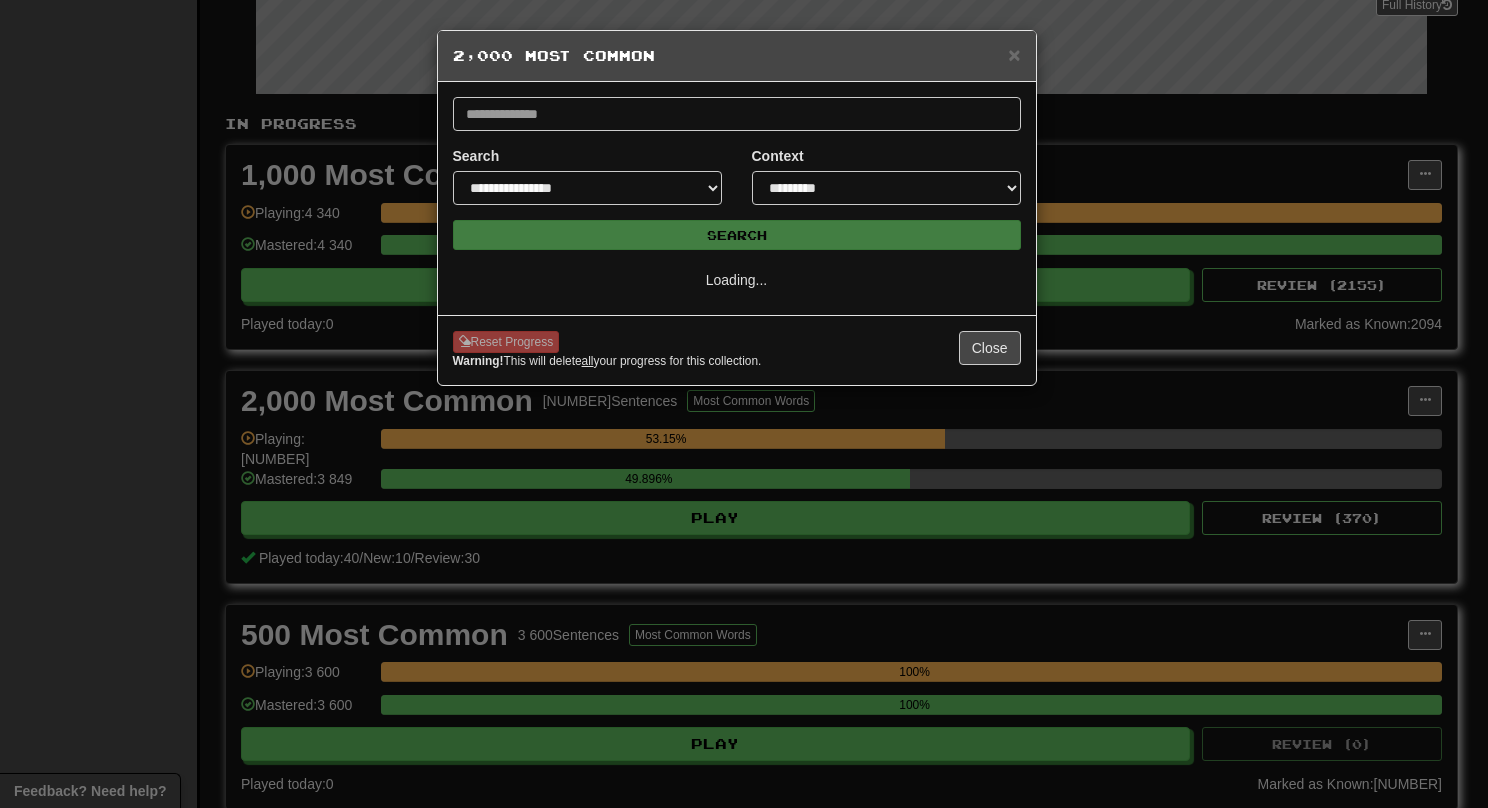 select on "**" 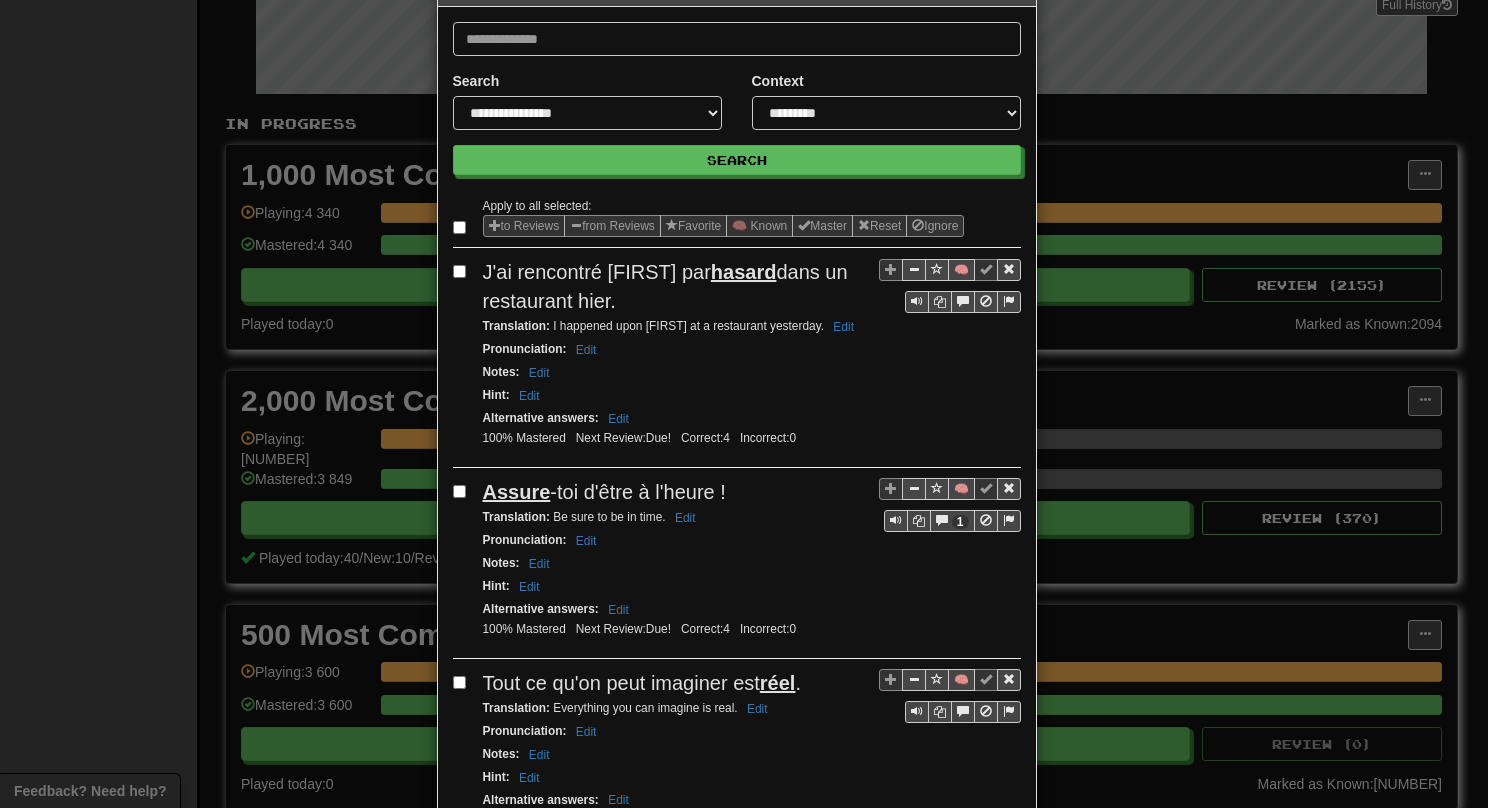 scroll, scrollTop: 0, scrollLeft: 0, axis: both 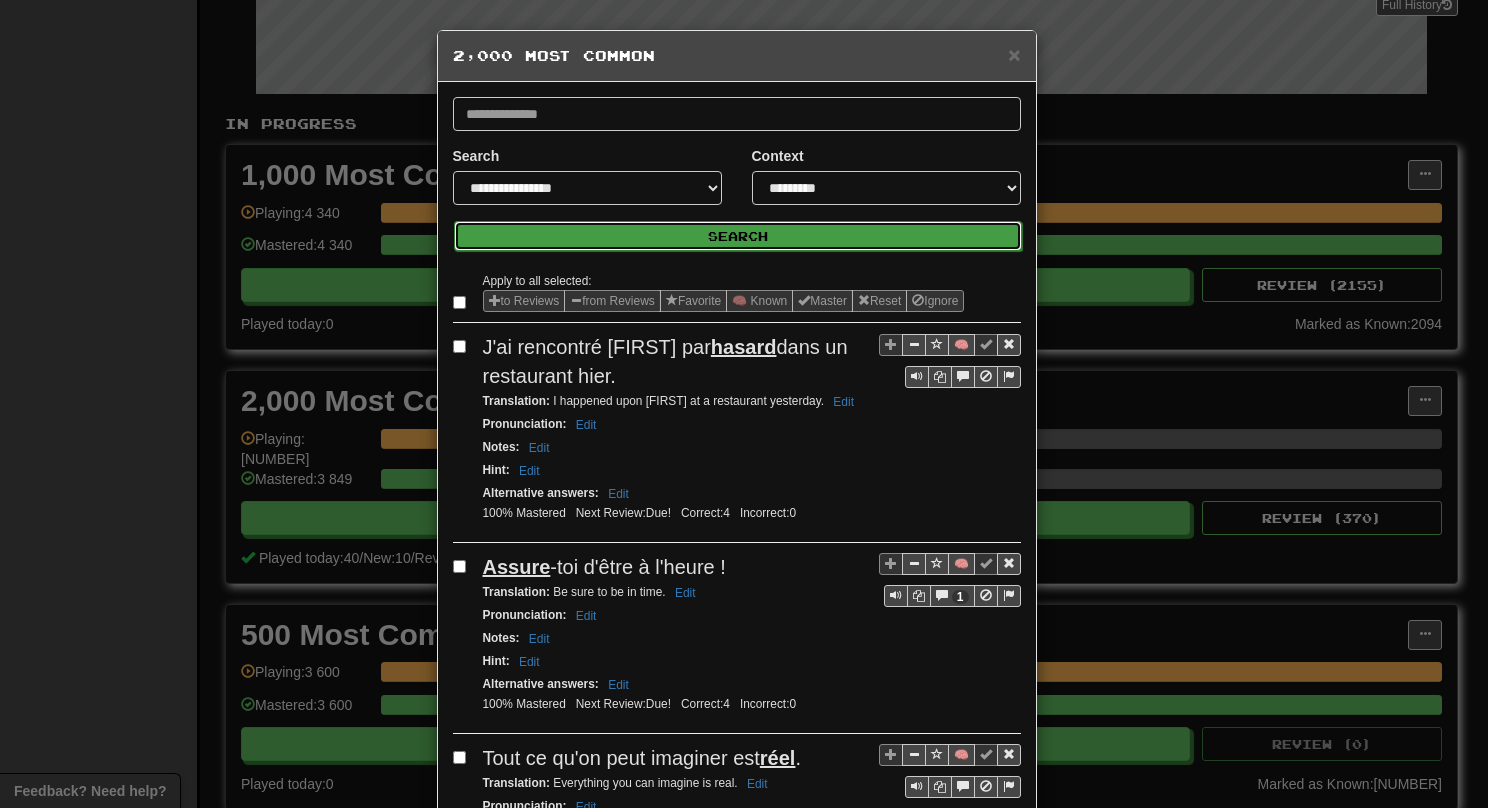 click on "Search" at bounding box center [738, 236] 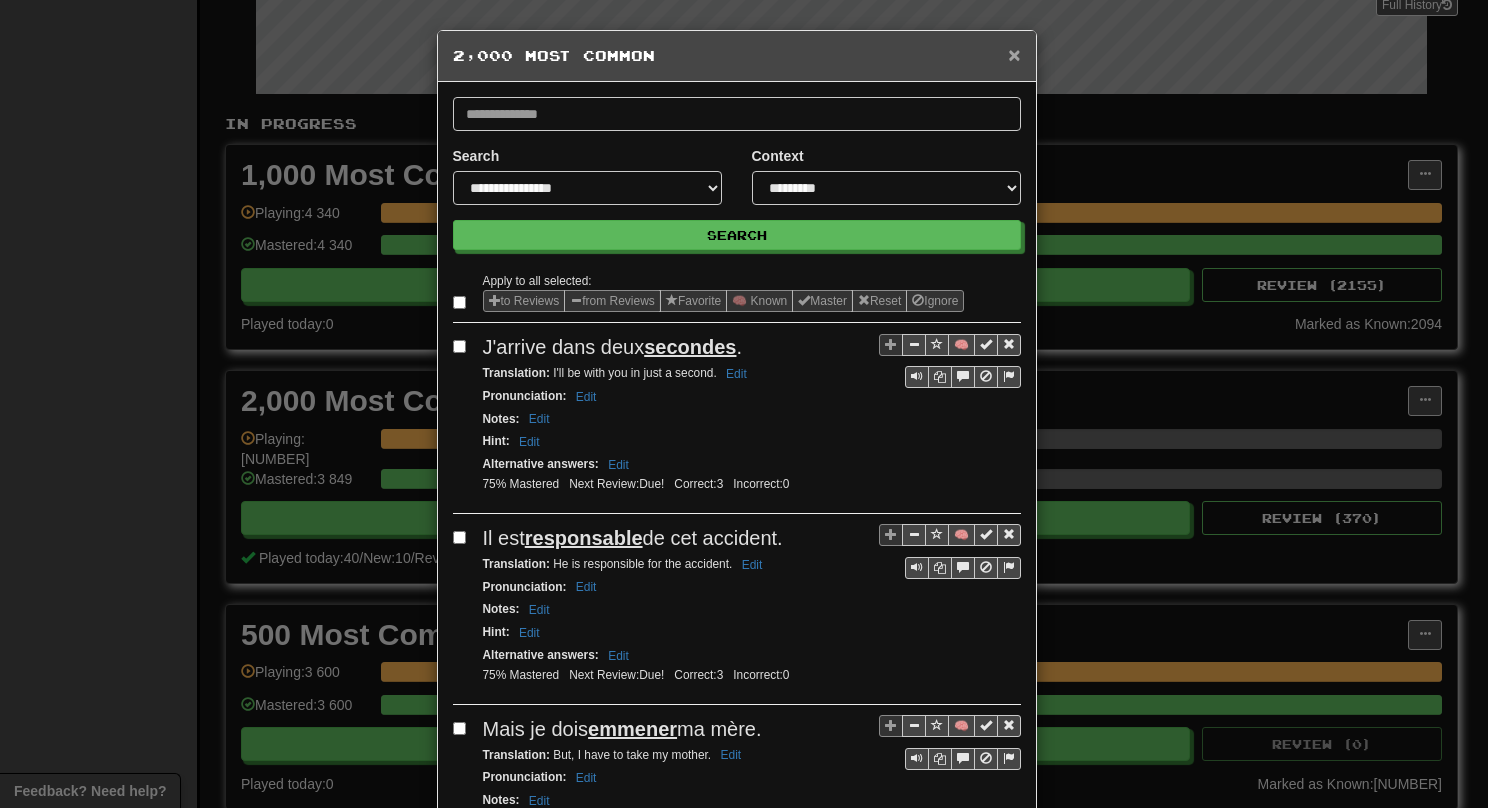 click on "×" at bounding box center [1014, 54] 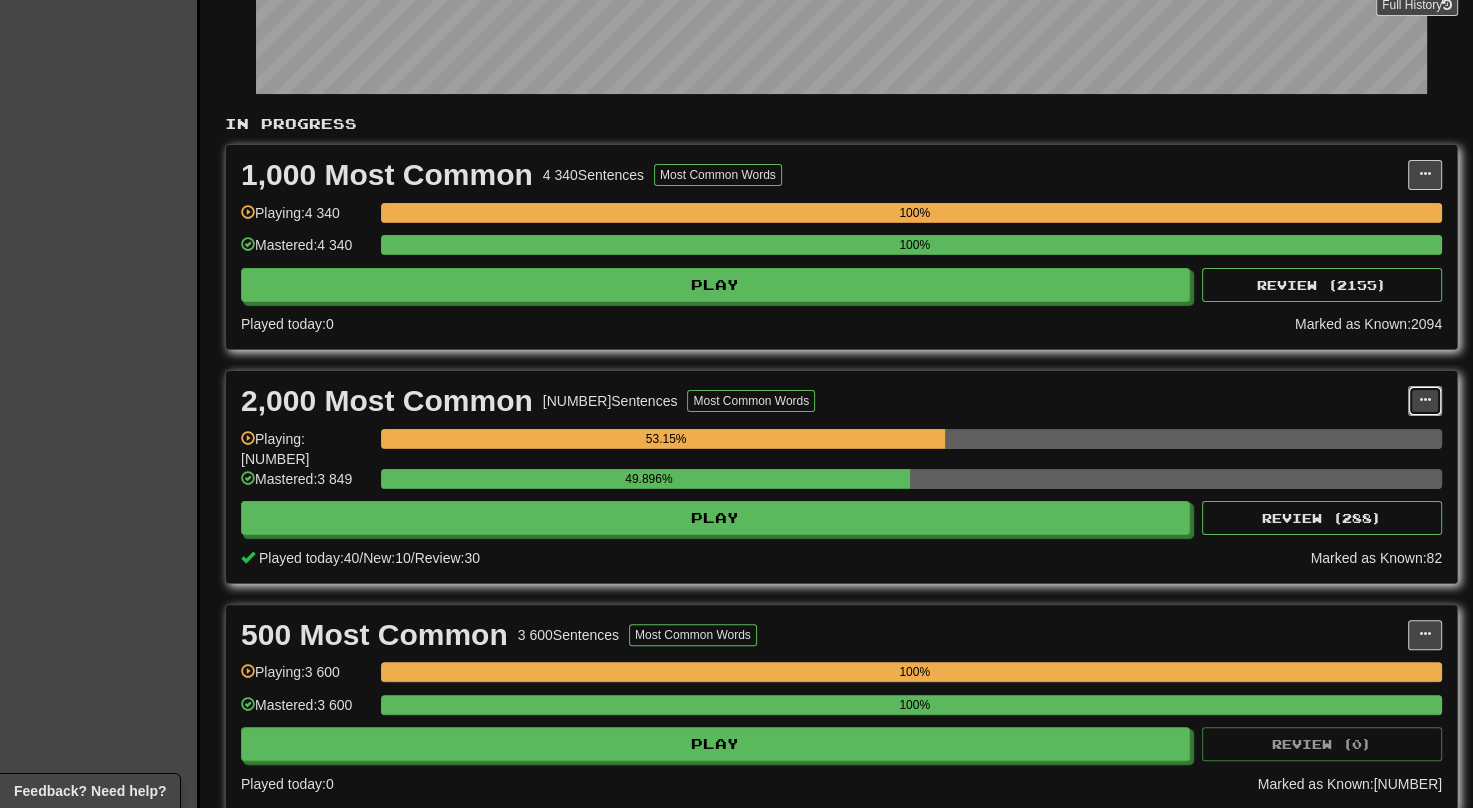 click at bounding box center (1425, 401) 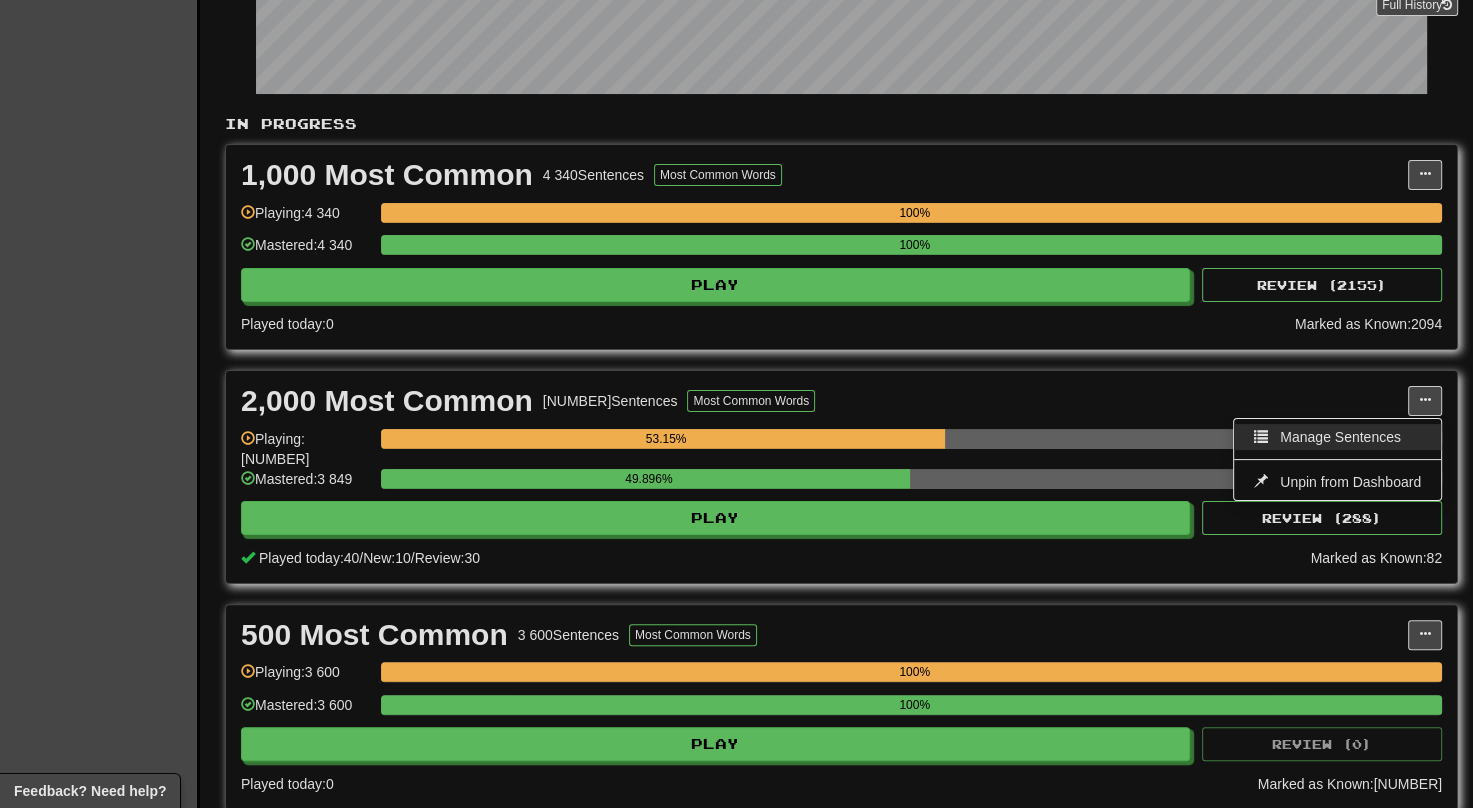 click on "Manage Sentences" at bounding box center [1340, 437] 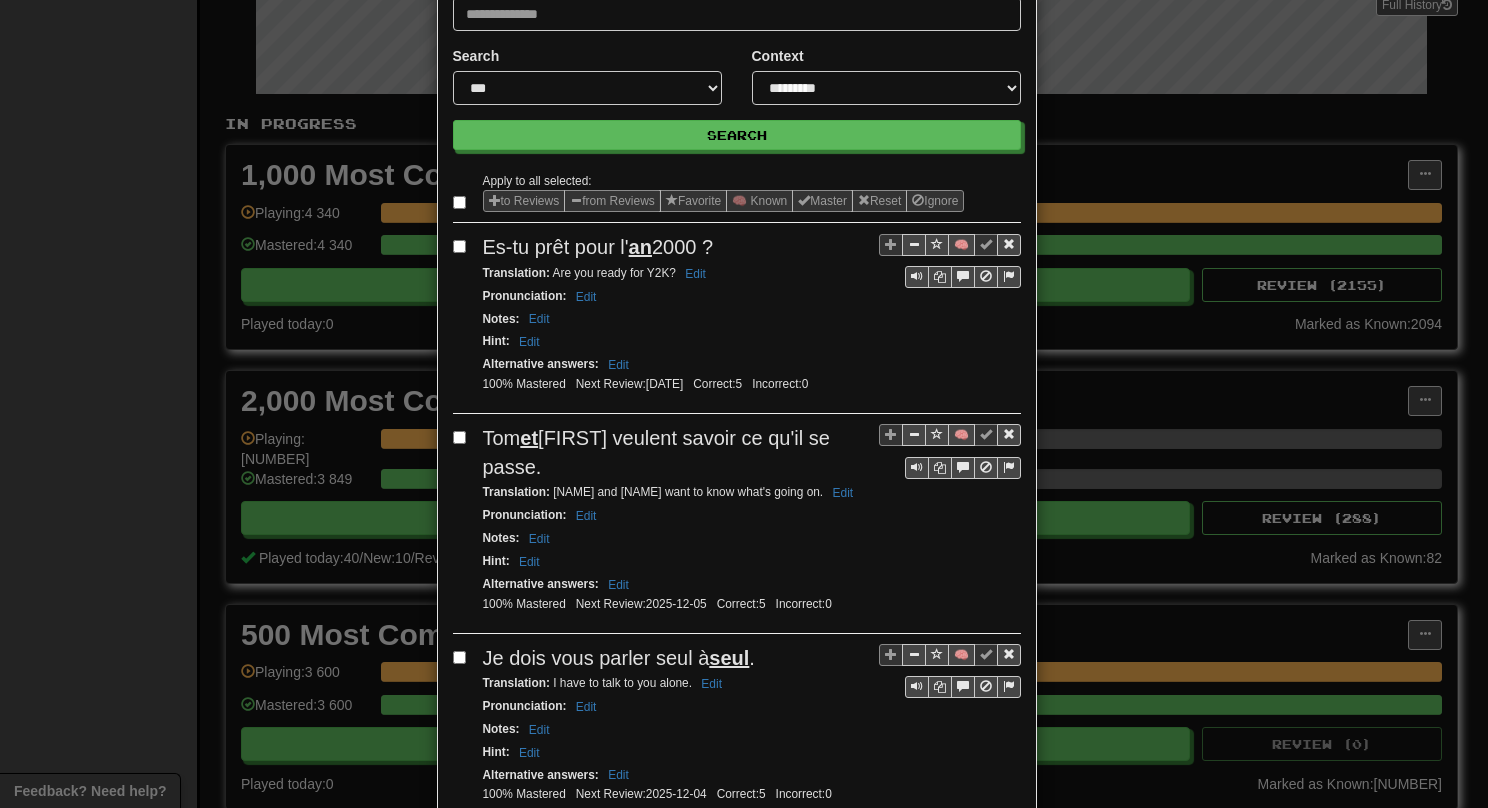 scroll, scrollTop: 0, scrollLeft: 0, axis: both 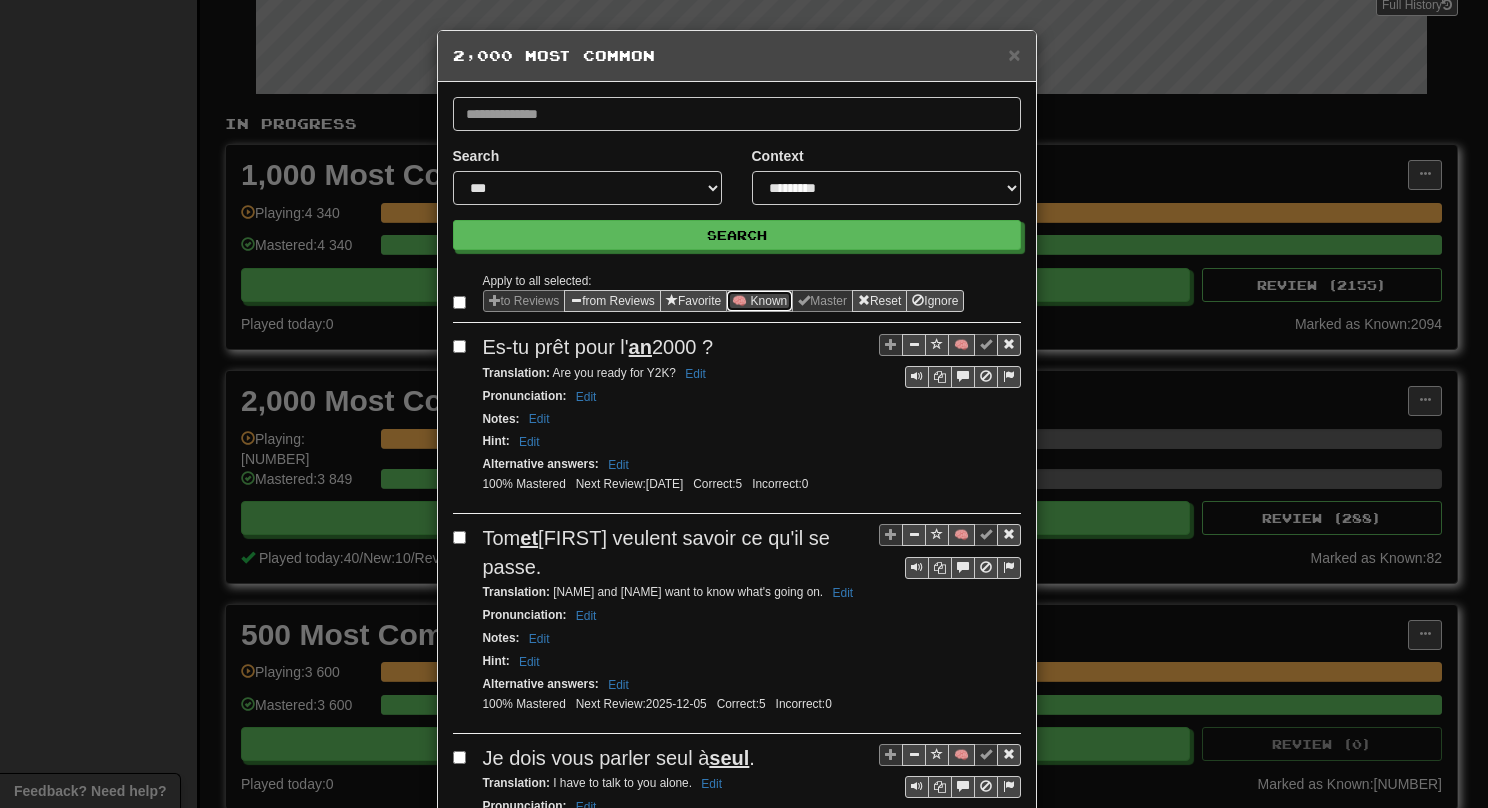 click on "🧠 Known" at bounding box center (759, 301) 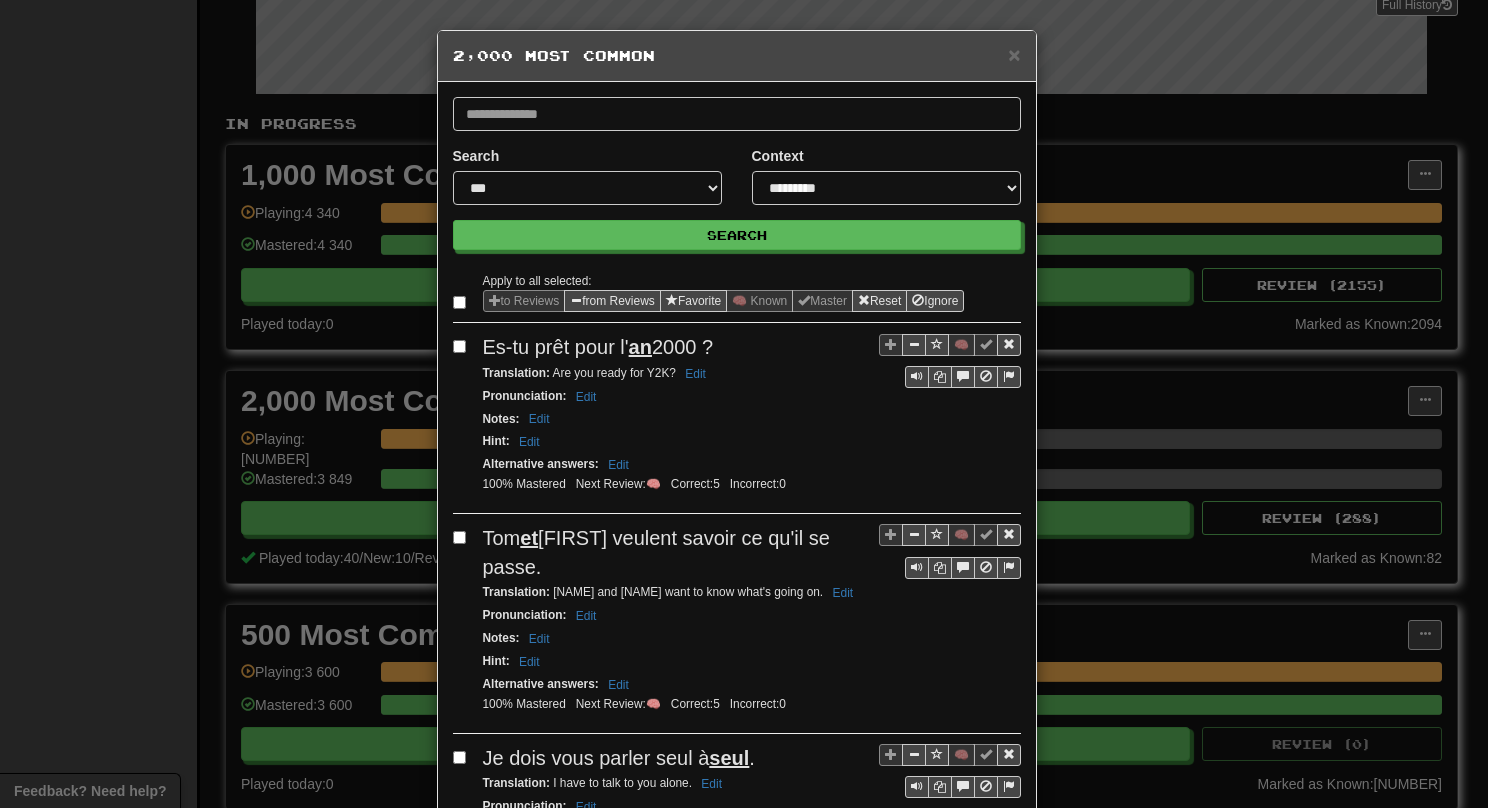 click on "2,000 Most Common" at bounding box center [737, 56] 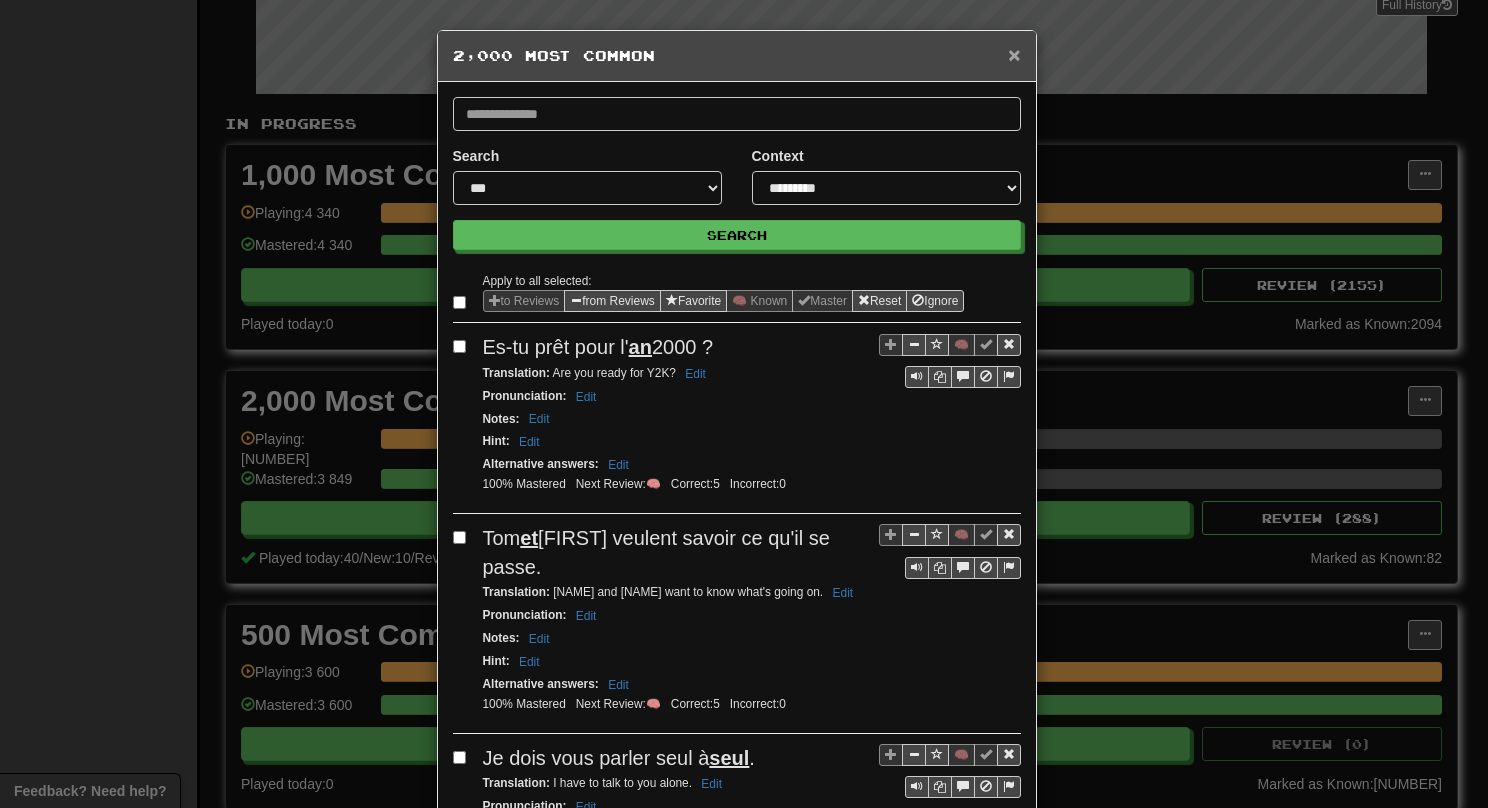 click on "×" at bounding box center [1014, 54] 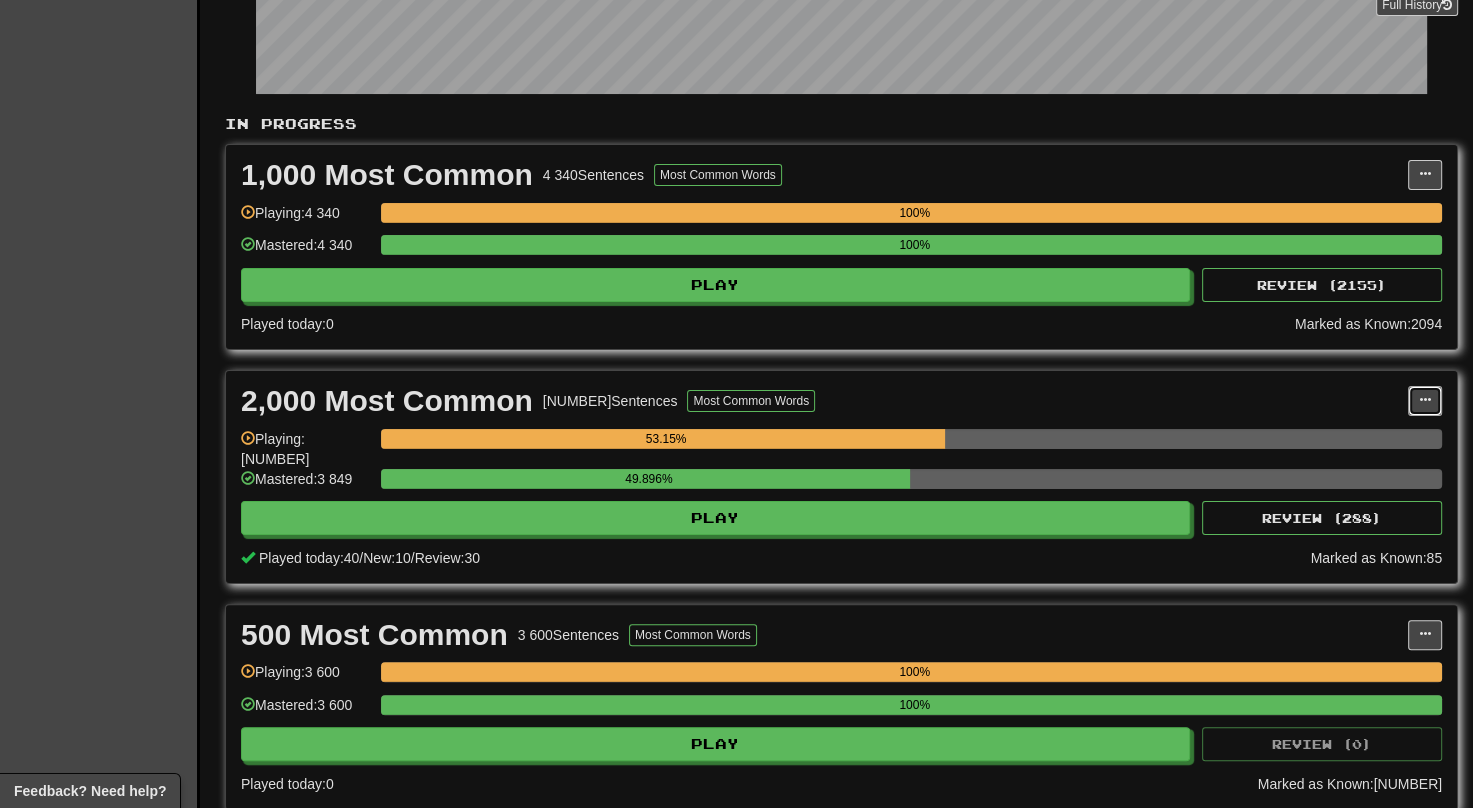 click at bounding box center (1425, 401) 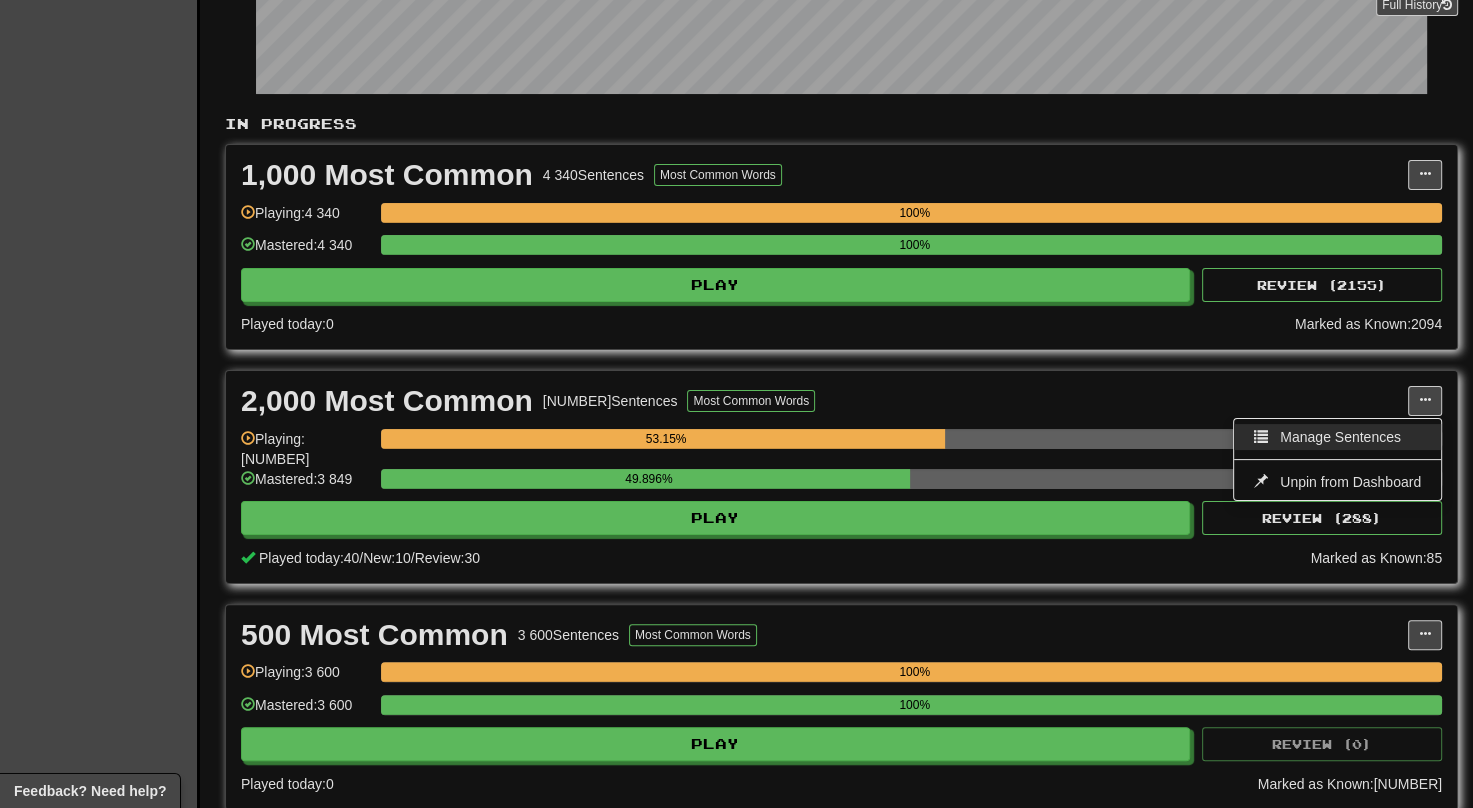 click on "Manage Sentences" at bounding box center (1340, 437) 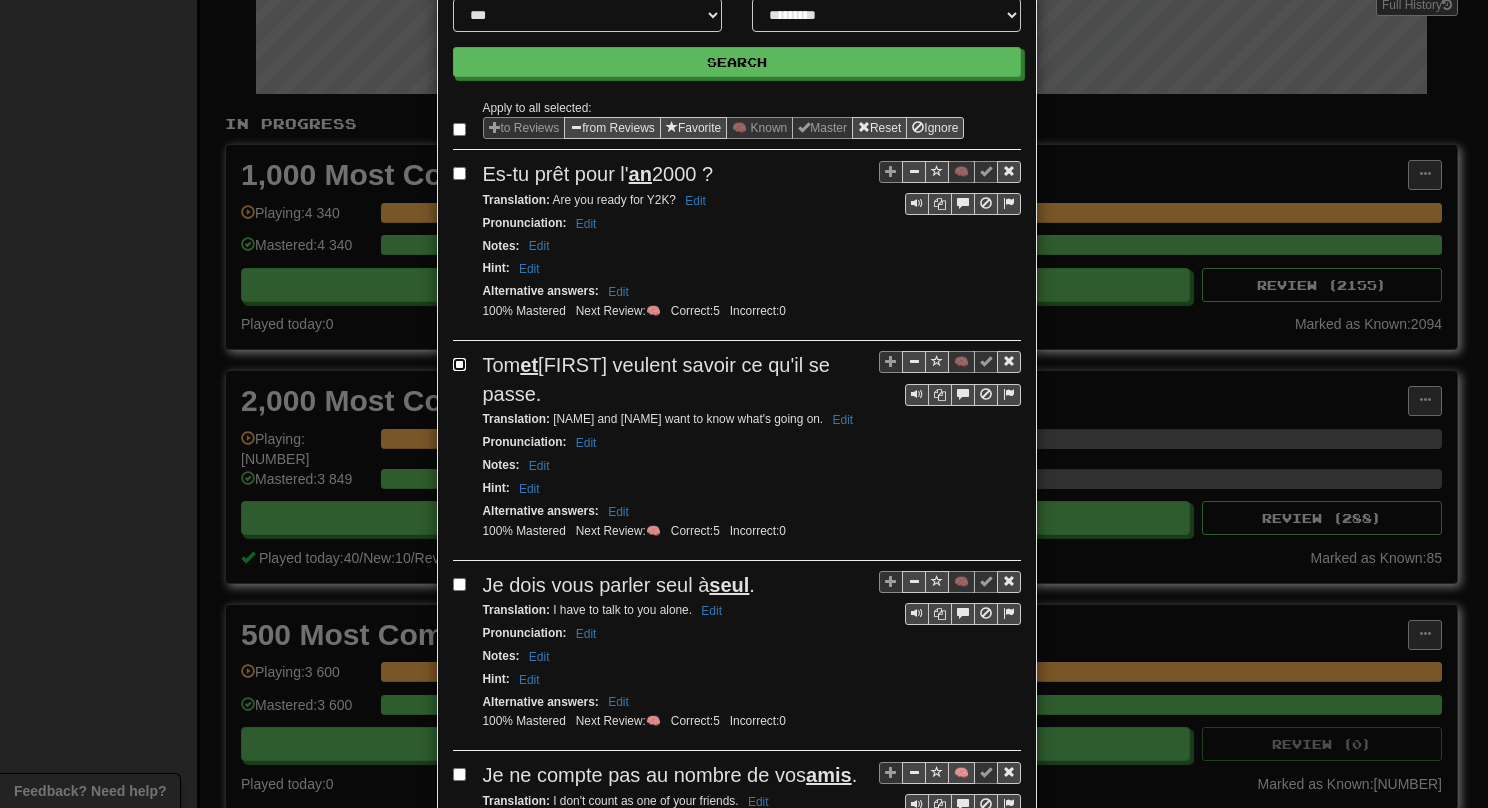 scroll, scrollTop: 333, scrollLeft: 0, axis: vertical 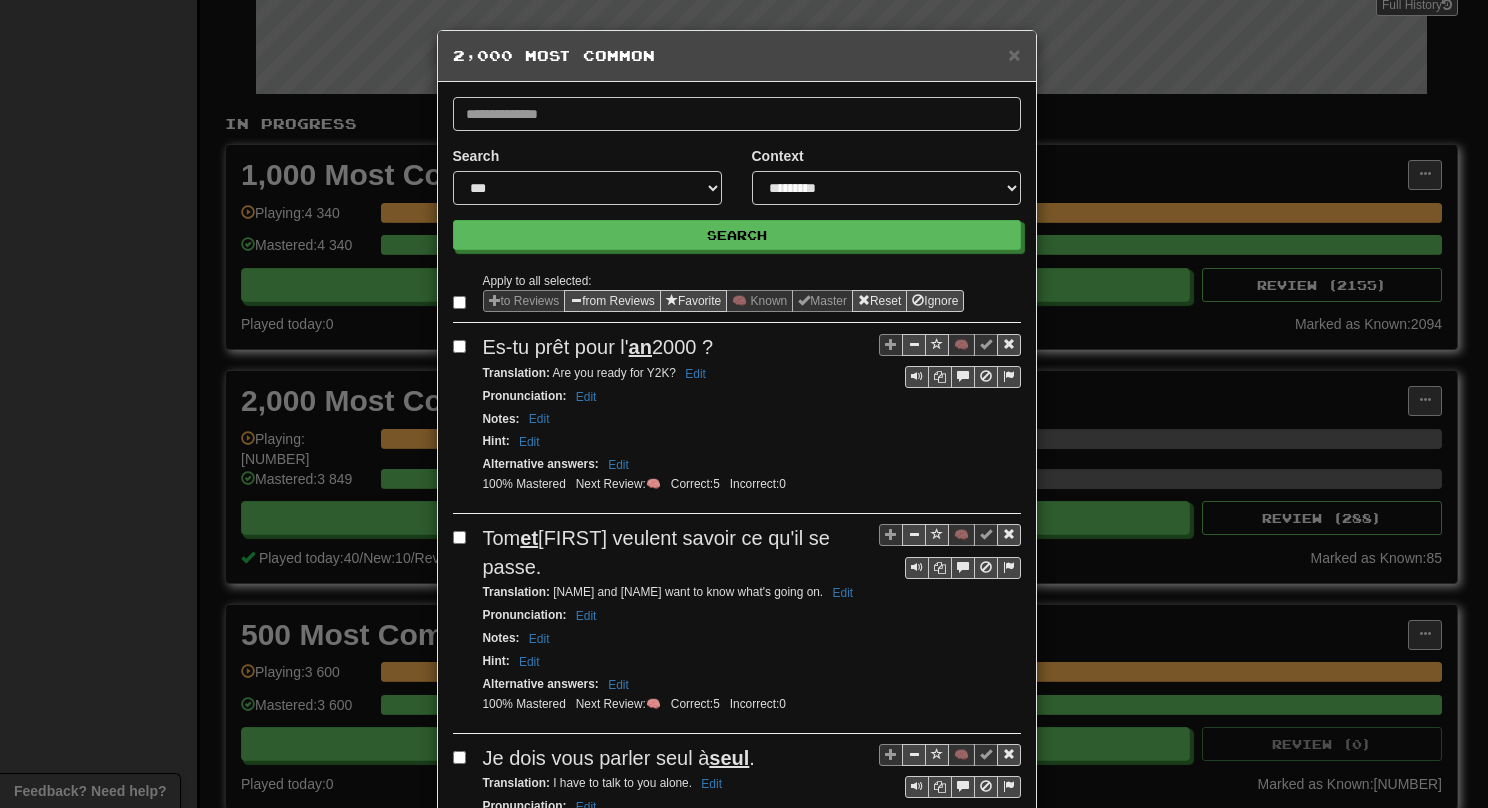 click on "Notes :     Edit" at bounding box center [752, 419] 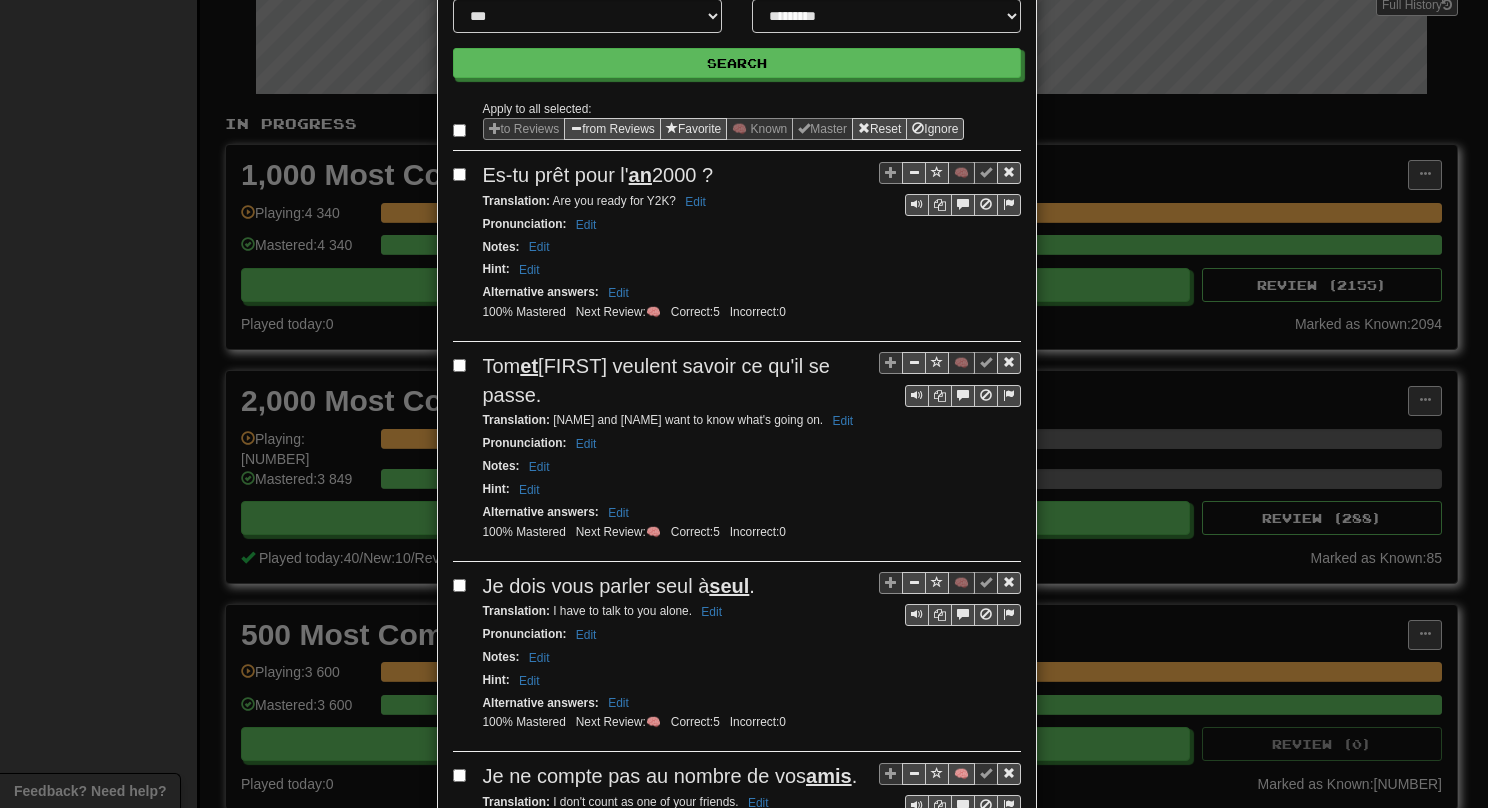 scroll, scrollTop: 500, scrollLeft: 0, axis: vertical 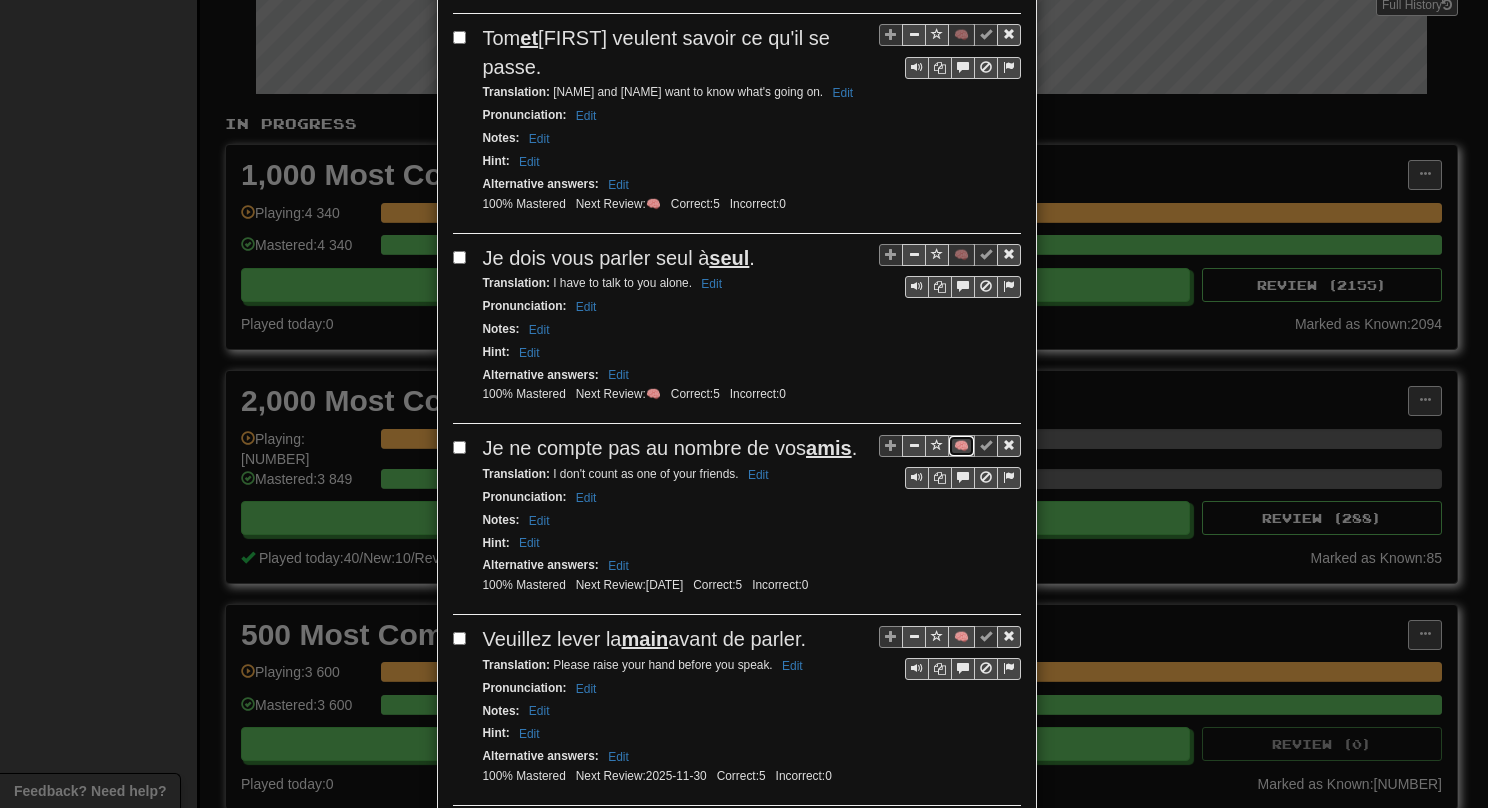 click on "🧠" at bounding box center [961, 446] 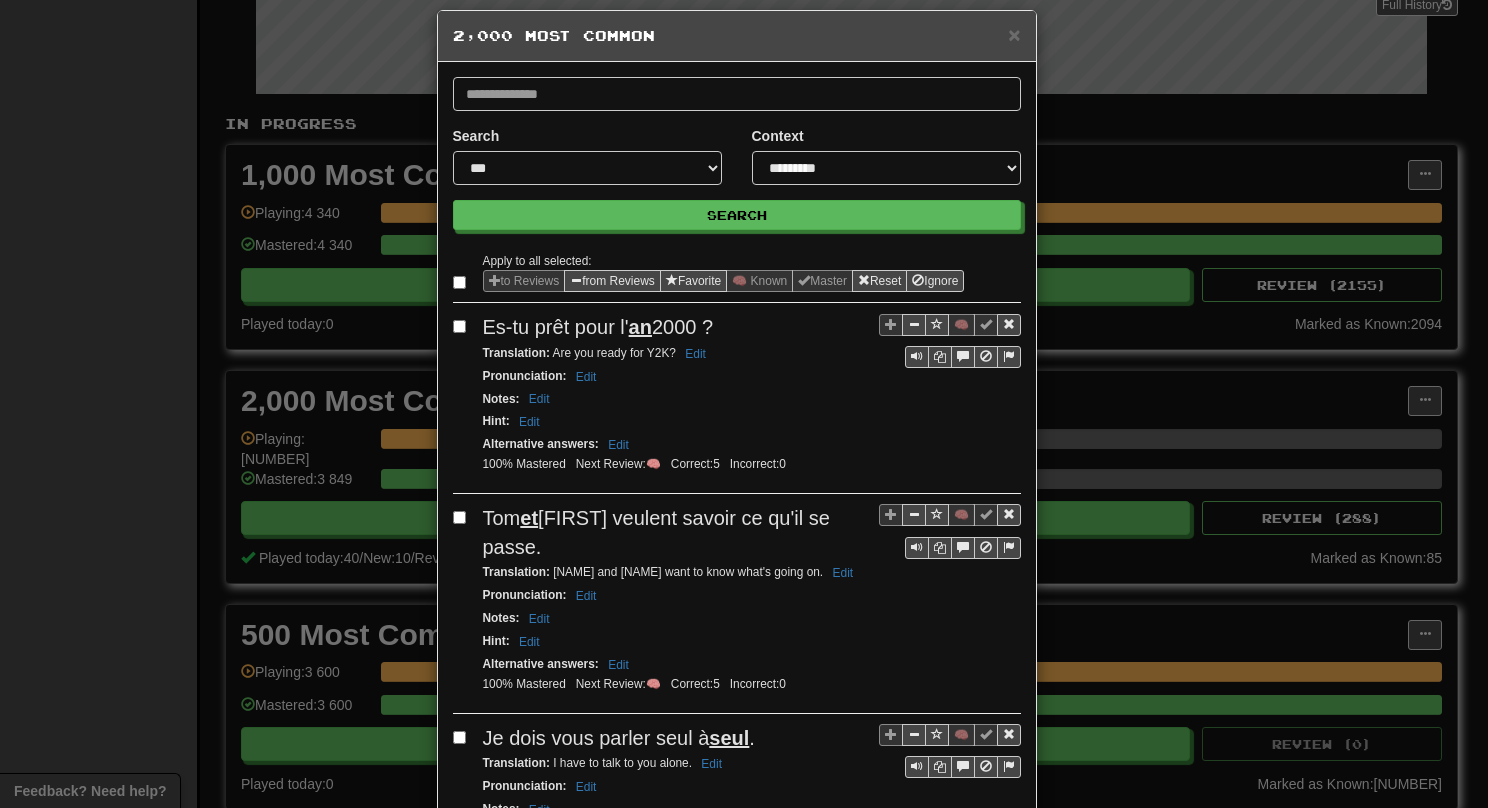 scroll, scrollTop: 0, scrollLeft: 0, axis: both 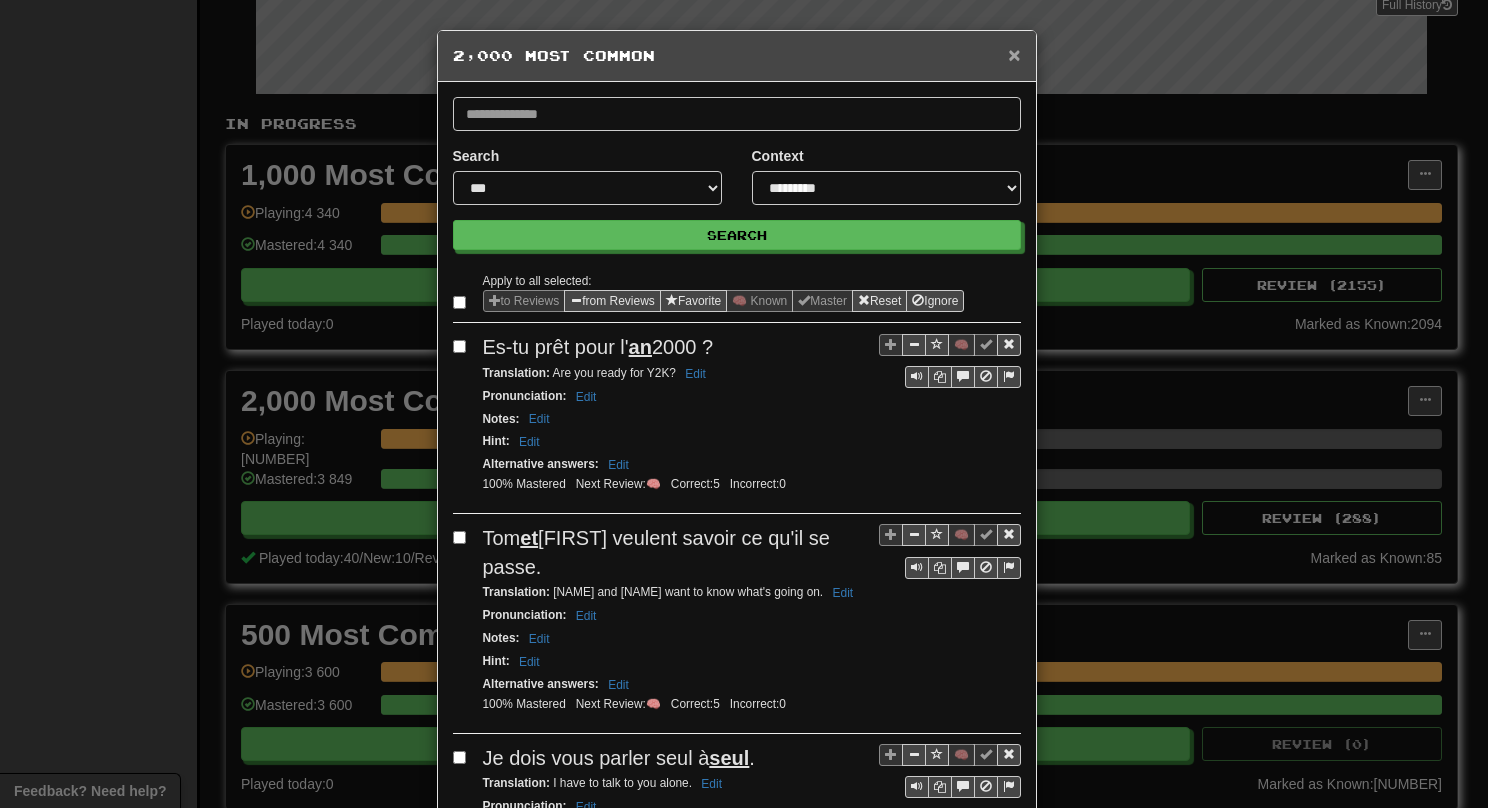 click on "×" at bounding box center [1014, 54] 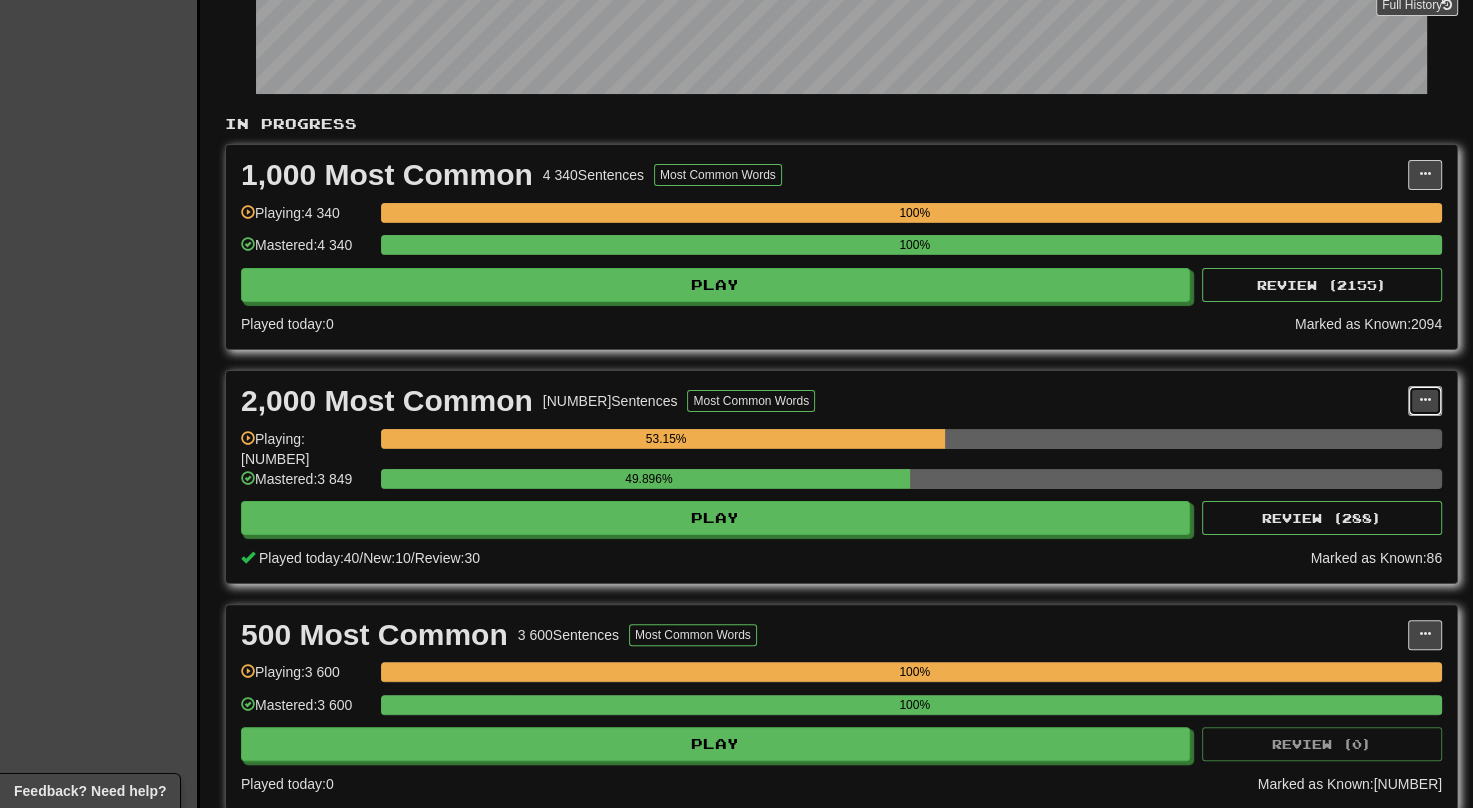 click at bounding box center [1425, 400] 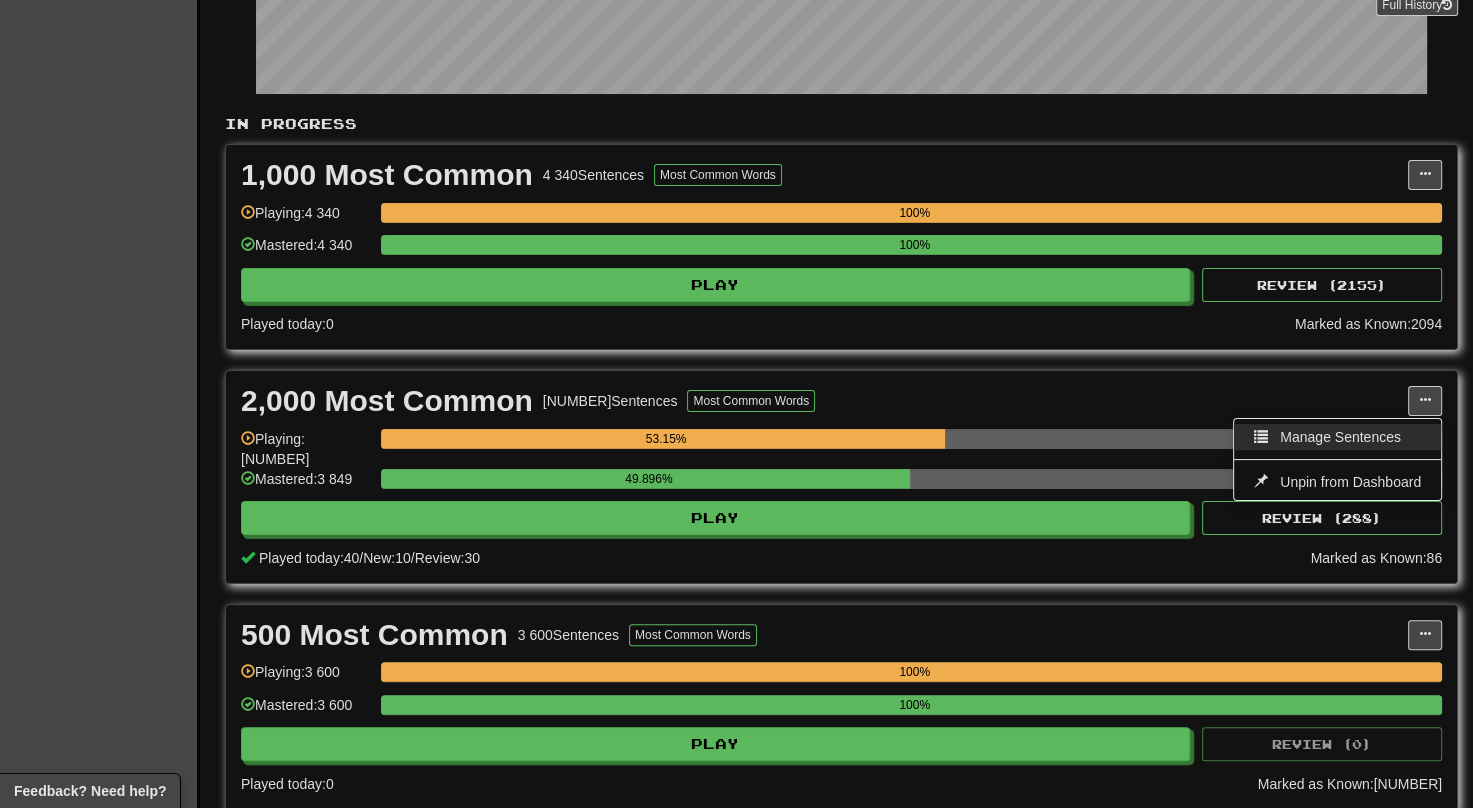 click on "Manage Sentences" at bounding box center (1340, 437) 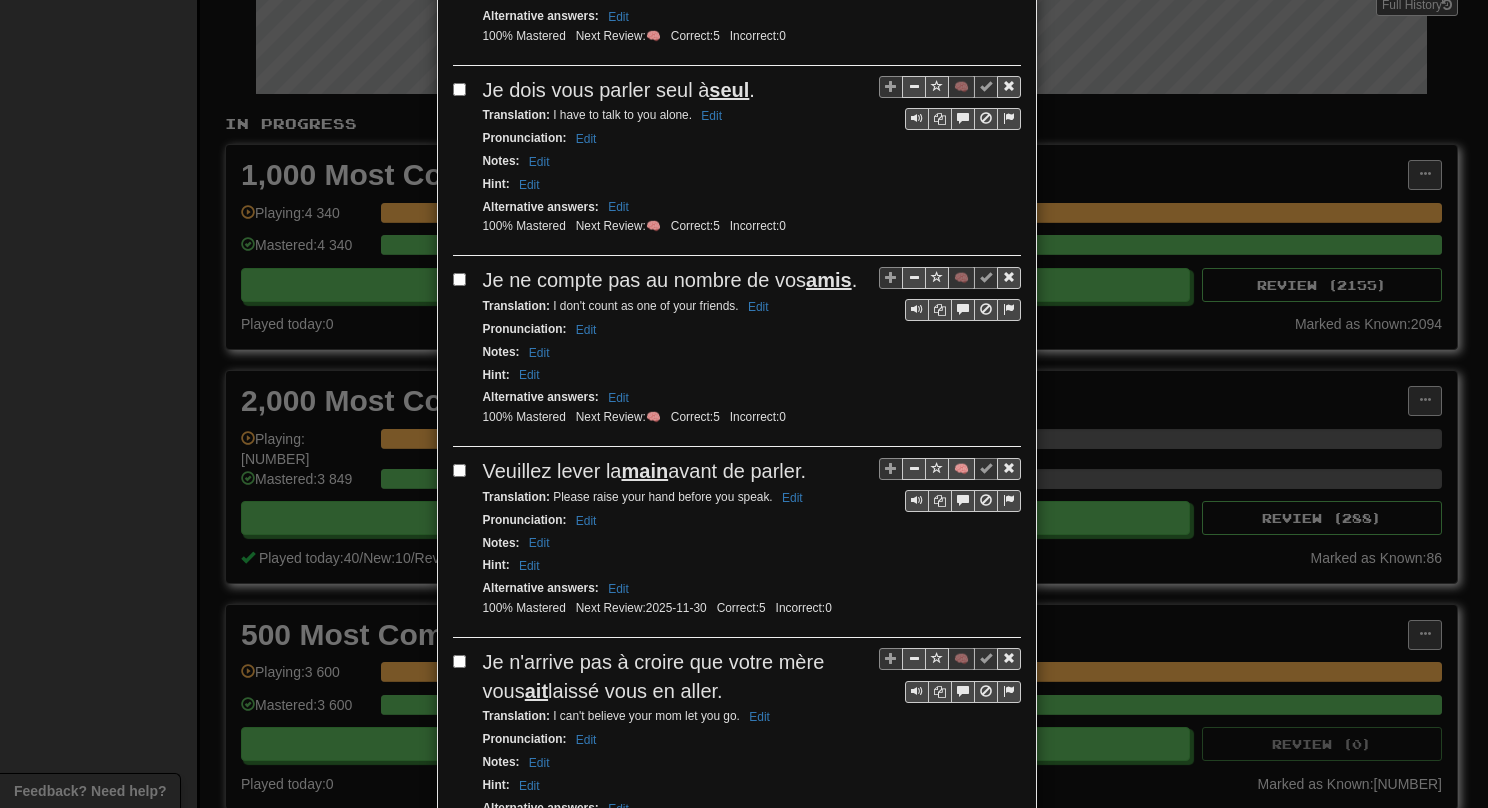 scroll, scrollTop: 0, scrollLeft: 0, axis: both 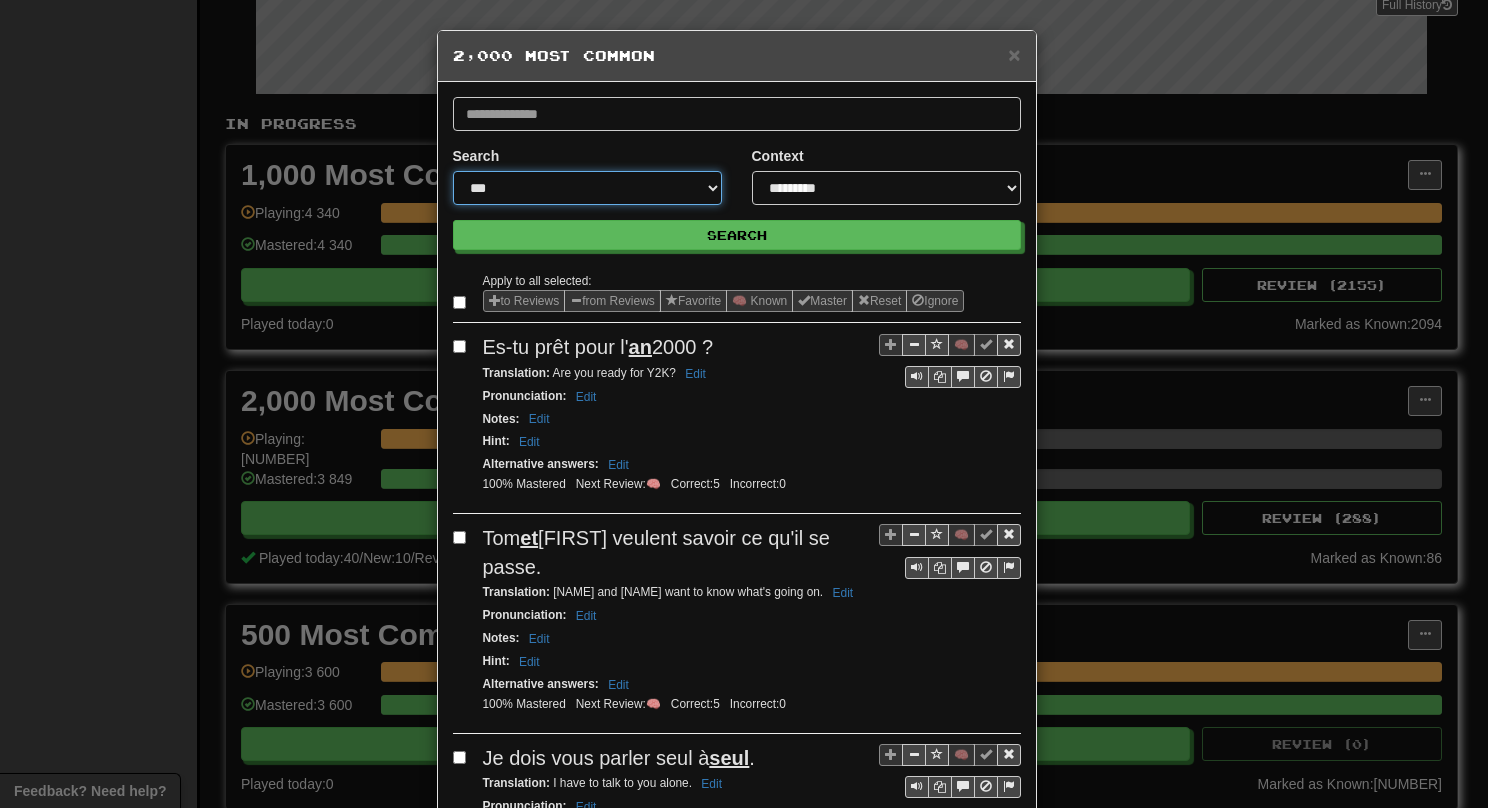 click on "**********" at bounding box center (587, 188) 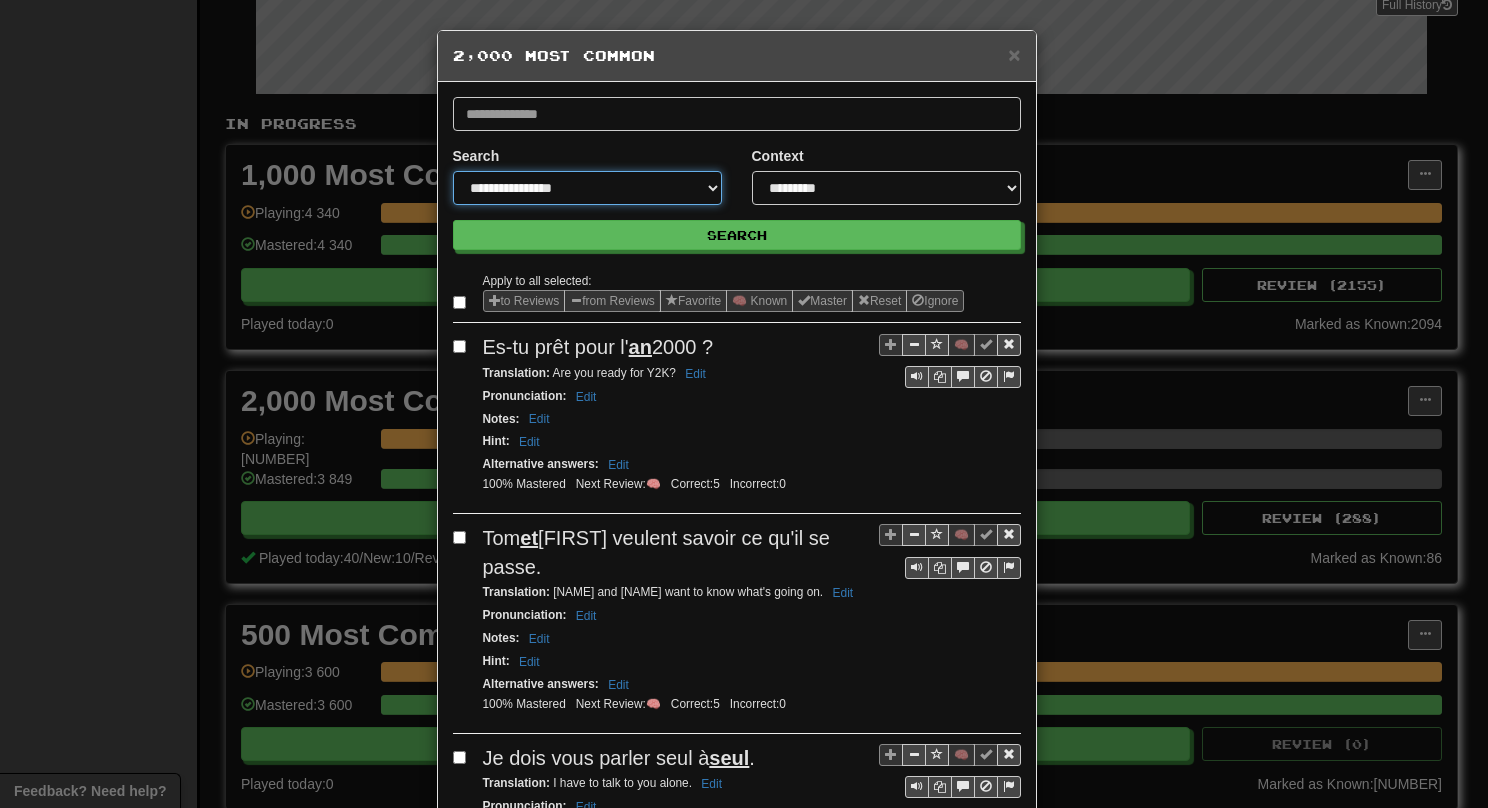 click on "**********" at bounding box center (587, 188) 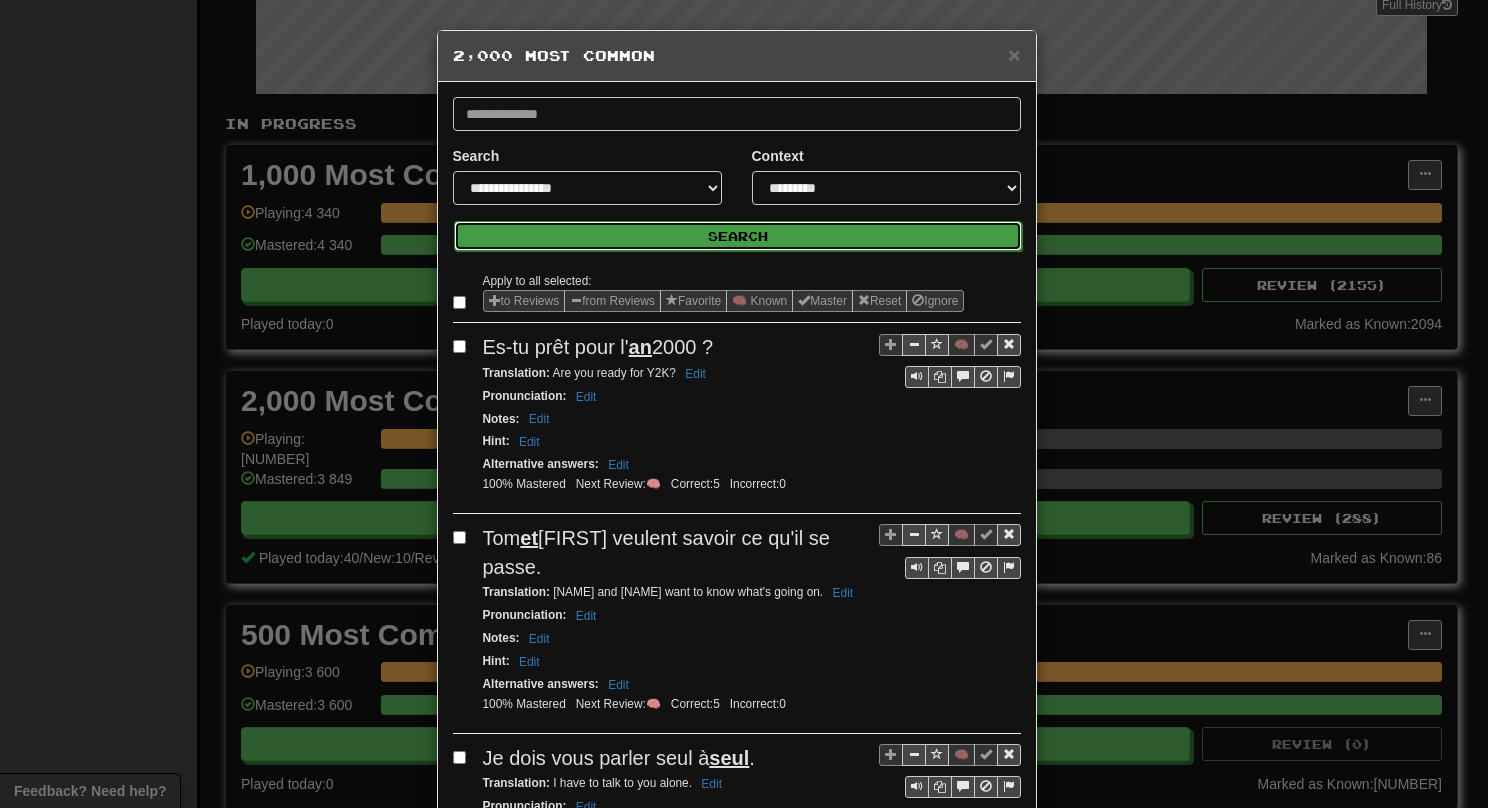 click on "Search" at bounding box center (738, 236) 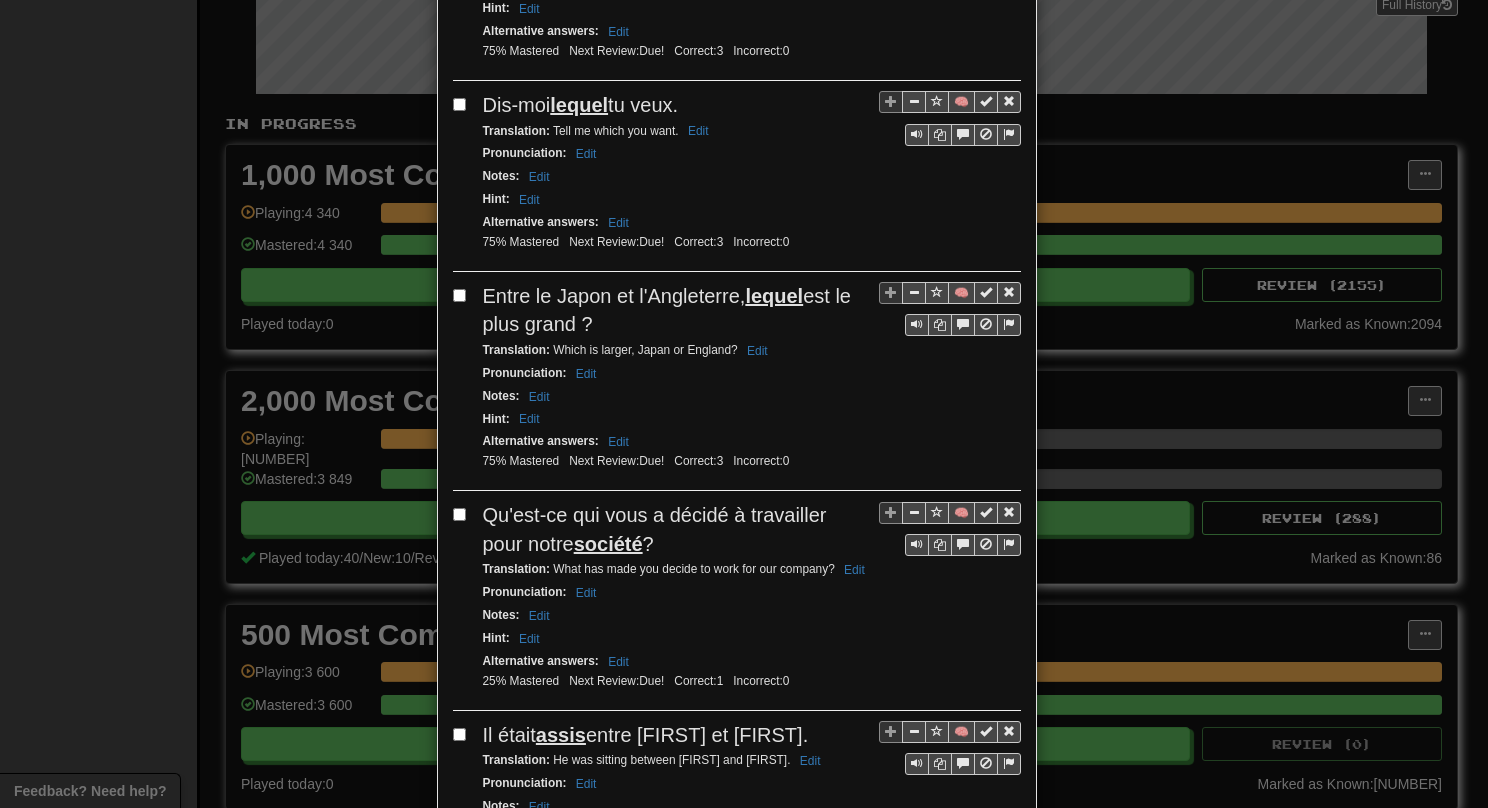 scroll, scrollTop: 3568, scrollLeft: 0, axis: vertical 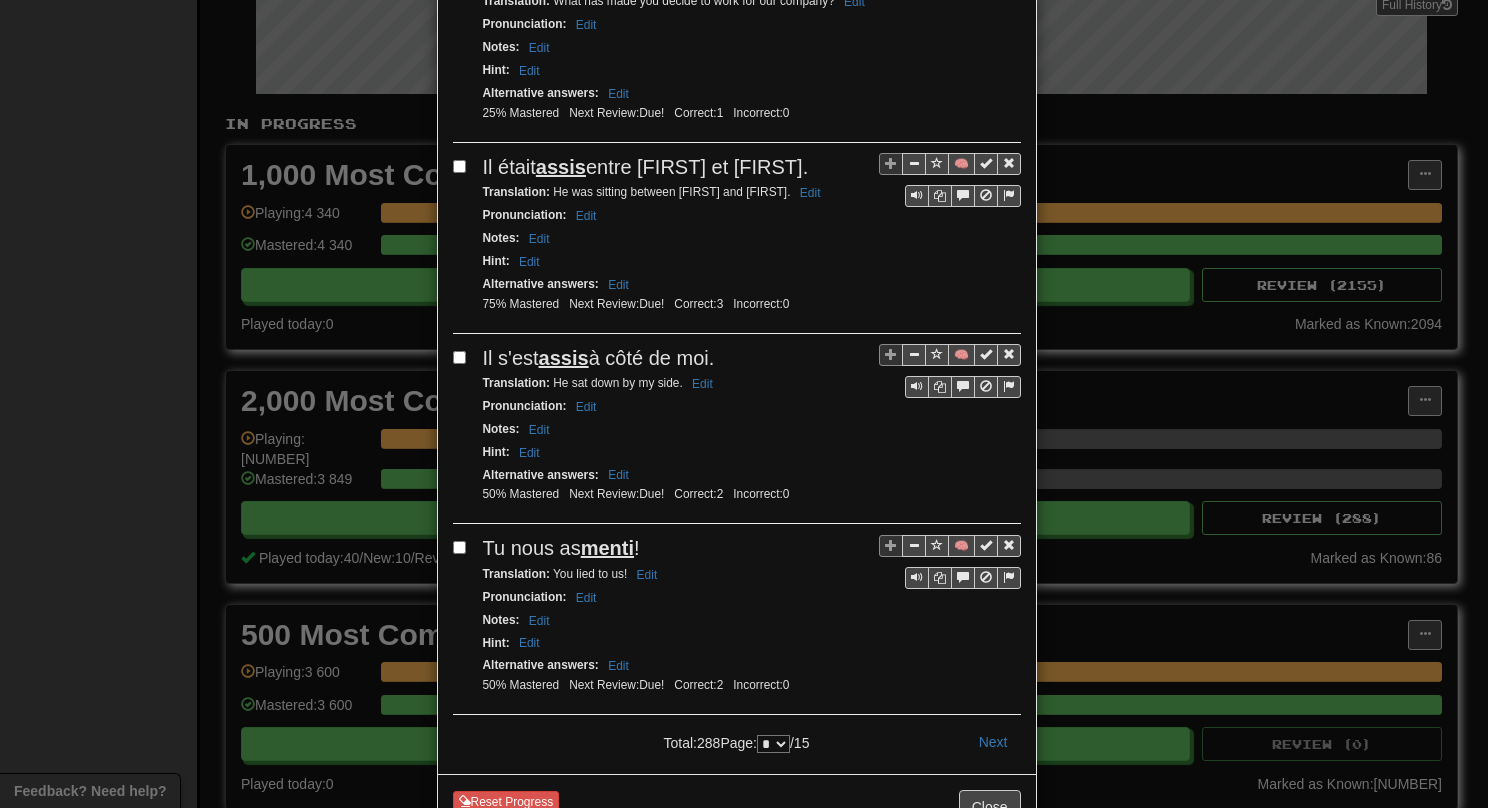click on "* * * * * * * * * ** ** ** ** ** **" at bounding box center (773, 744) 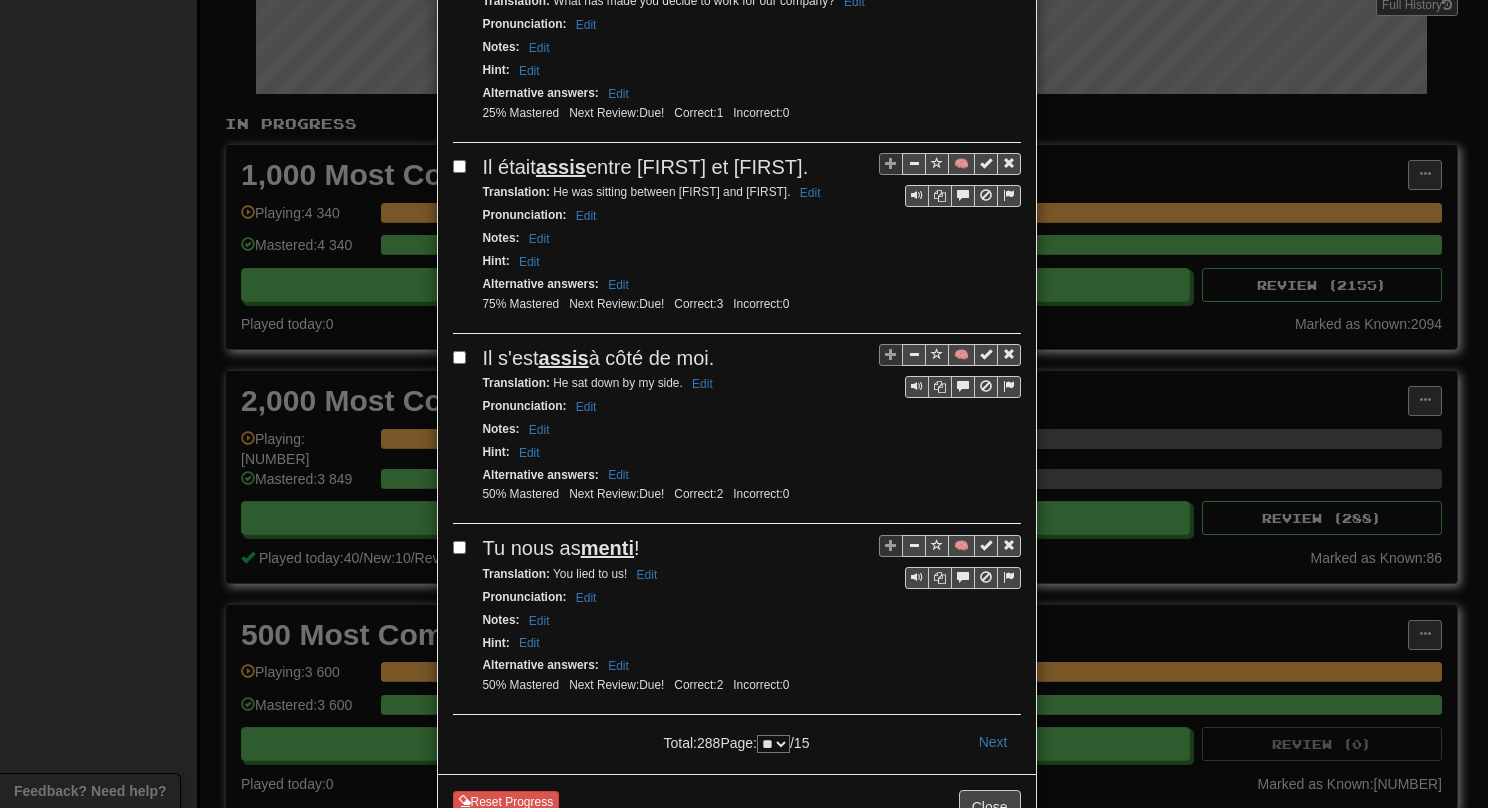 scroll, scrollTop: 0, scrollLeft: 0, axis: both 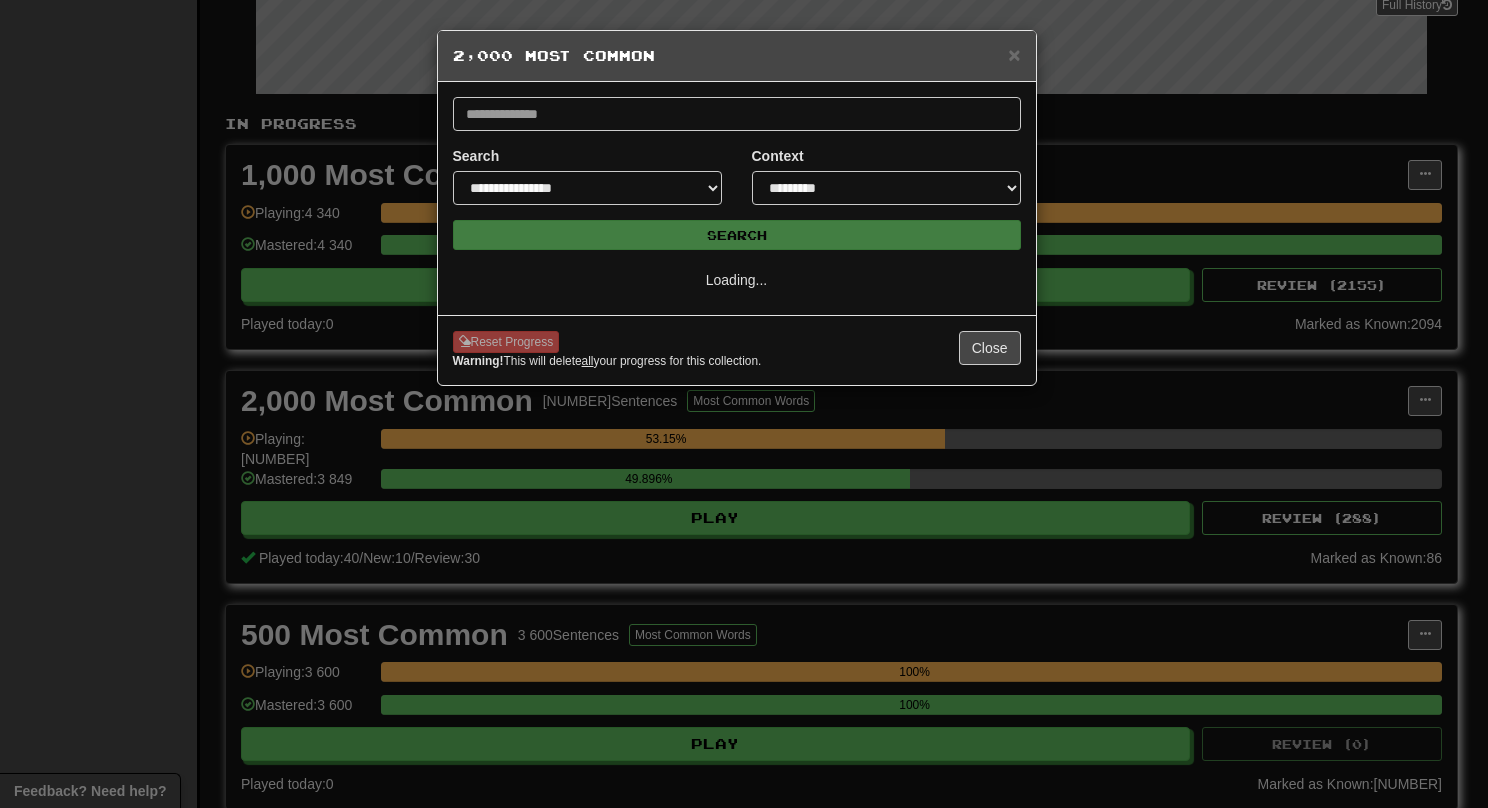 select on "**" 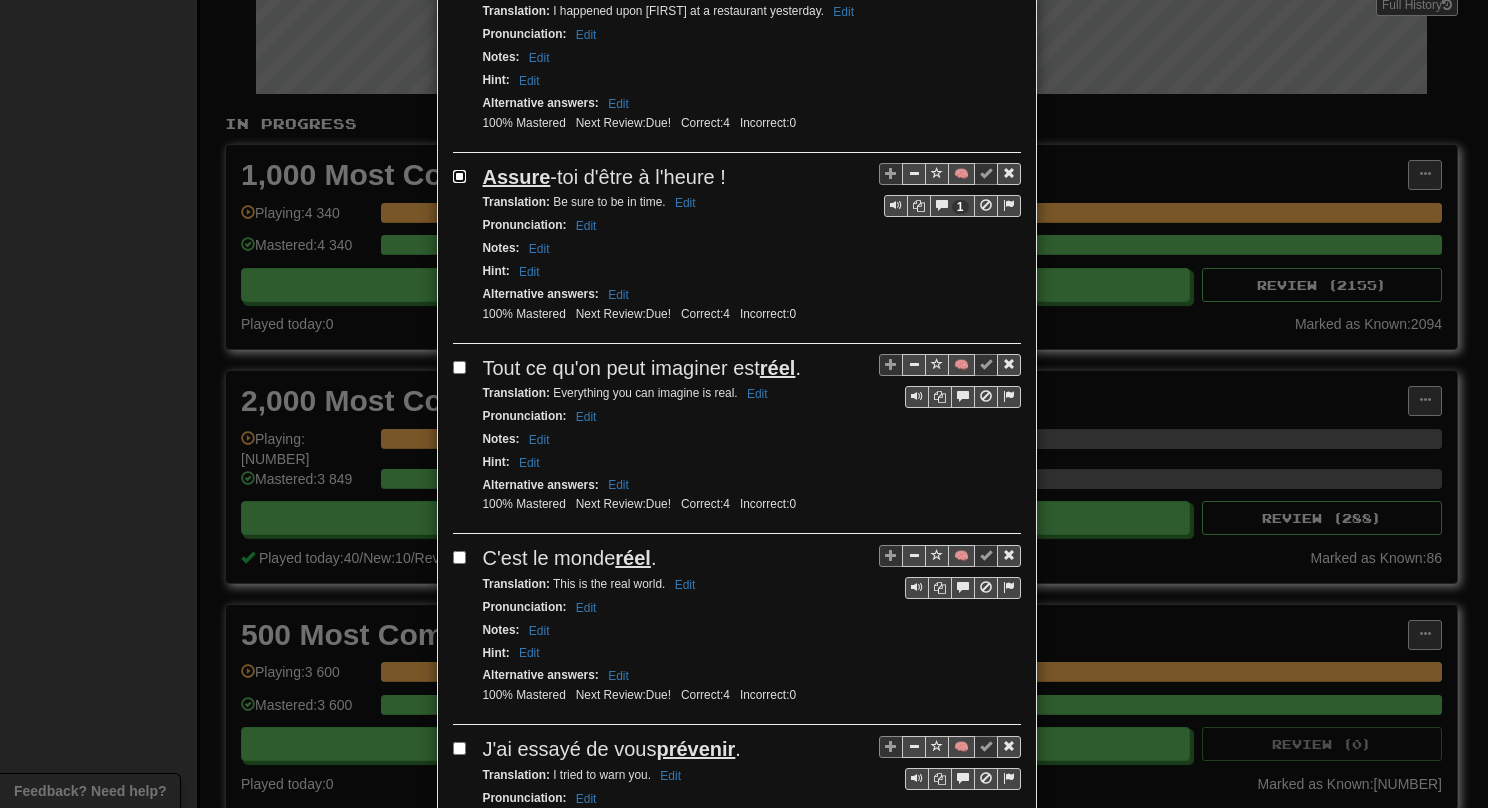 scroll, scrollTop: 500, scrollLeft: 0, axis: vertical 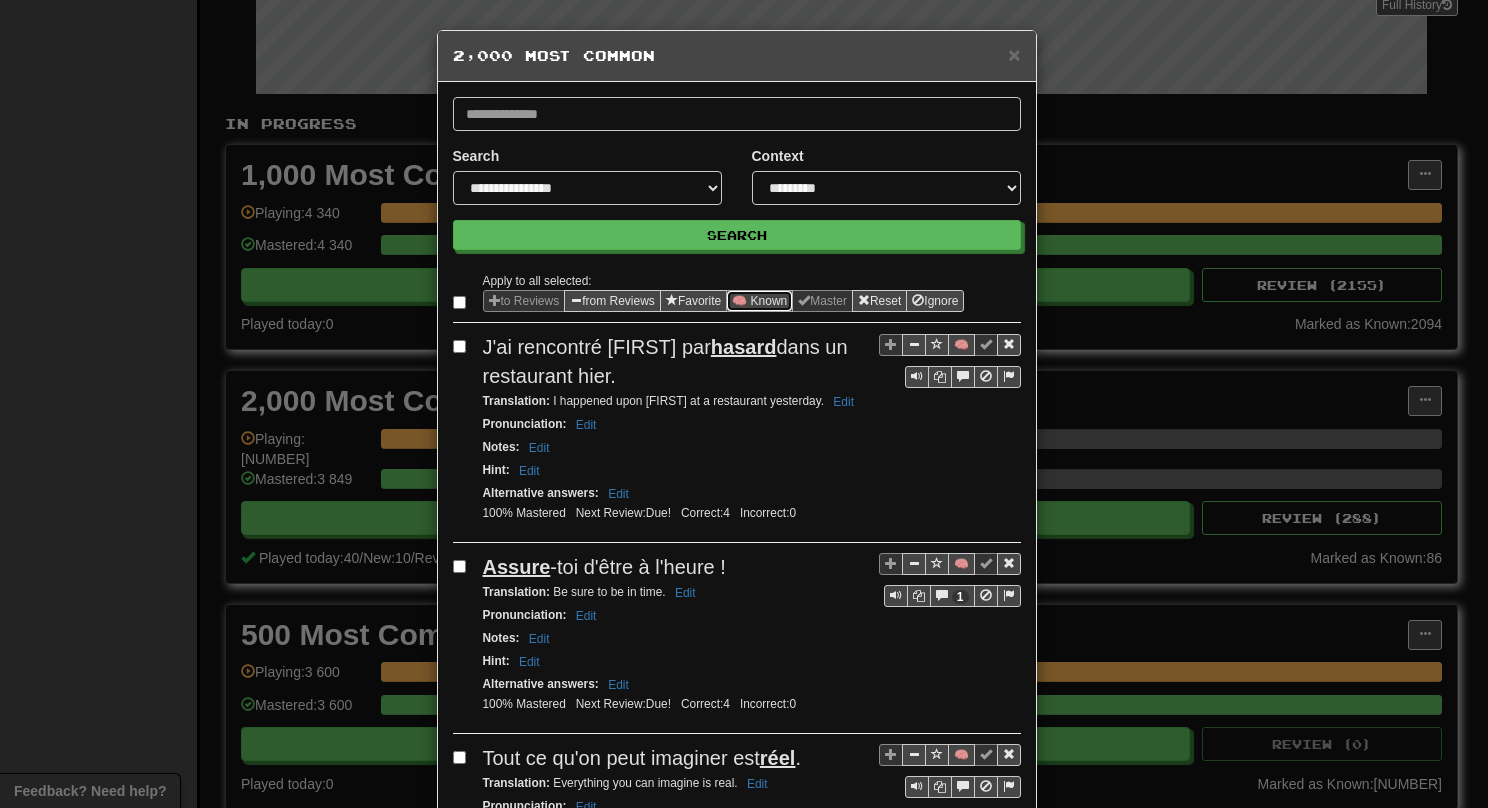 click on "🧠 Known" at bounding box center (759, 301) 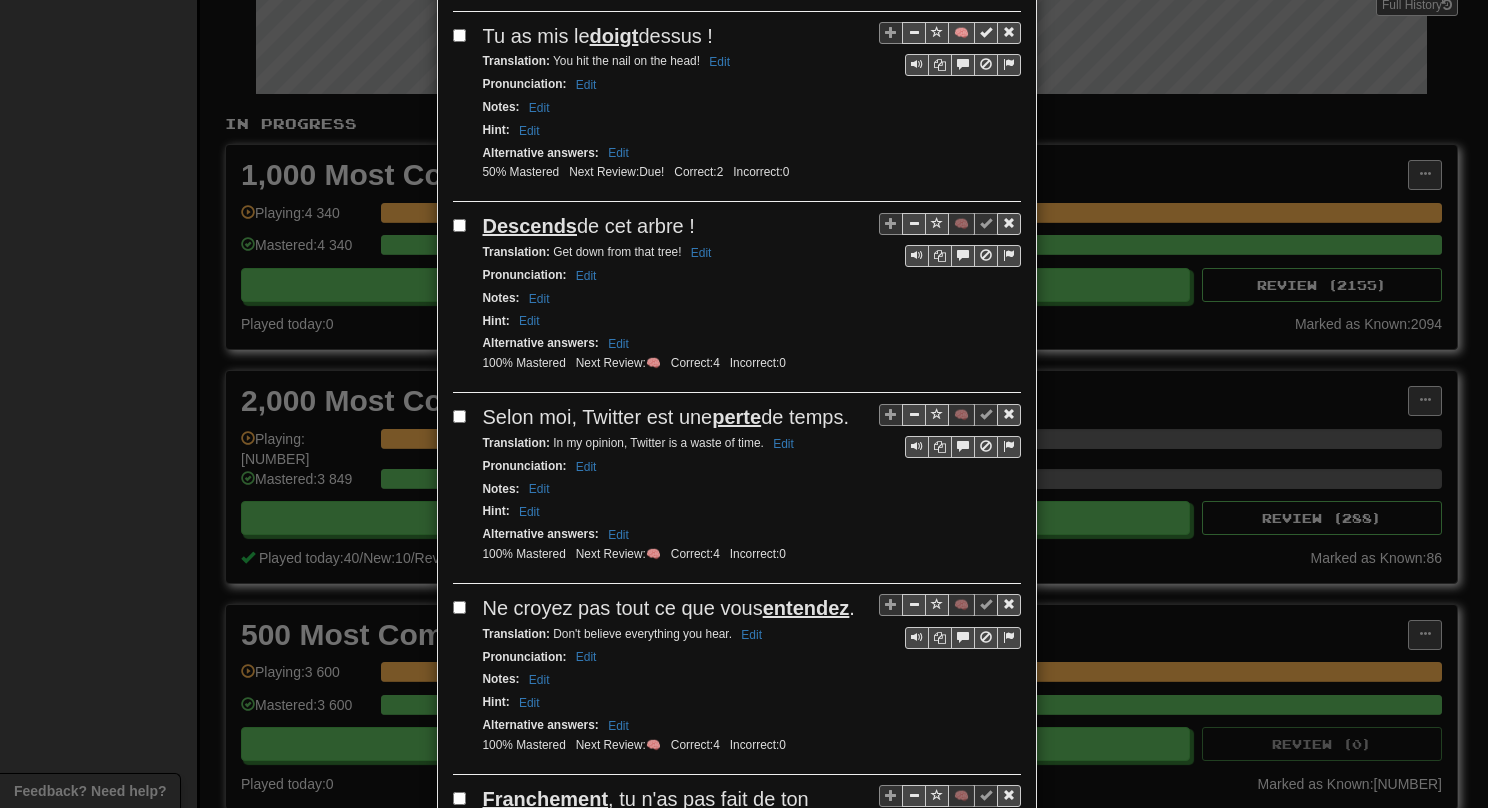 scroll, scrollTop: 3625, scrollLeft: 0, axis: vertical 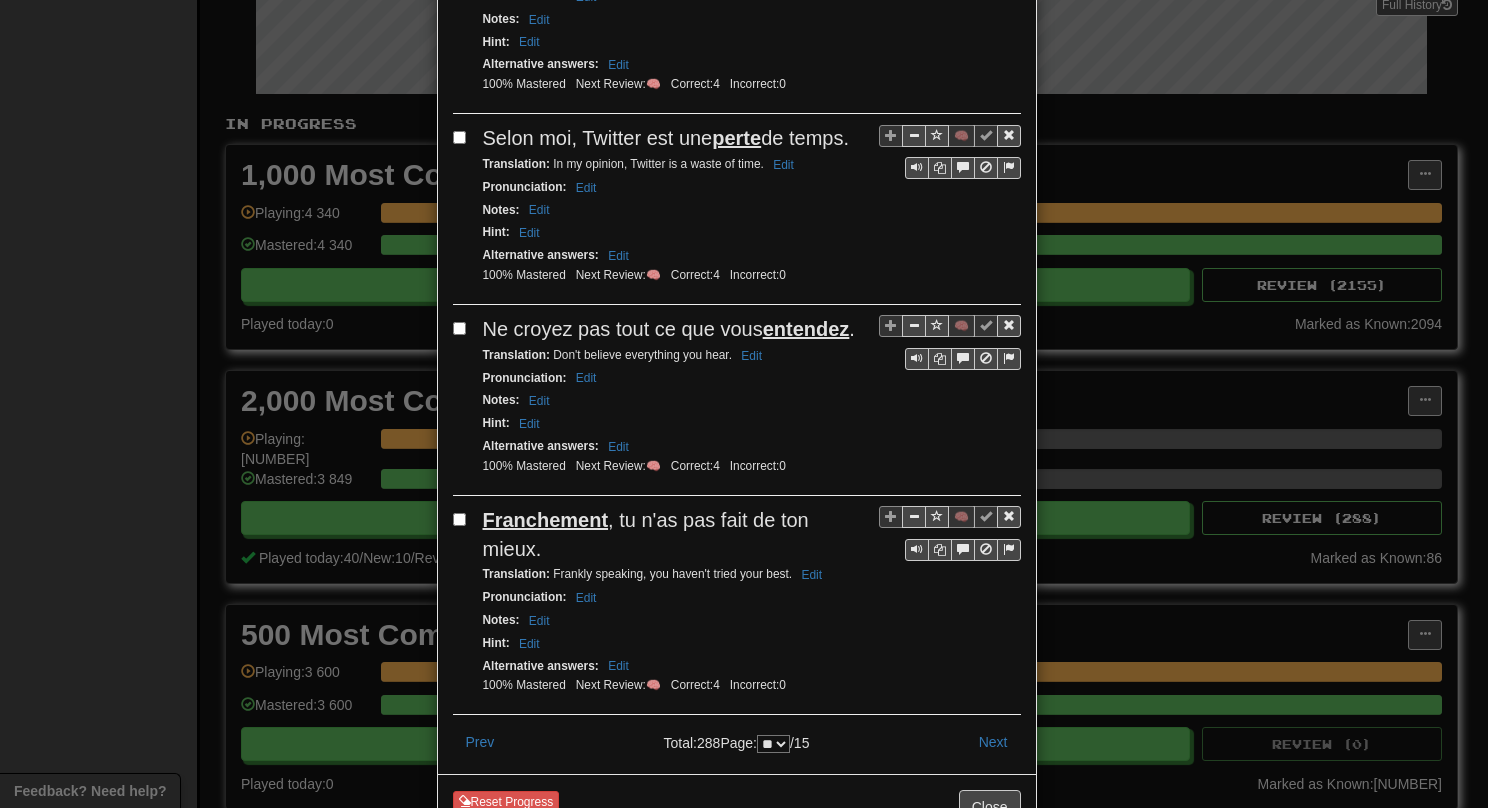 click on "* * * * * * * * * ** ** ** ** ** **" at bounding box center (773, 744) 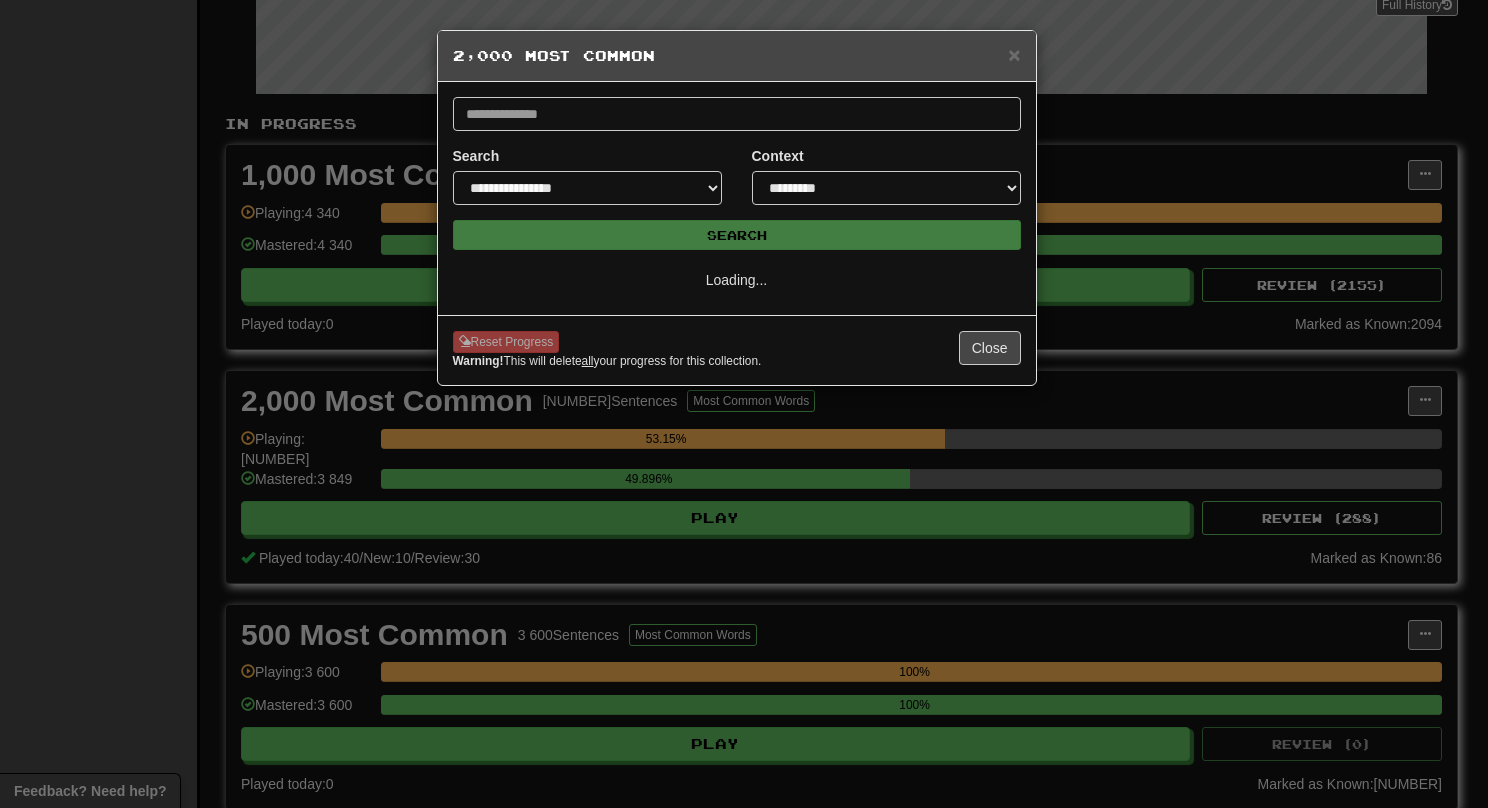 scroll, scrollTop: 0, scrollLeft: 0, axis: both 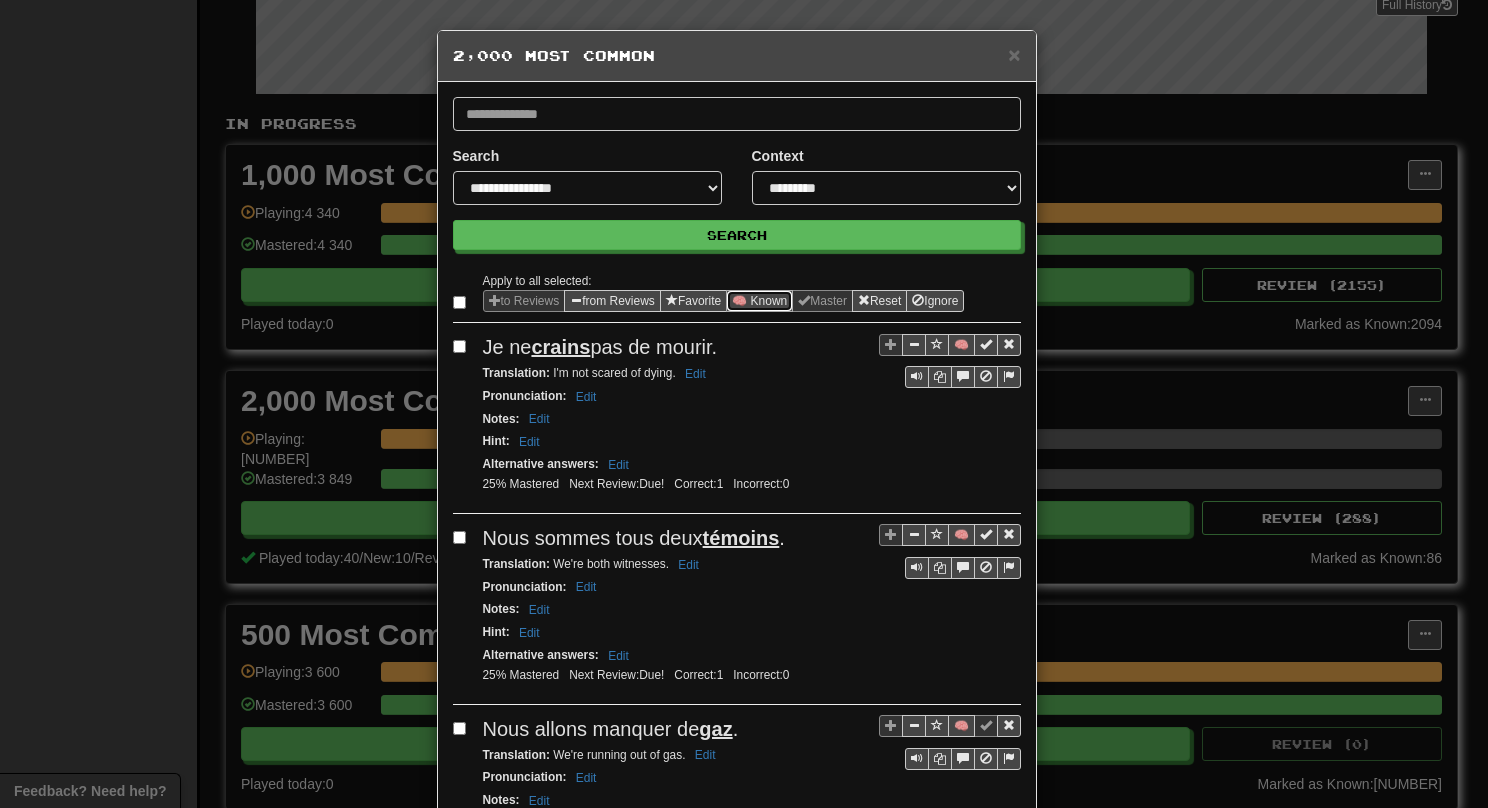 click on "🧠 Known" at bounding box center (759, 301) 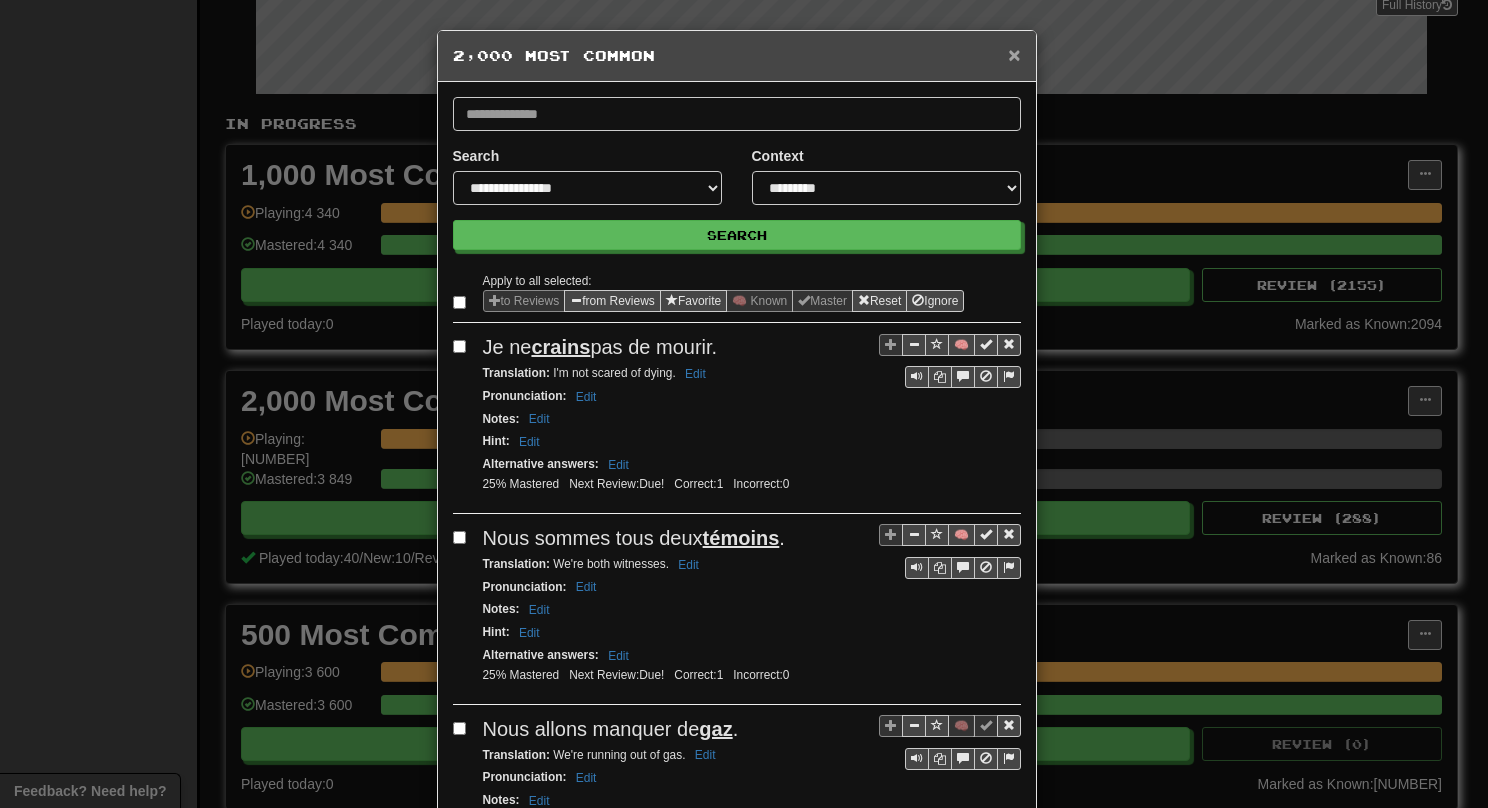 click on "×" at bounding box center [1014, 54] 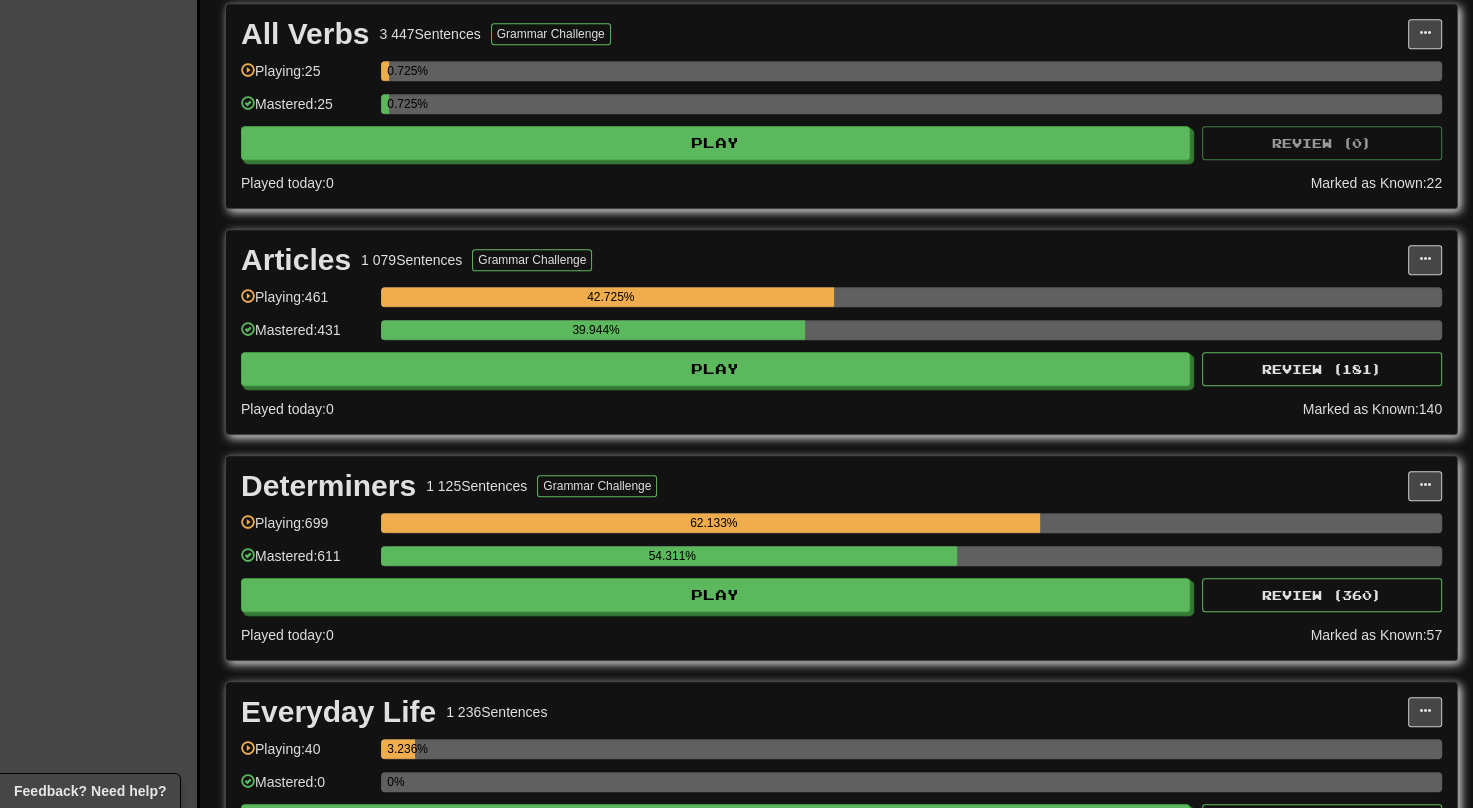 scroll, scrollTop: 1166, scrollLeft: 0, axis: vertical 